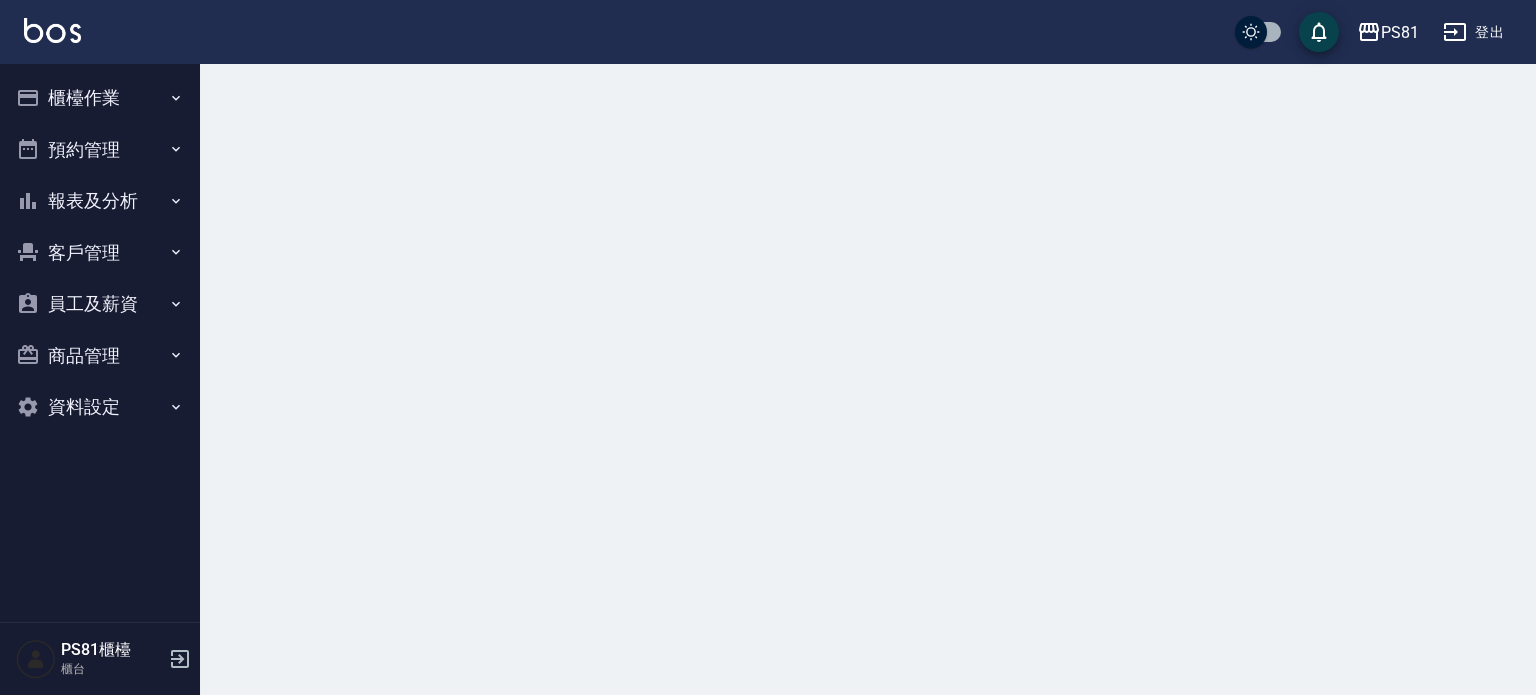 scroll, scrollTop: 0, scrollLeft: 0, axis: both 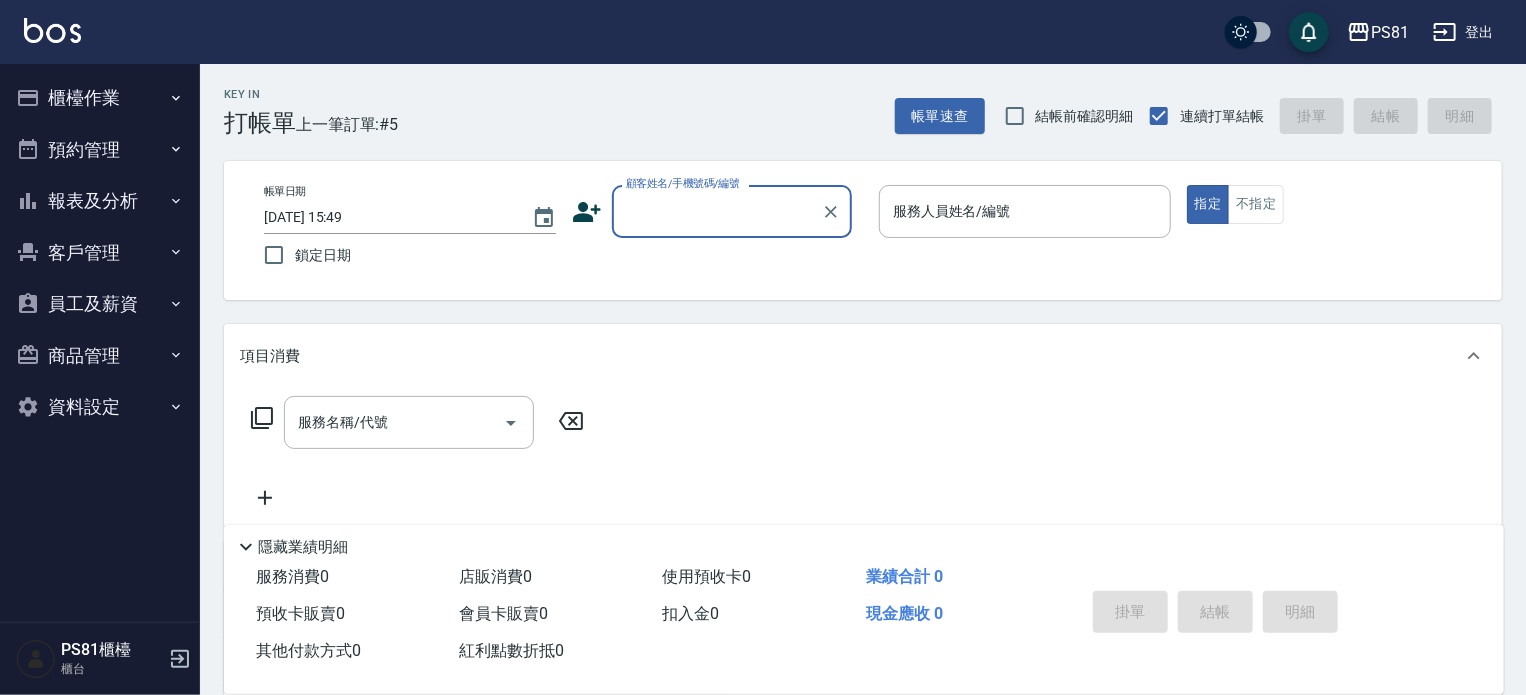 click 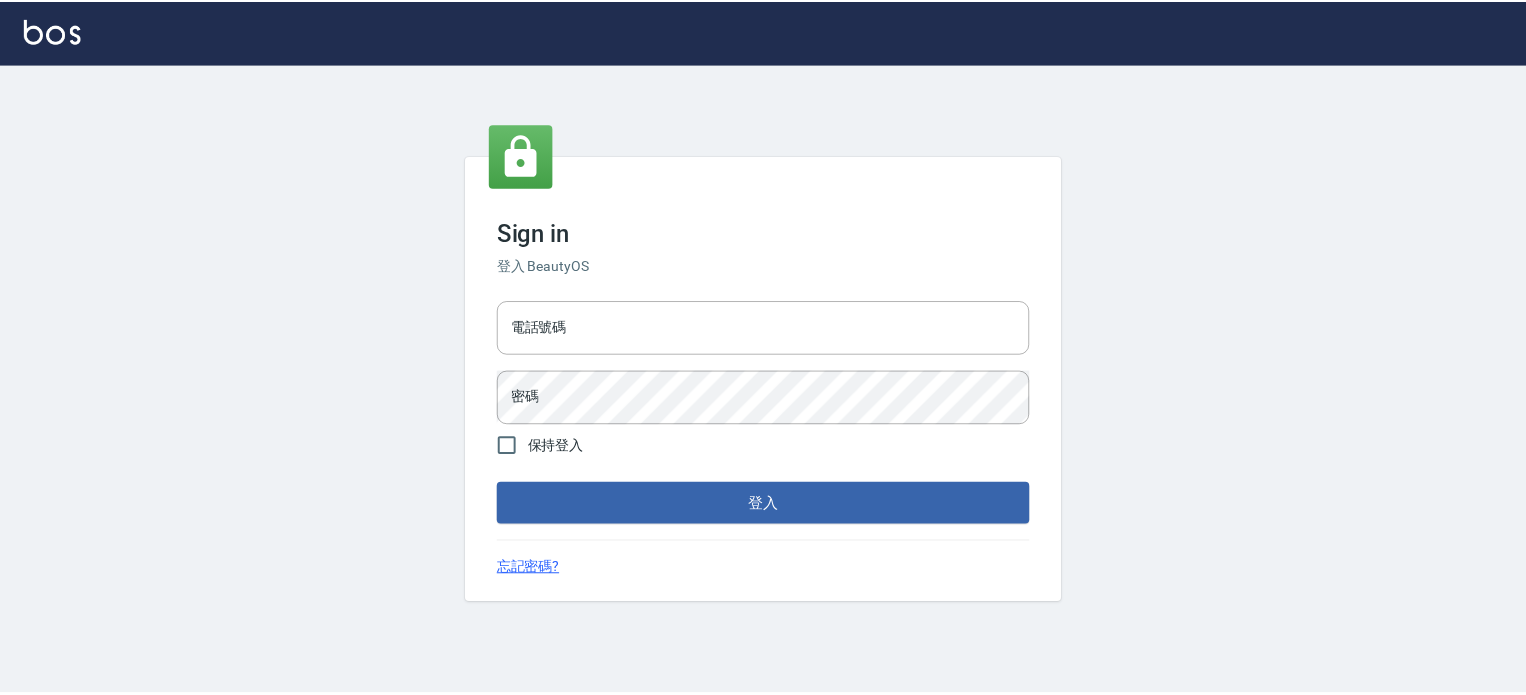 scroll, scrollTop: 0, scrollLeft: 0, axis: both 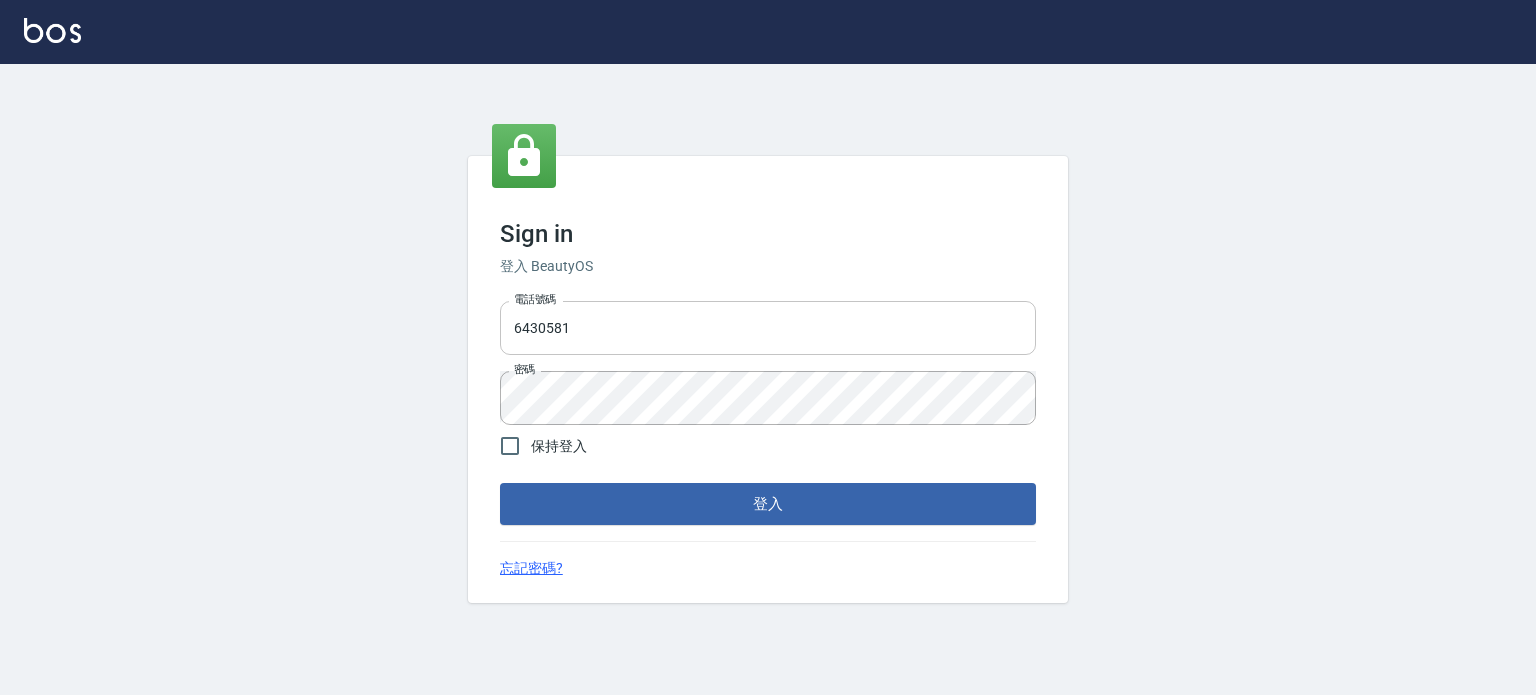 click on "6430581" at bounding box center (768, 328) 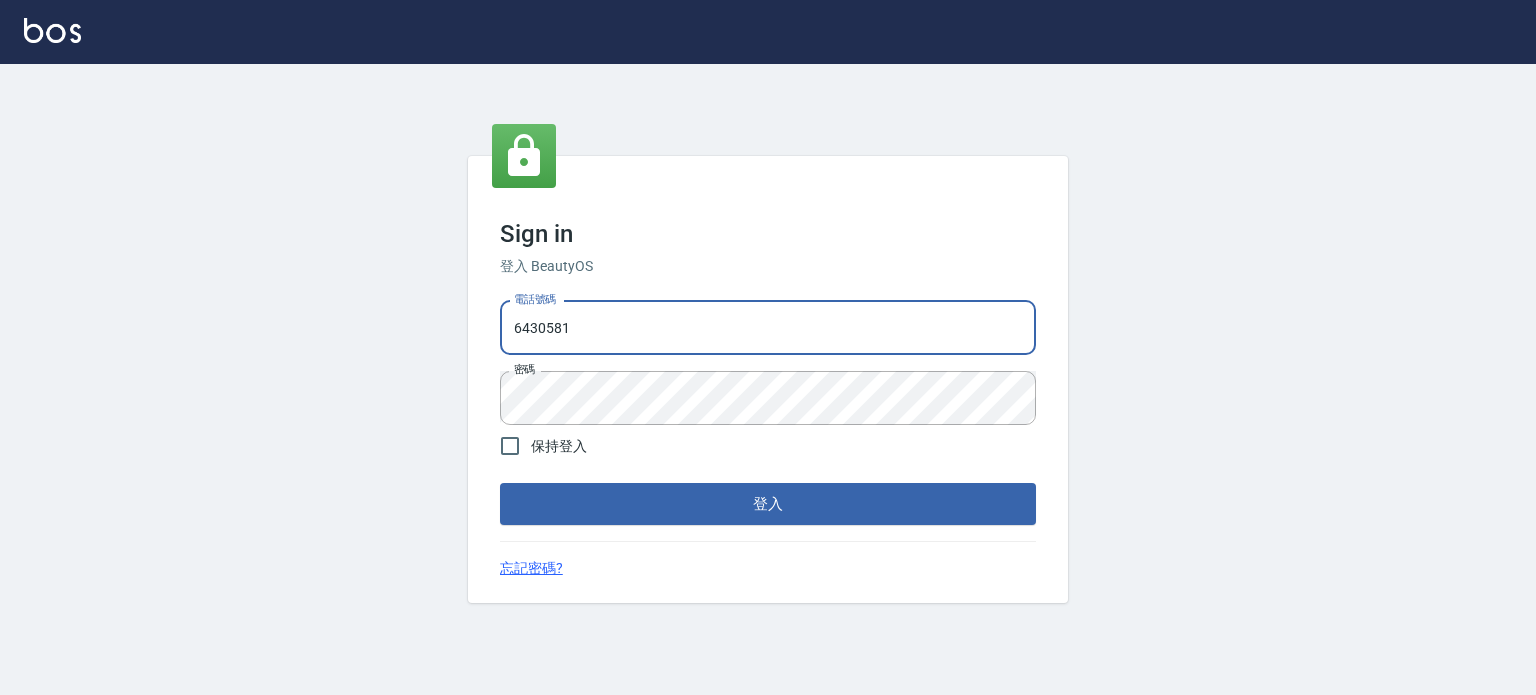 click on "6430581" at bounding box center (768, 328) 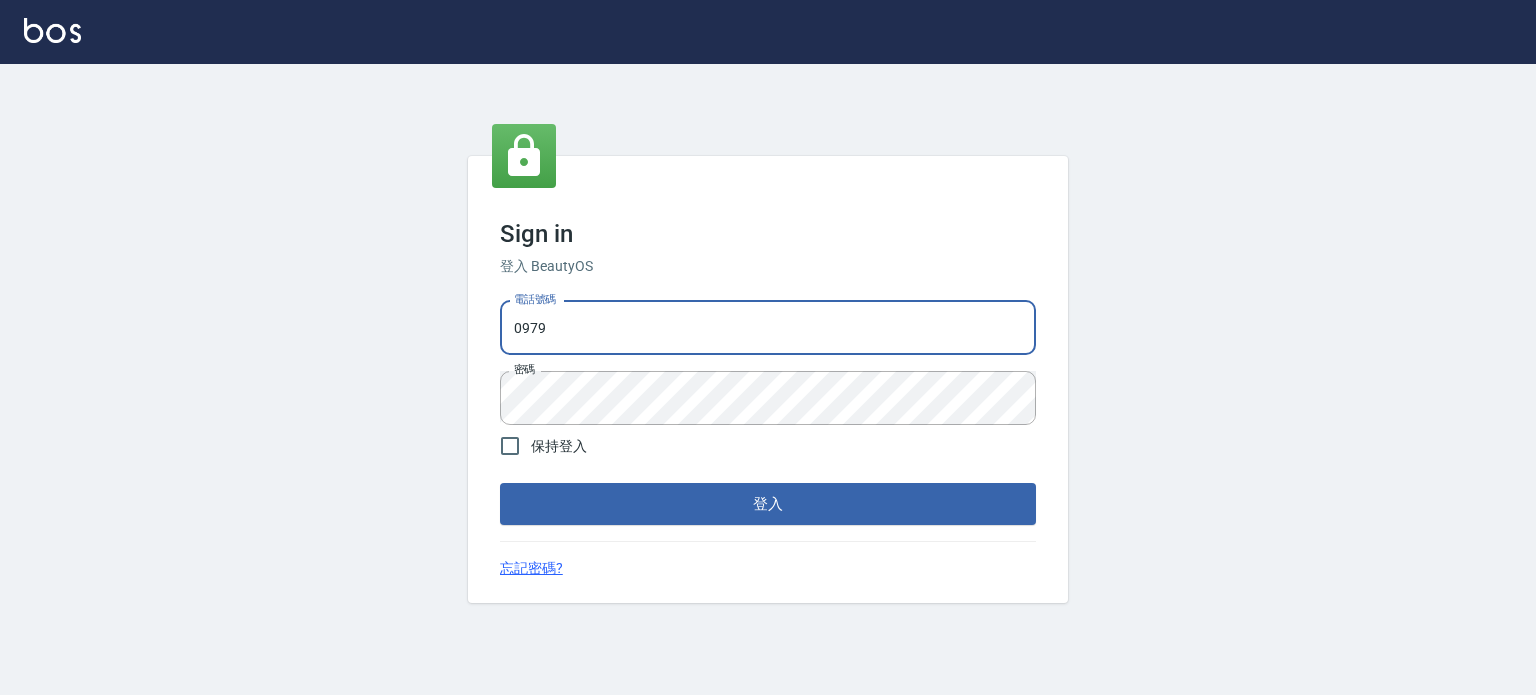 type on "0979739080" 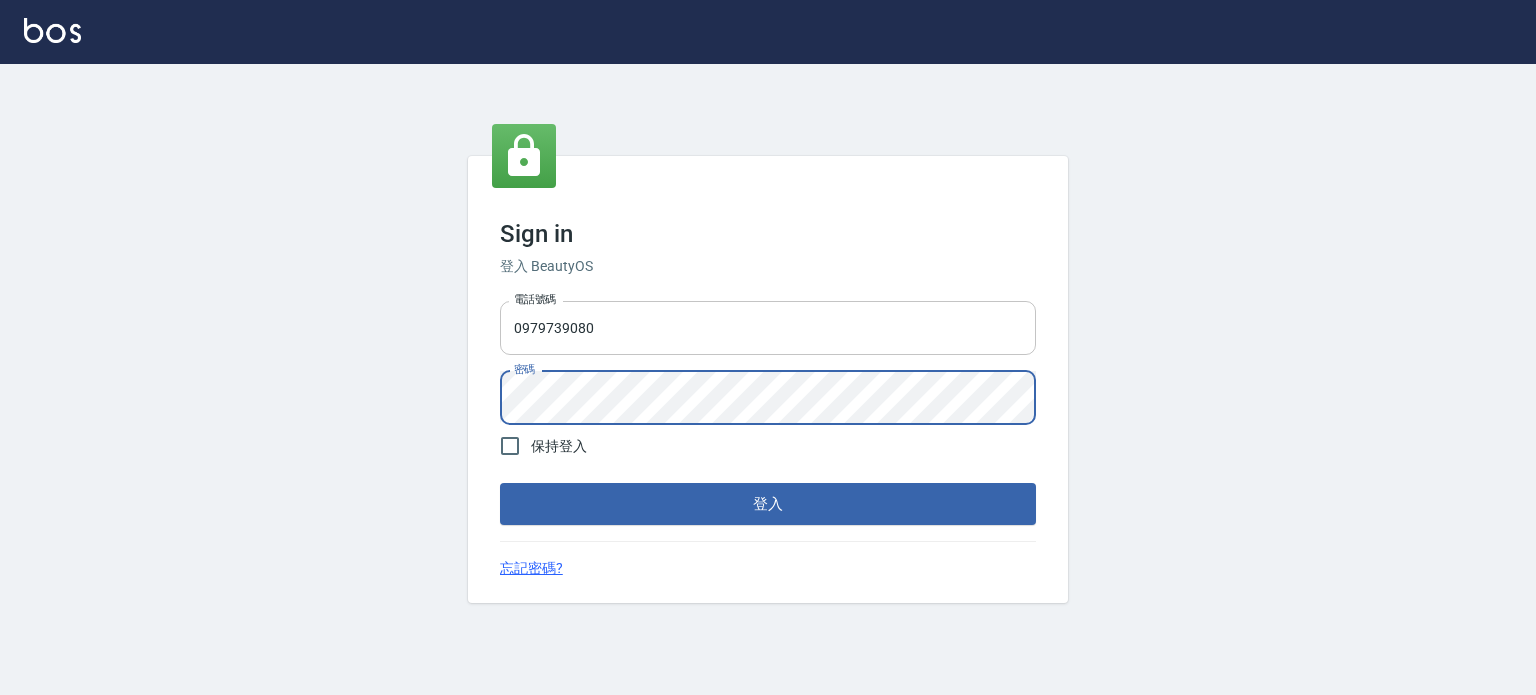 click on "登入" at bounding box center [768, 504] 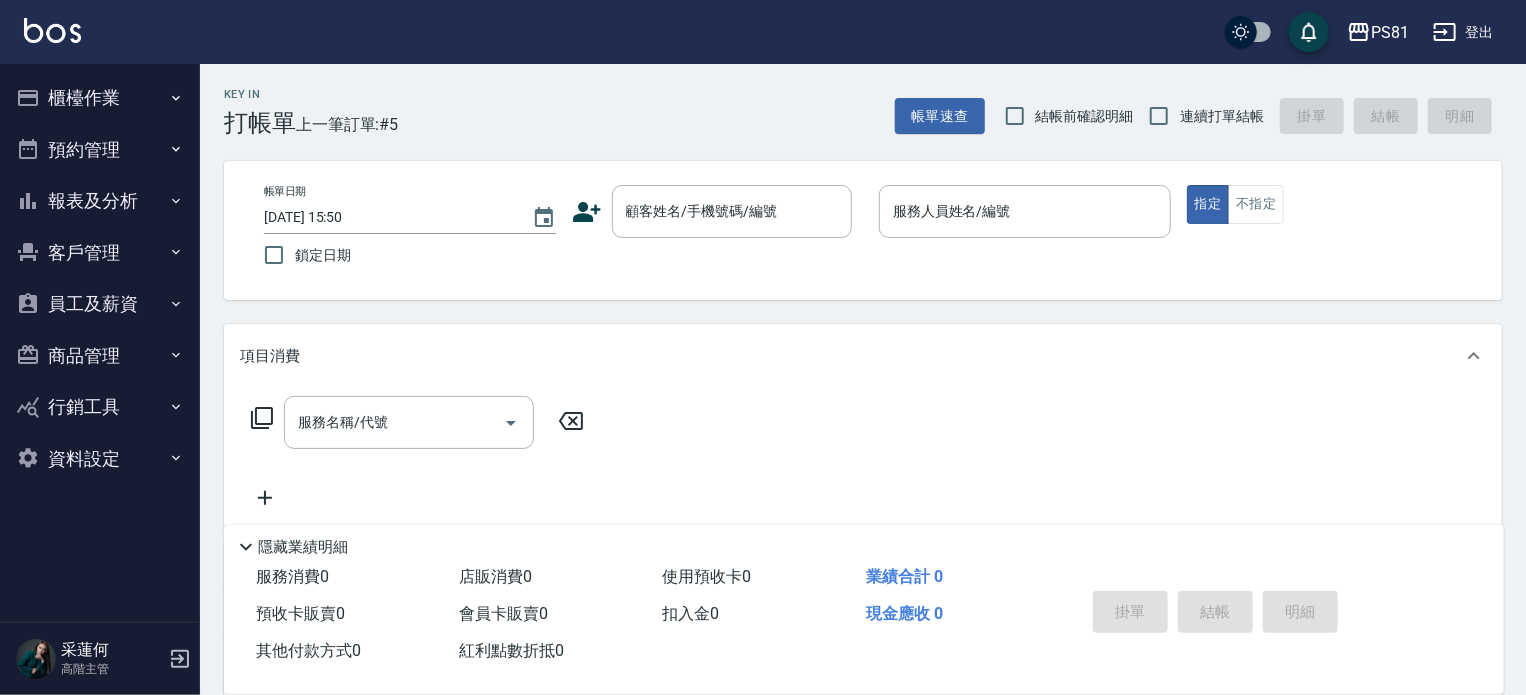 click on "帳單日期 [DATE] 15:50 鎖定日期 顧客姓名/手機號碼/編號 顧客姓名/手機號碼/編號 服務人員姓名/編號 服務人員姓名/編號 指定 不指定" at bounding box center [863, 230] 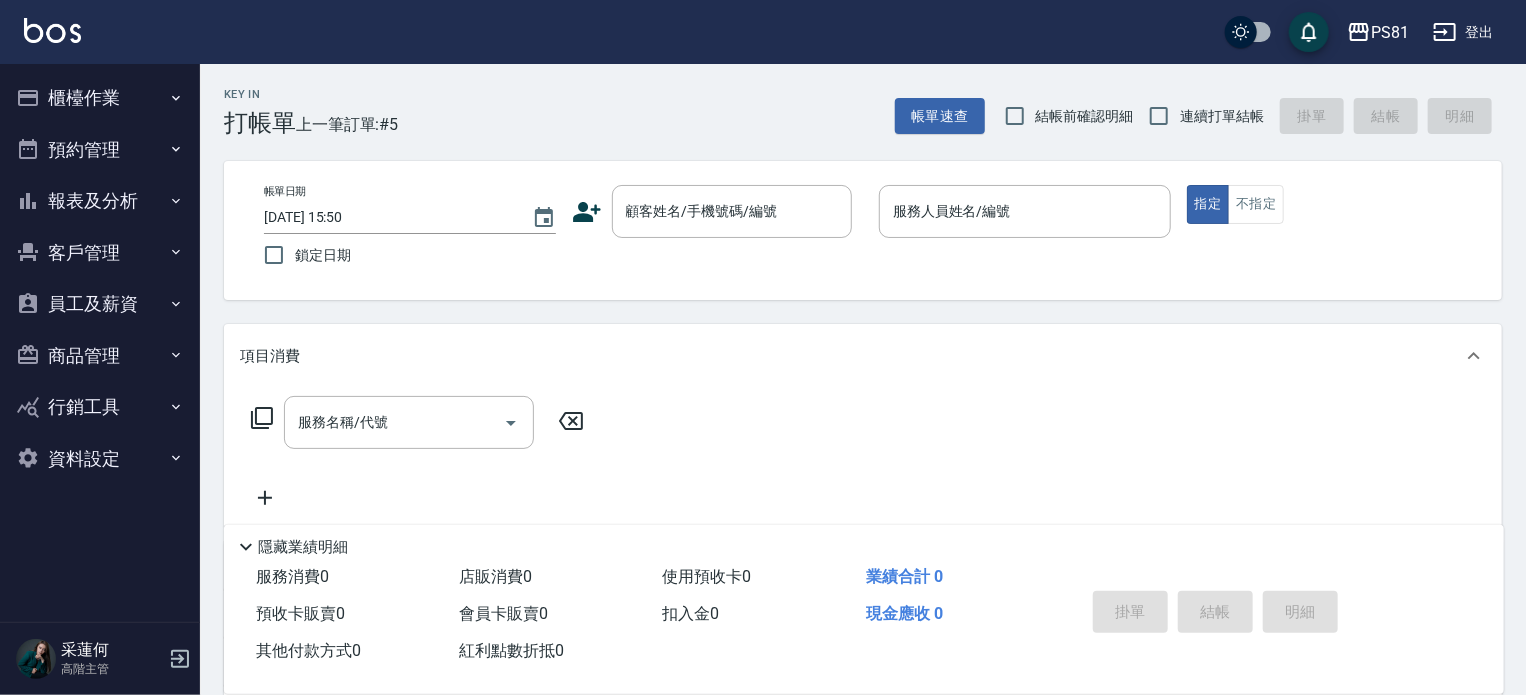 click on "商品管理" at bounding box center (100, 356) 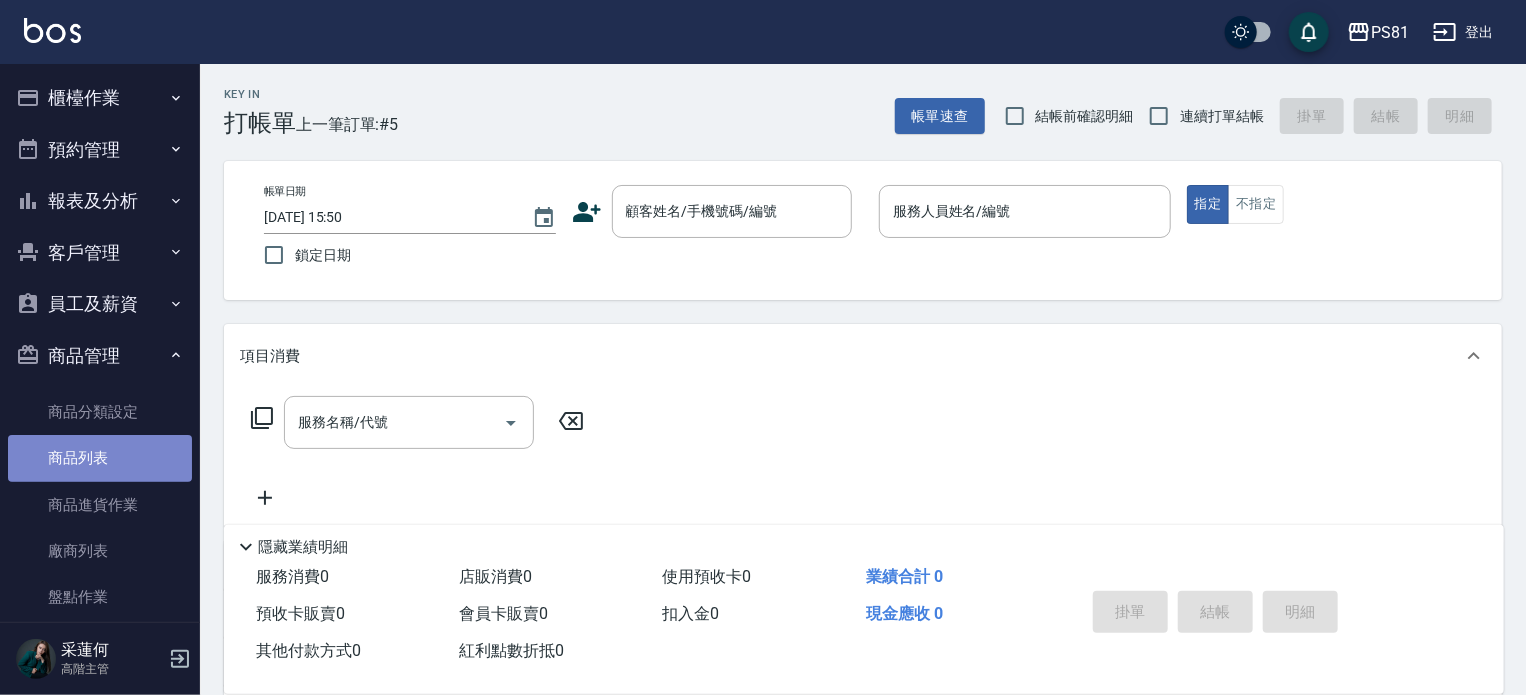 click on "商品列表" at bounding box center [100, 458] 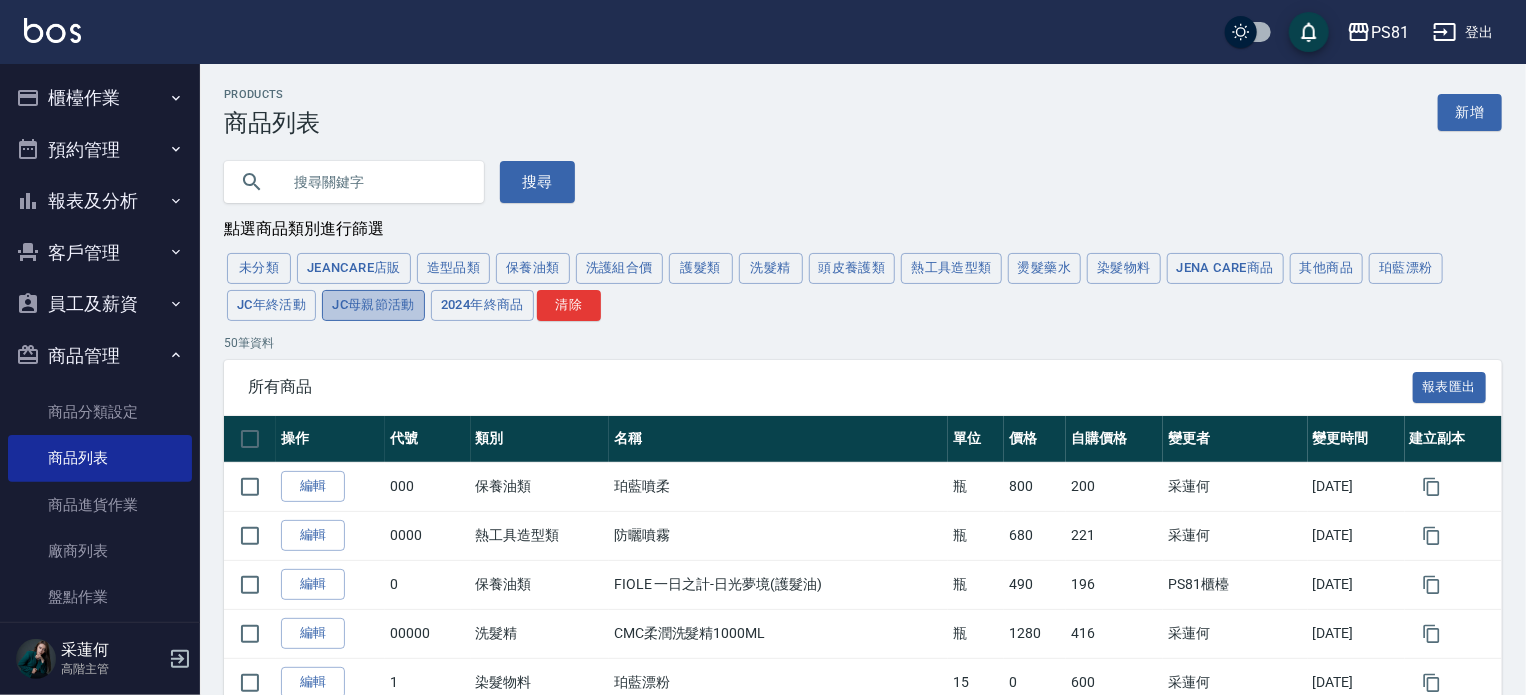 click on "JC母親節活動" at bounding box center [373, 305] 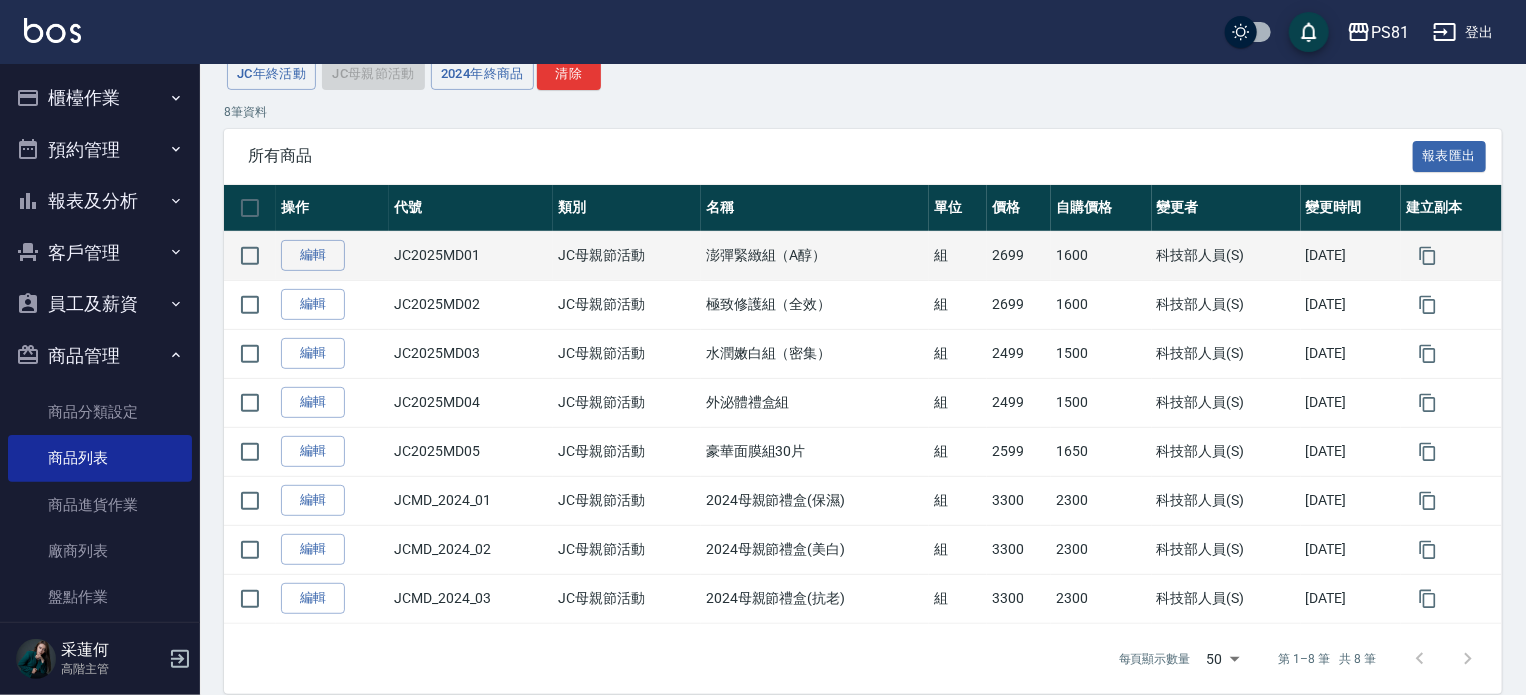 scroll, scrollTop: 253, scrollLeft: 0, axis: vertical 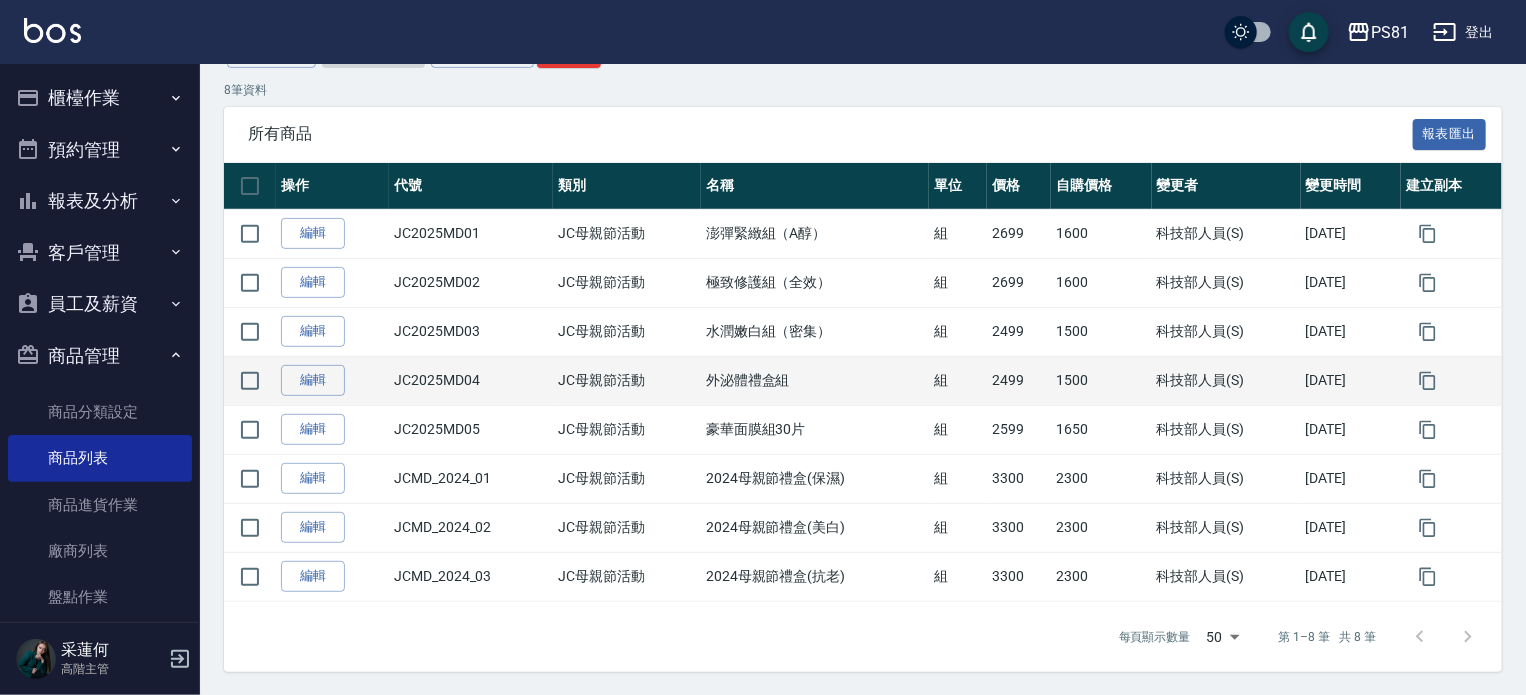 click on "外泌體禮盒組" at bounding box center (815, 380) 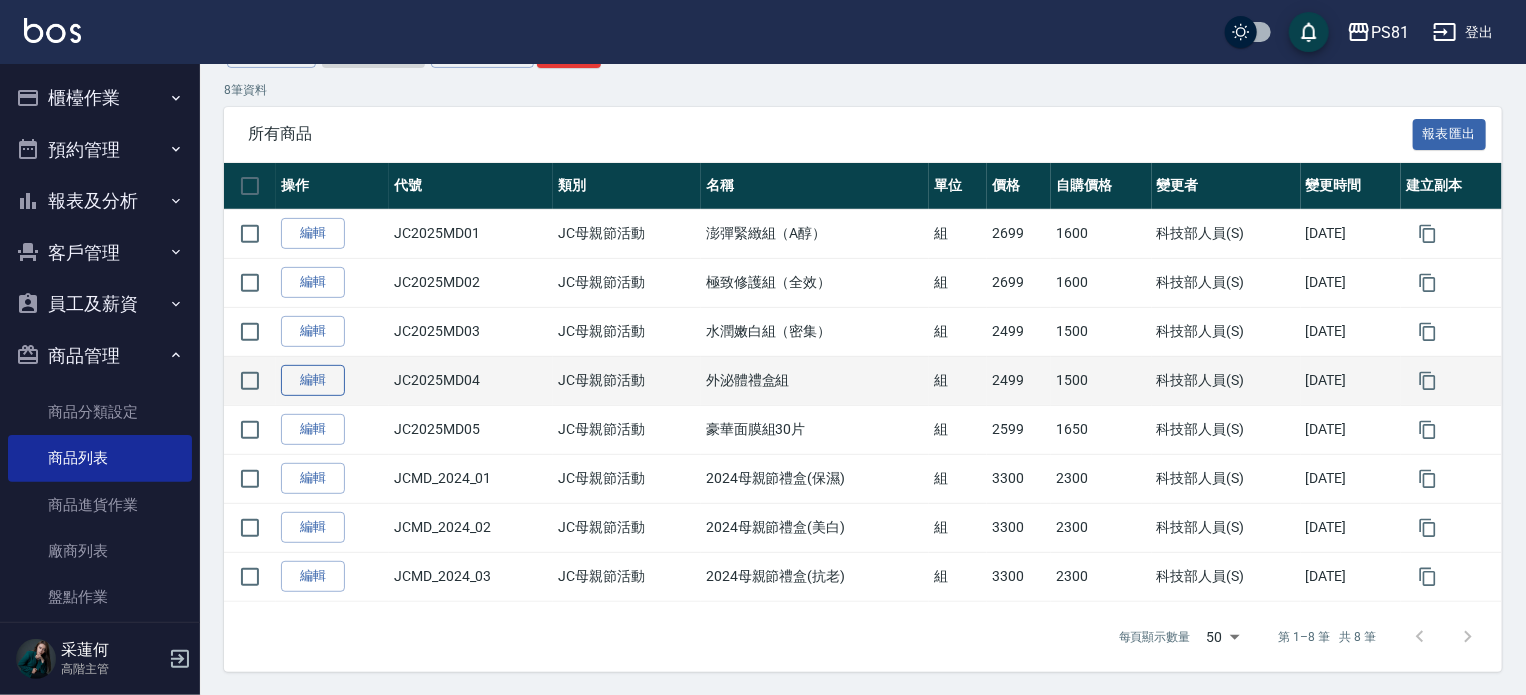 click on "編輯" at bounding box center (313, 380) 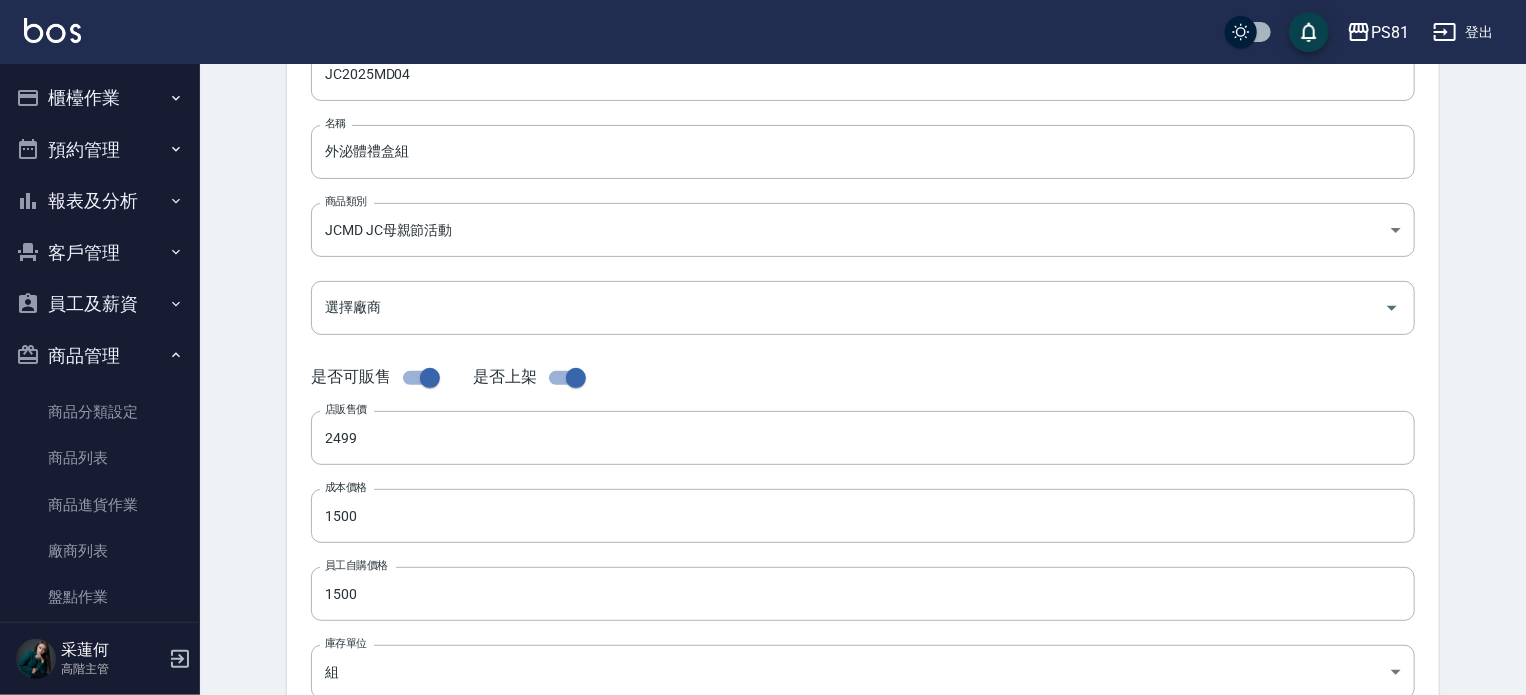 scroll, scrollTop: 200, scrollLeft: 0, axis: vertical 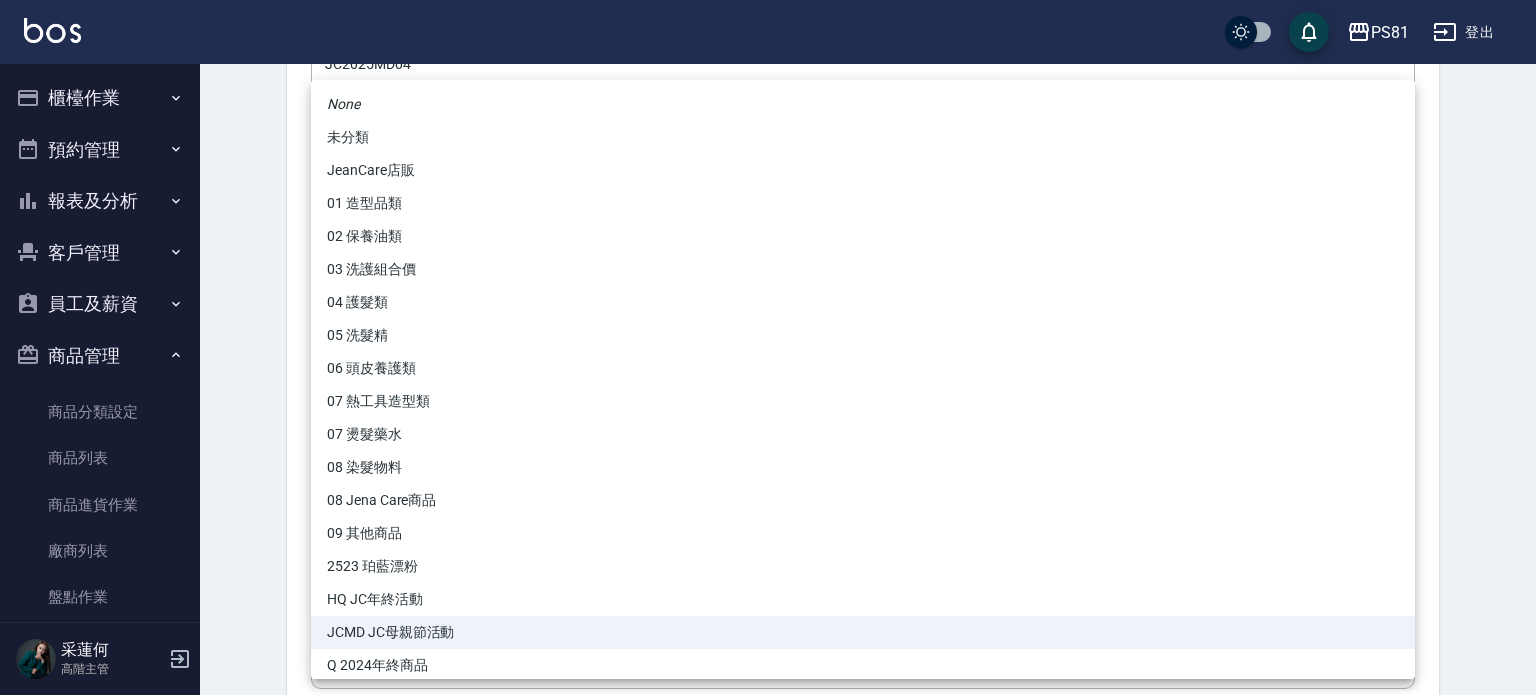 click on "PS81 登出 櫃檯作業 打帳單 帳單列表 掛單列表 座位開單 營業儀表板 現金收支登錄 高階收支登錄 材料自購登錄 每日結帳 排班表 現場電腦打卡 掃碼打卡 預約管理 預約管理 單日預約紀錄 單週預約紀錄 報表及分析 報表目錄 消費分析儀表板 店家區間累計表 店家日報表 店家排行榜 互助日報表 互助月報表 互助排行榜 互助點數明細 互助業績報表 全店業績分析表 每日業績分析表 營業統計分析表 營業項目月分析表 設計師業績表 設計師日報表 設計師業績分析表 設計師業績月報表 設計師抽成報表 設計師排行榜 商品銷售排行榜 商品消耗明細 商品進銷貨報表 商品庫存表 商品庫存盤點表 會員卡銷售報表 服務扣項明細表 單一服務項目查詢 店販抽成明細 店販分類抽成明細 顧客入金餘額表 顧客卡券餘額表 每日非現金明細 每日收支明細 收支分類明細表 收支匯款表 損益表" at bounding box center [768, 490] 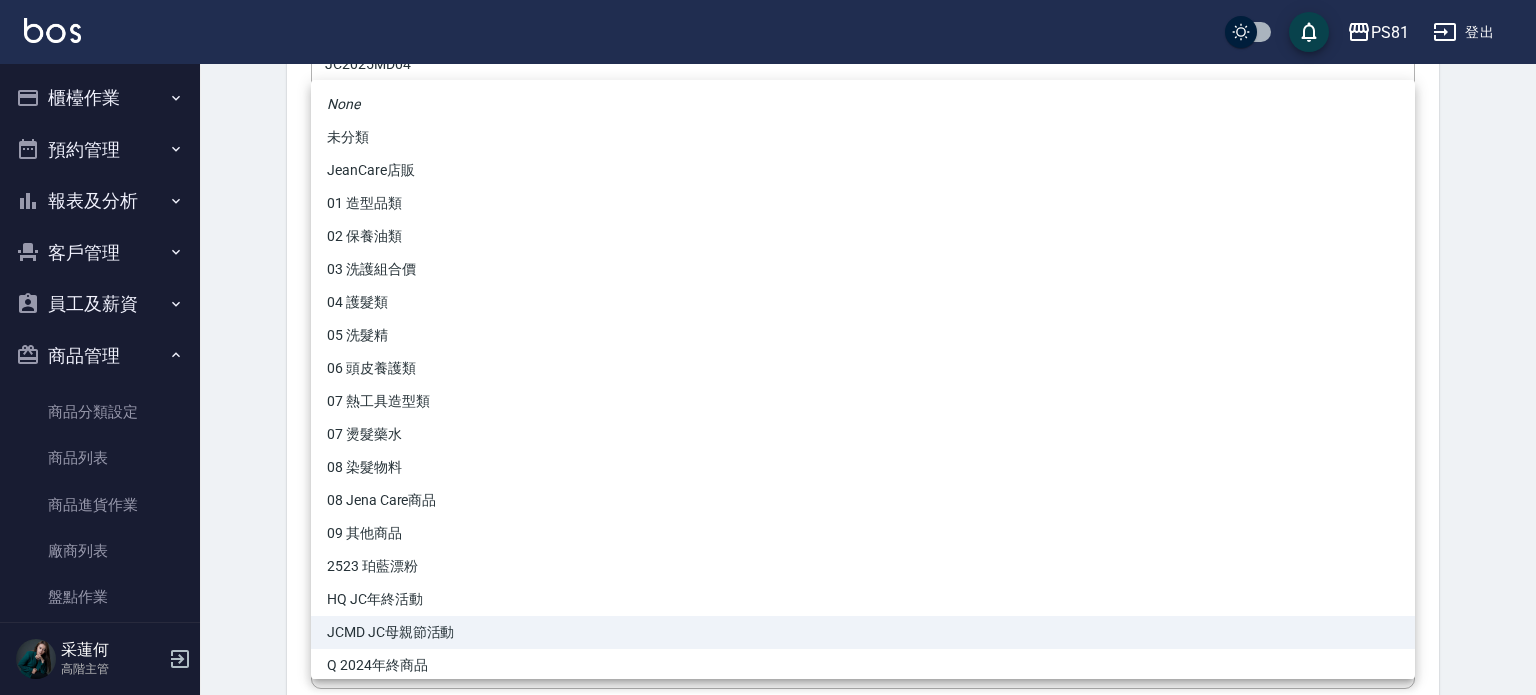 click at bounding box center [768, 347] 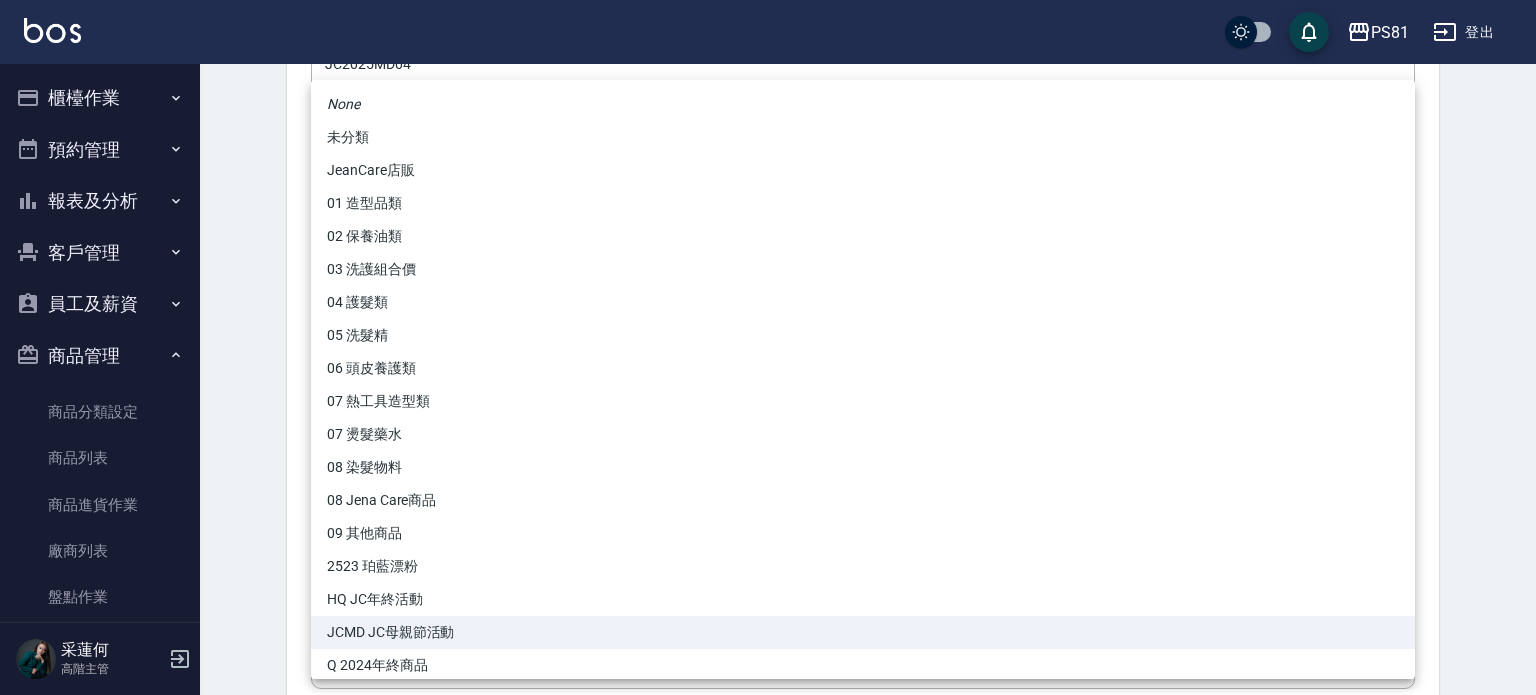 click on "PS81 登出 櫃檯作業 打帳單 帳單列表 掛單列表 座位開單 營業儀表板 現金收支登錄 高階收支登錄 材料自購登錄 每日結帳 排班表 現場電腦打卡 掃碼打卡 預約管理 預約管理 單日預約紀錄 單週預約紀錄 報表及分析 報表目錄 消費分析儀表板 店家區間累計表 店家日報表 店家排行榜 互助日報表 互助月報表 互助排行榜 互助點數明細 互助業績報表 全店業績分析表 每日業績分析表 營業統計分析表 營業項目月分析表 設計師業績表 設計師日報表 設計師業績分析表 設計師業績月報表 設計師抽成報表 設計師排行榜 商品銷售排行榜 商品消耗明細 商品進銷貨報表 商品庫存表 商品庫存盤點表 會員卡銷售報表 服務扣項明細表 單一服務項目查詢 店販抽成明細 店販分類抽成明細 顧客入金餘額表 顧客卡券餘額表 每日非現金明細 每日收支明細 收支分類明細表 收支匯款表 損益表" at bounding box center (768, 490) 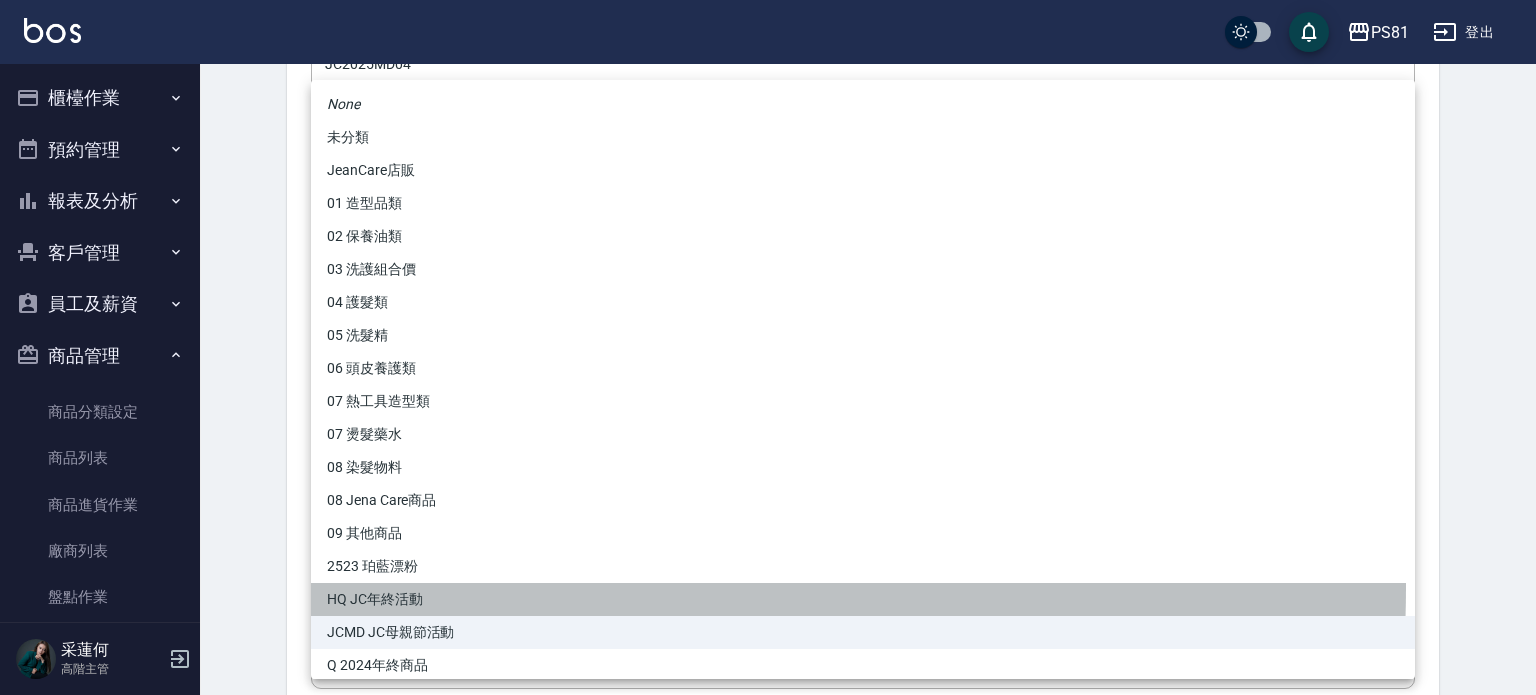 click on "HQ   JC年終活動" at bounding box center (863, 599) 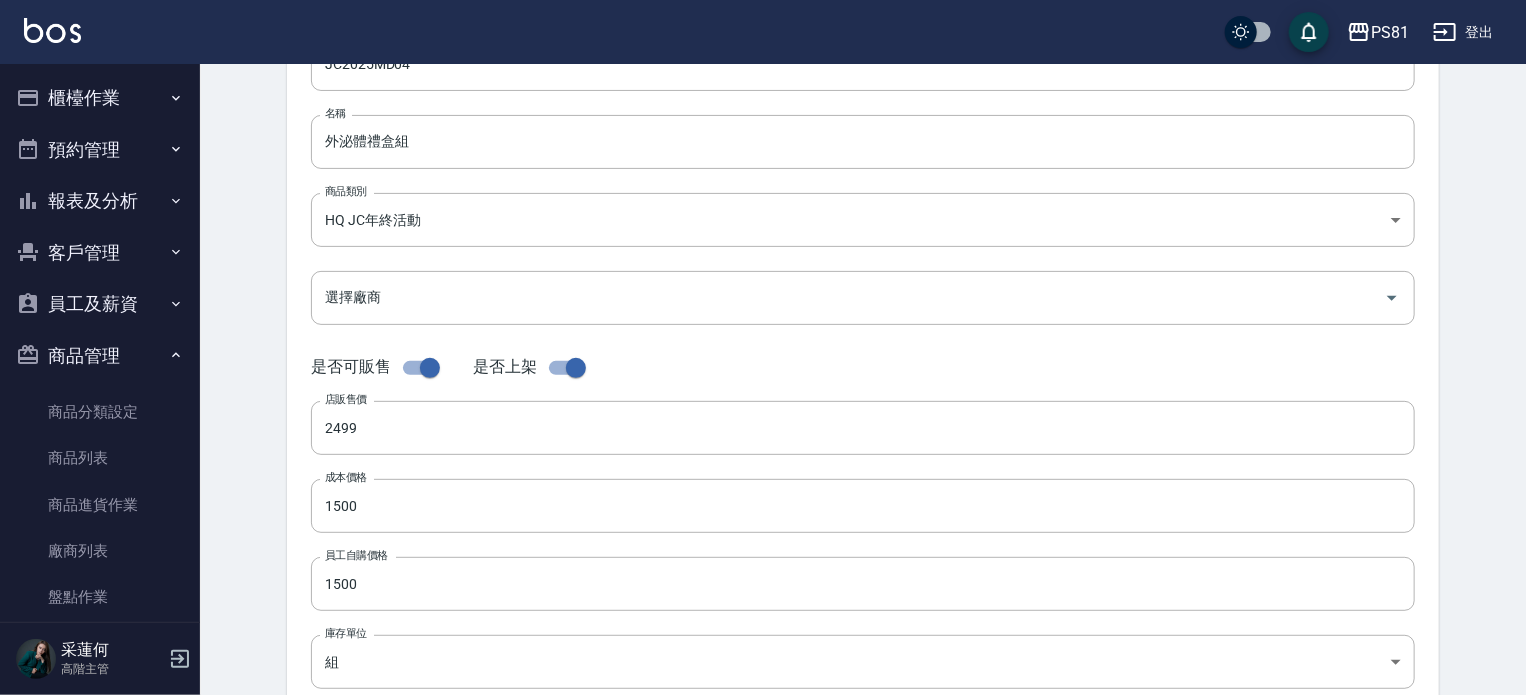 click on "代號 JC2025MD04 代號 名稱 外泌體禮盒組 名稱 商品類別 HQ   JC年終活動 3d6b9303-9271-4890-a8f7-41f2e6c3c75a 商品類別 選擇廠商 選擇廠商 是否可販售 是否上架 店販售價 2499 店販售價 成本價格 1500 成本價格 員工自購價格 1500 員工自購價格 庫存單位 組 組 庫存單位 打帳單是否能更改預設價格 不可更改 TRUE 打帳單是否能更改預設價格" at bounding box center [863, 414] 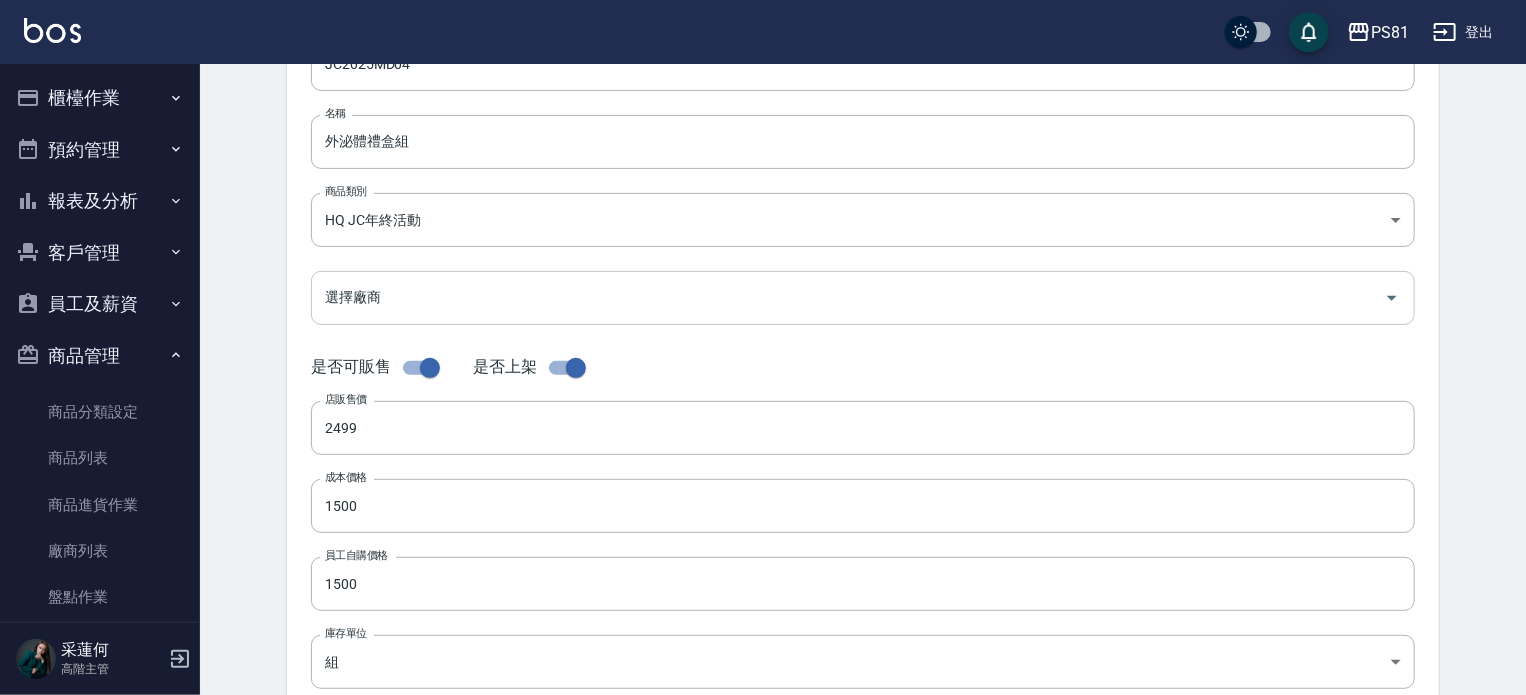 click on "選擇廠商" at bounding box center [848, 297] 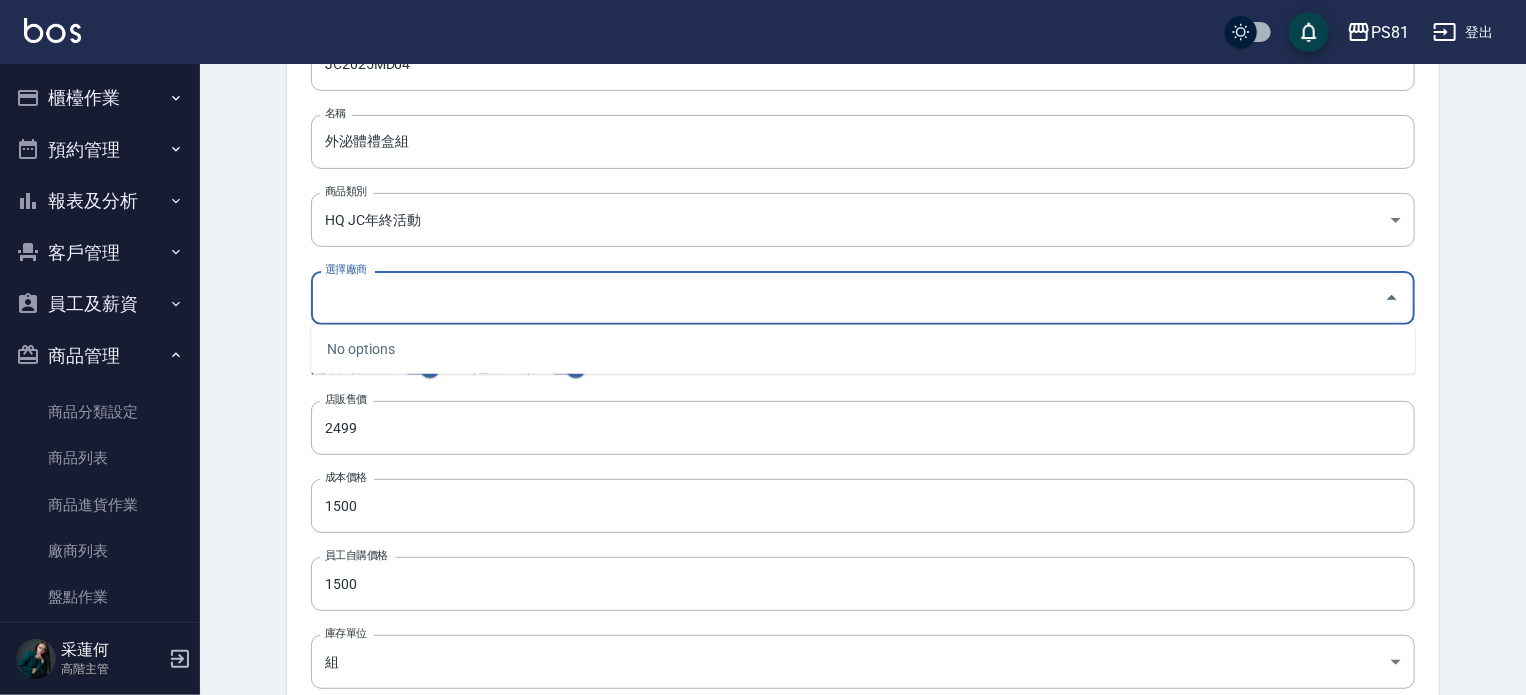 click on "Product Edit 編輯商品 一般資訊 代號 JC2025MD04 代號 名稱 外泌體禮盒組 名稱 商品類別 HQ   JC年終活動 3d6b9303-9271-4890-a8f7-41f2e6c3c75a 商品類別 選擇廠商 選擇廠商 是否可販售 是否上架 店販售價 2499 店販售價 成本價格 1500 成本價格 員工自購價格 1500 員工自購價格 庫存單位 組 組 庫存單位 打帳單是否能更改預設價格 不可更改 TRUE 打帳單是否能更改預設價格 抽成 抽成方式 依售價-成本(%) byCost 抽成方式 抽成數字% 50 抽成數字% 儲存 儲存並上一筆 儲存並下一筆" at bounding box center (863, 522) 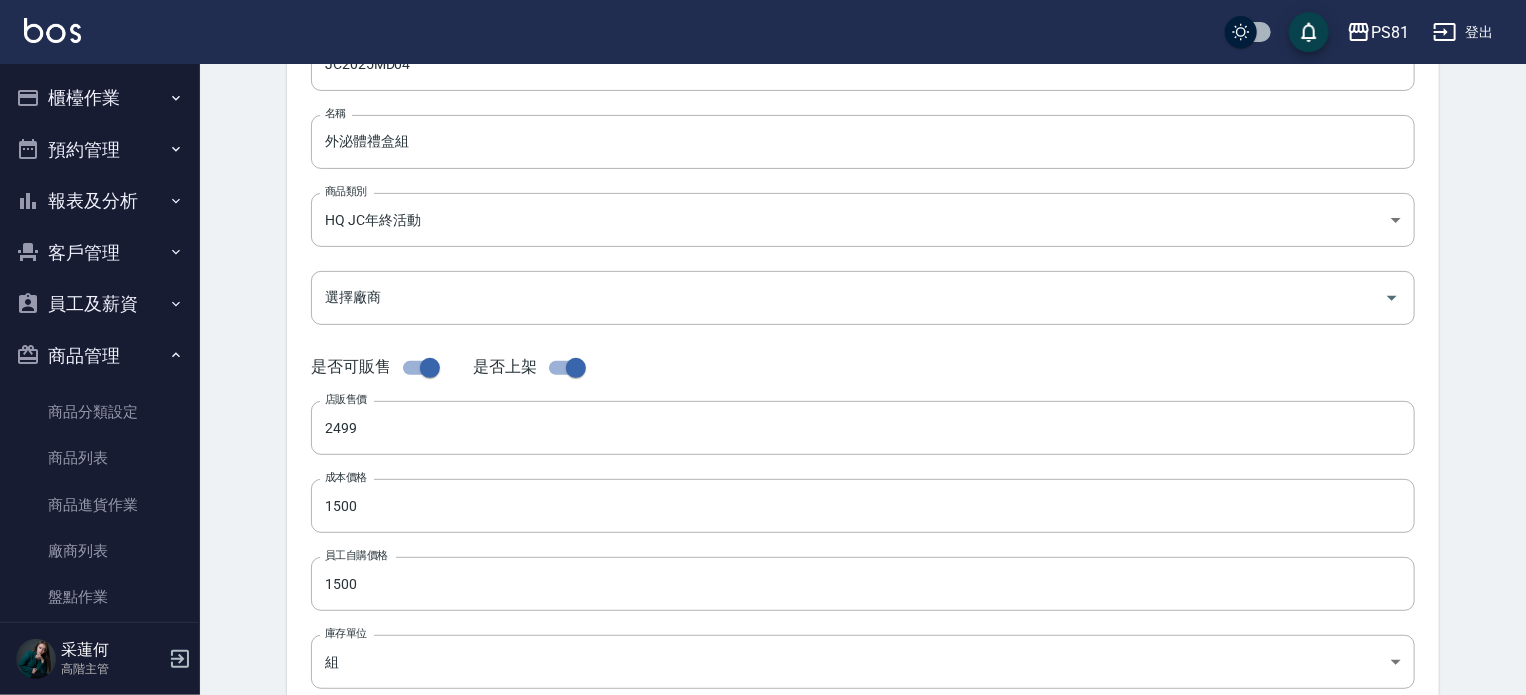 scroll, scrollTop: 300, scrollLeft: 0, axis: vertical 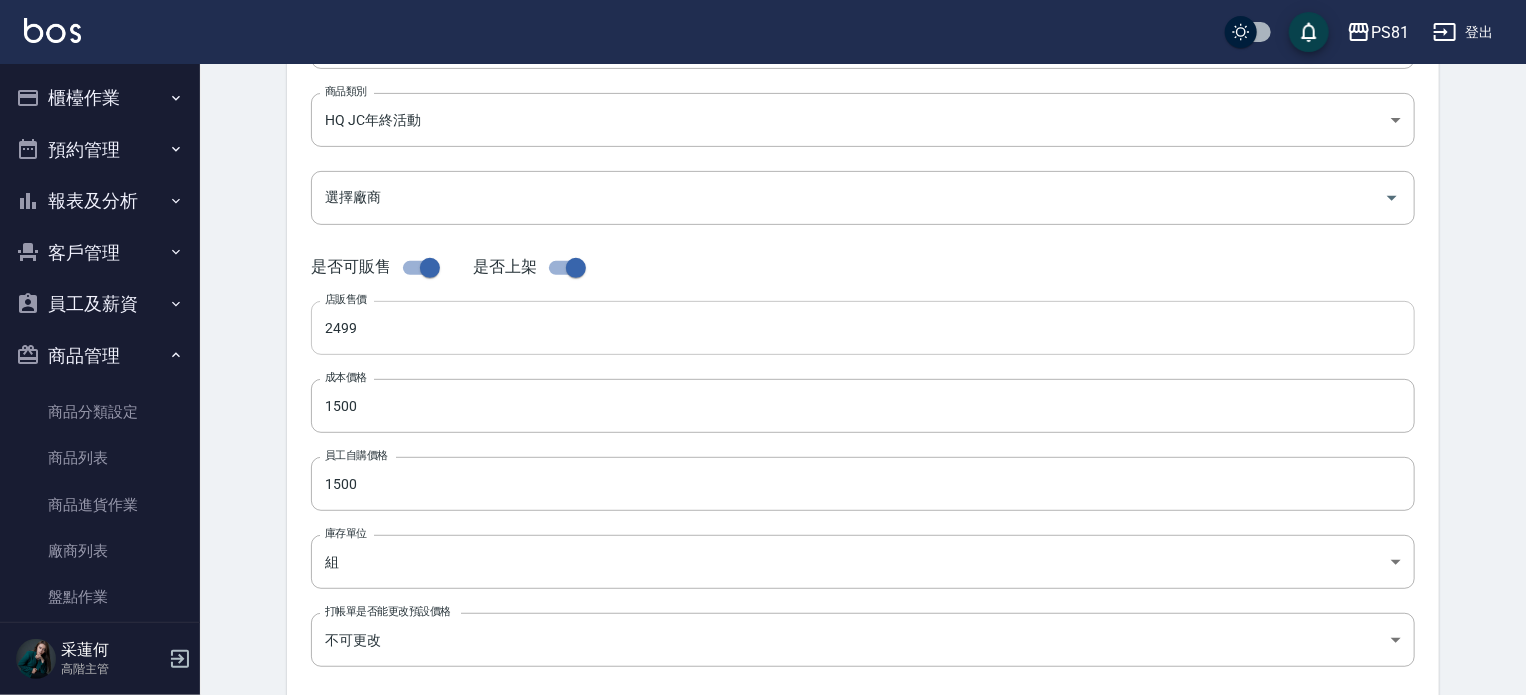 click on "2499" at bounding box center (863, 328) 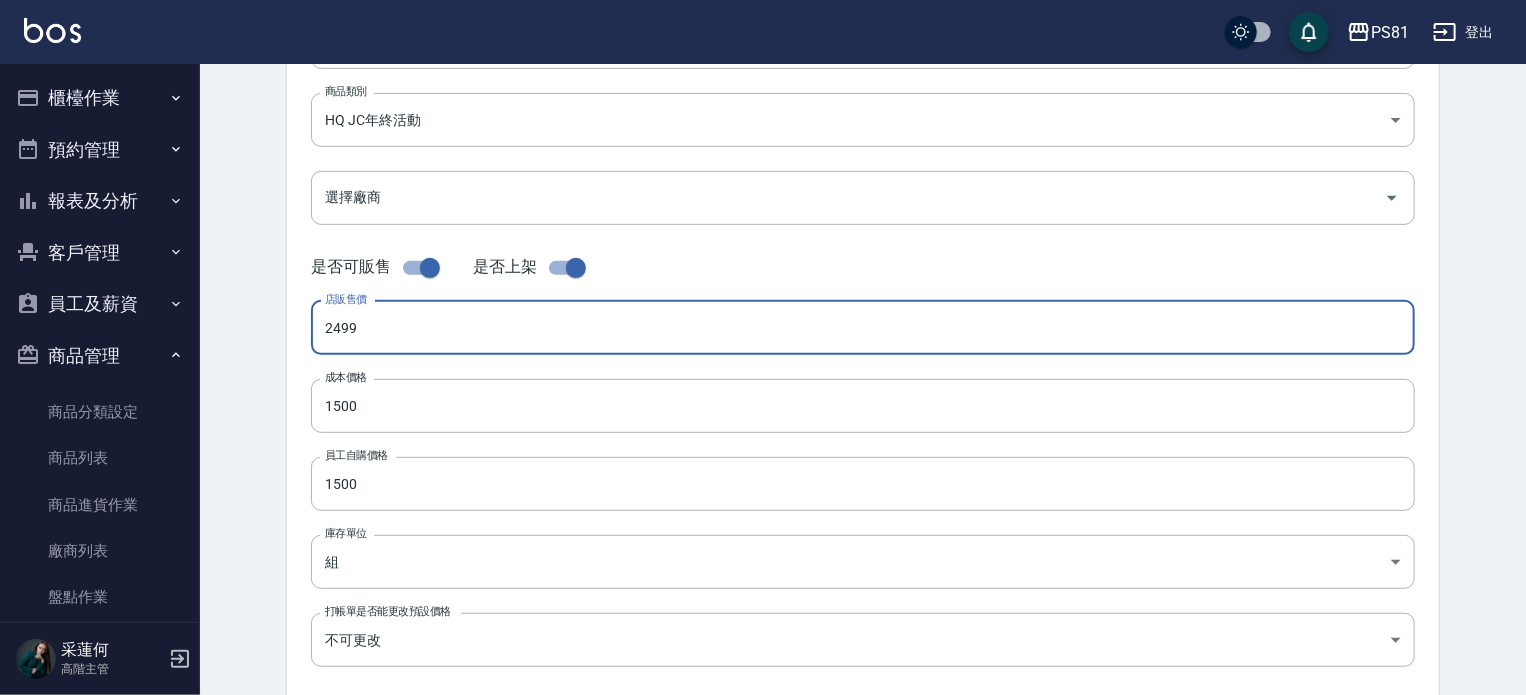 click on "2499" at bounding box center [863, 328] 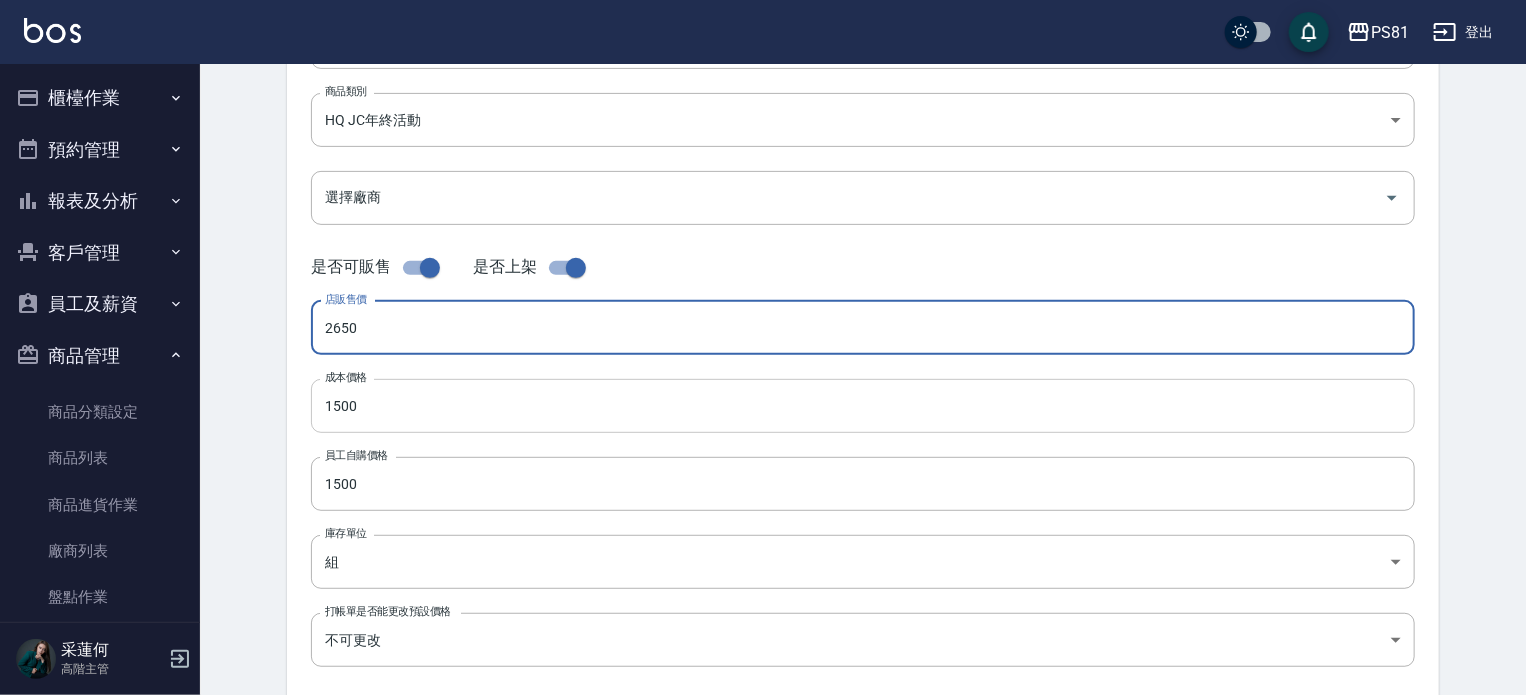 type on "2650" 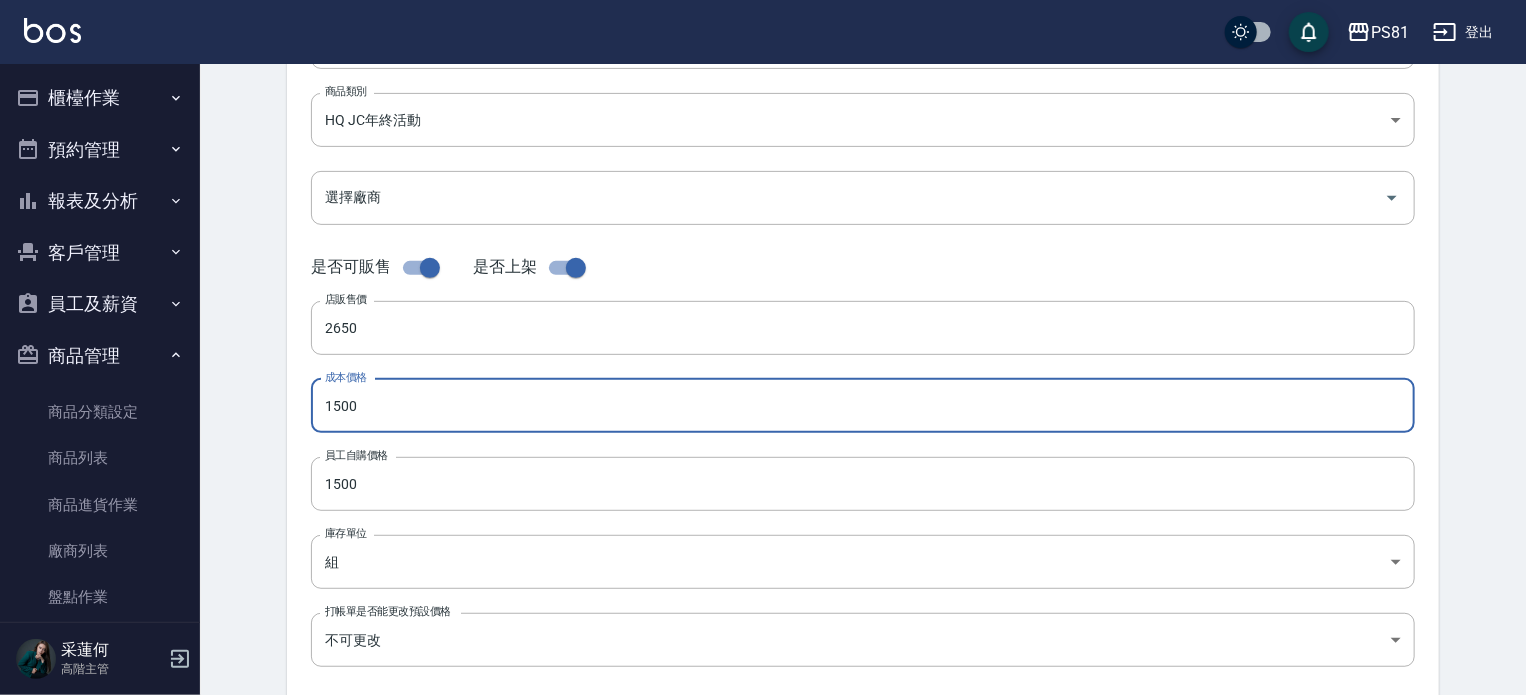 click on "1500" at bounding box center [863, 406] 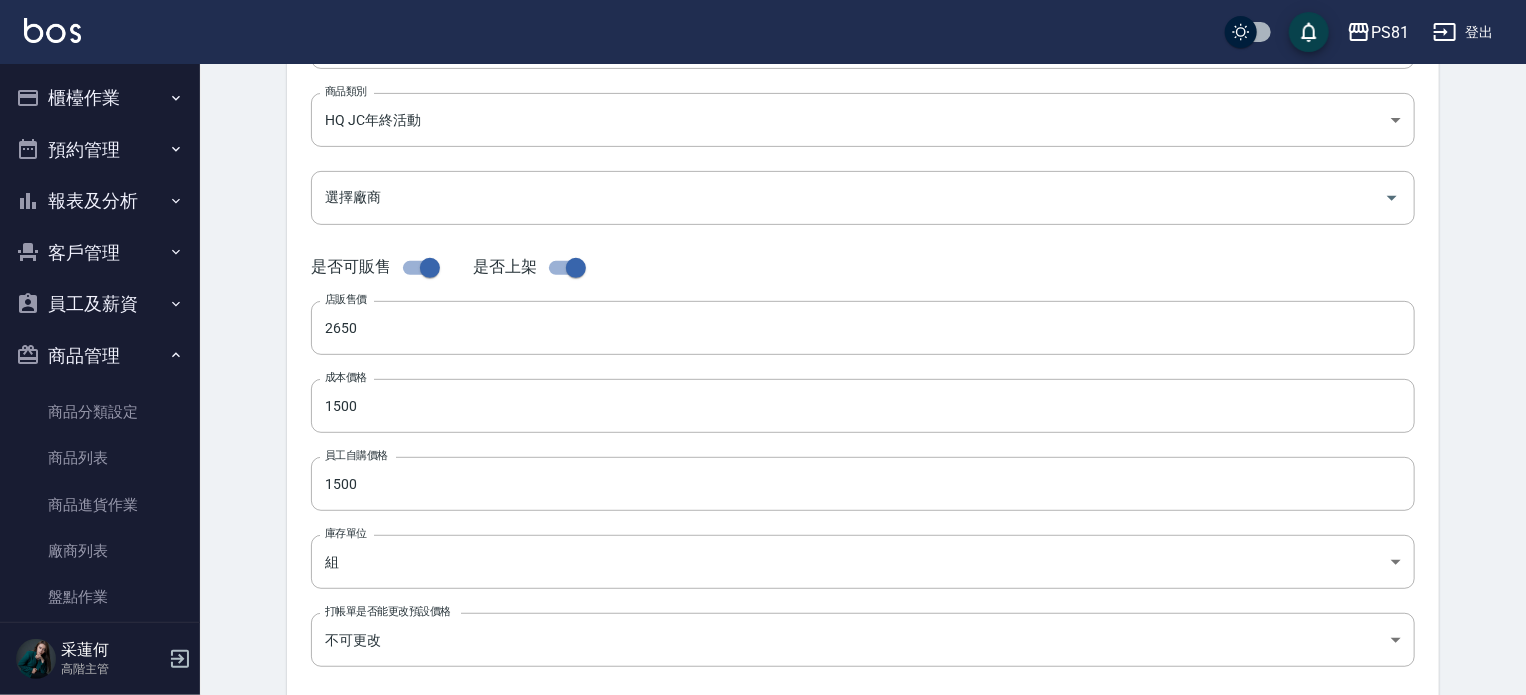 click on "代號 JC2025MD04 代號 名稱 外泌體禮盒組 名稱 商品類別 HQ   JC年終活動 3d6b9303-9271-4890-a8f7-41f2e6c3c75a 商品類別 選擇廠商 選擇廠商 是否可販售 是否上架 店販售價 2650 店販售價 成本價格 1500 成本價格 員工自購價格 1500 員工自購價格 庫存單位 組 組 庫存單位 打帳單是否能更改預設價格 不可更改 TRUE 打帳單是否能更改預設價格" at bounding box center (863, 314) 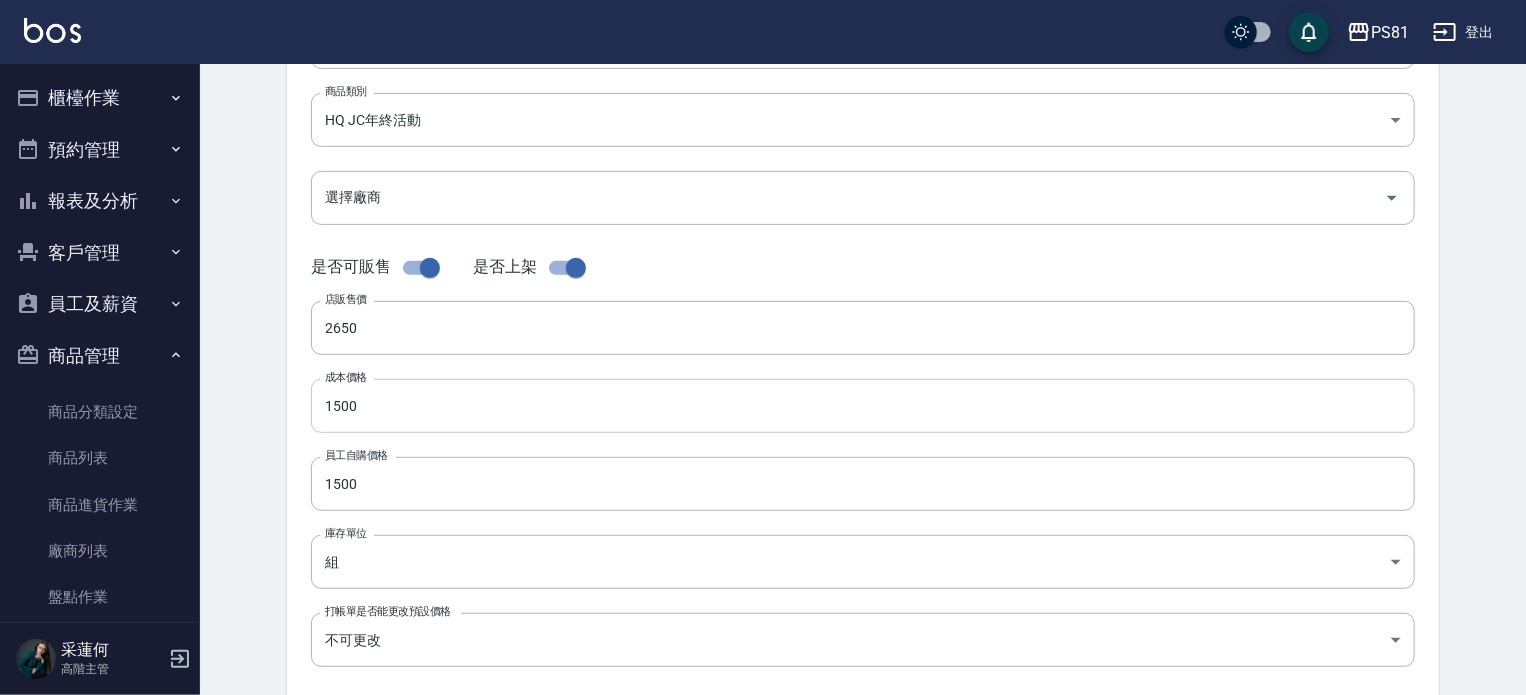 click on "1500" at bounding box center [863, 406] 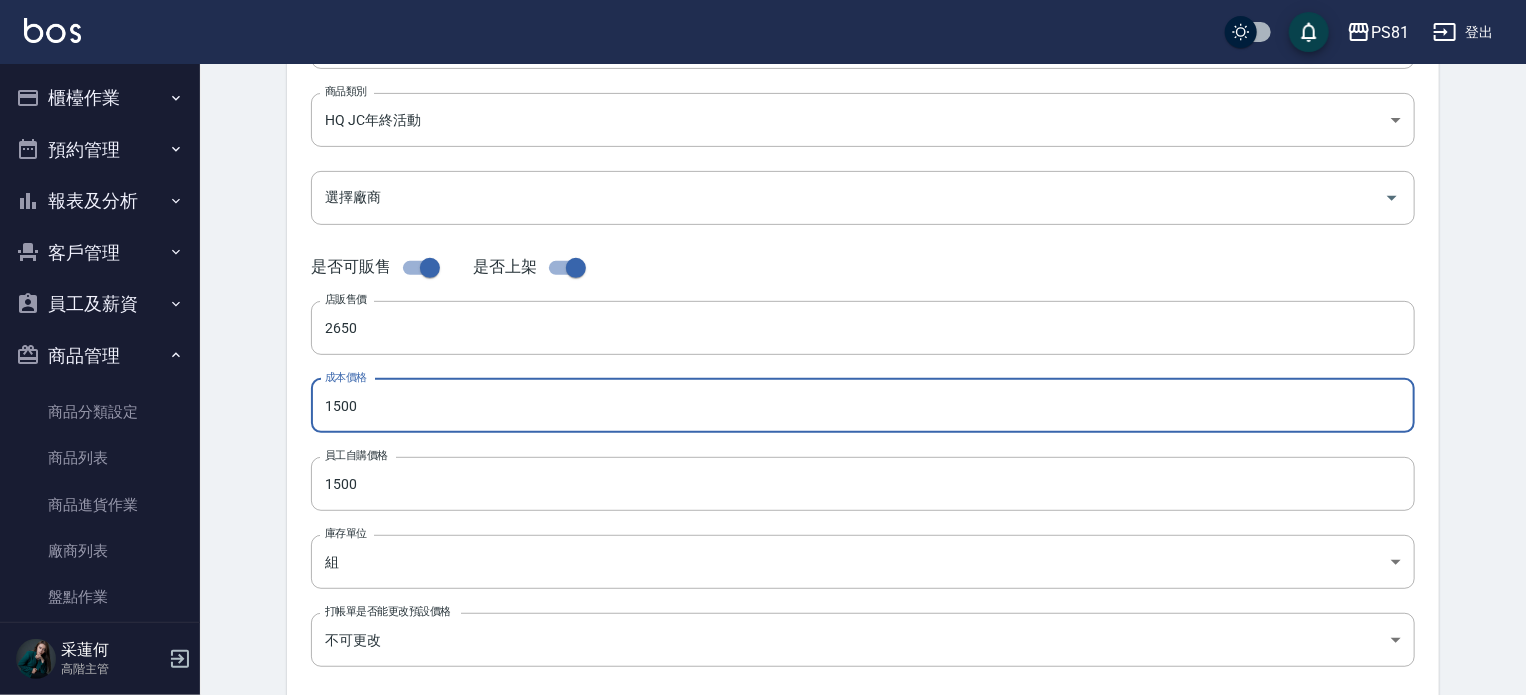 click on "1500" at bounding box center [863, 406] 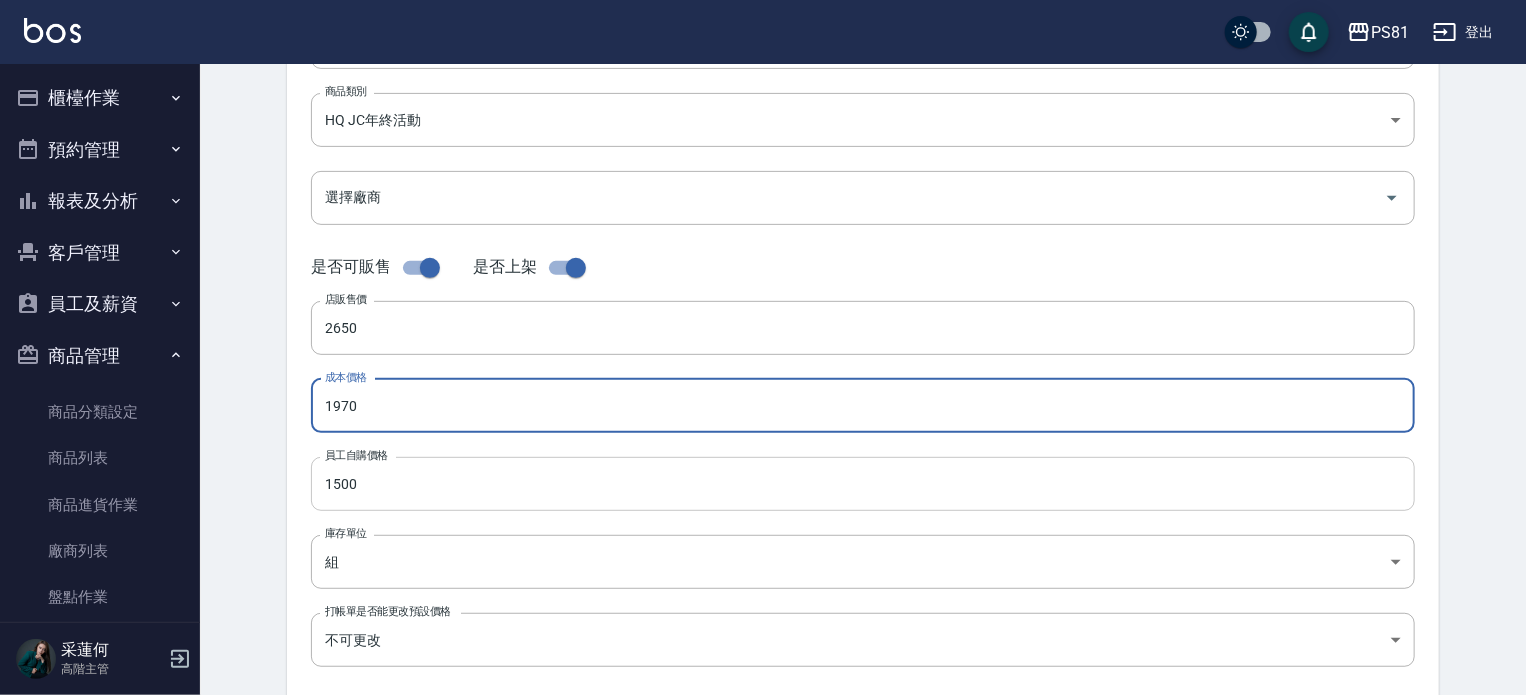 type on "1970" 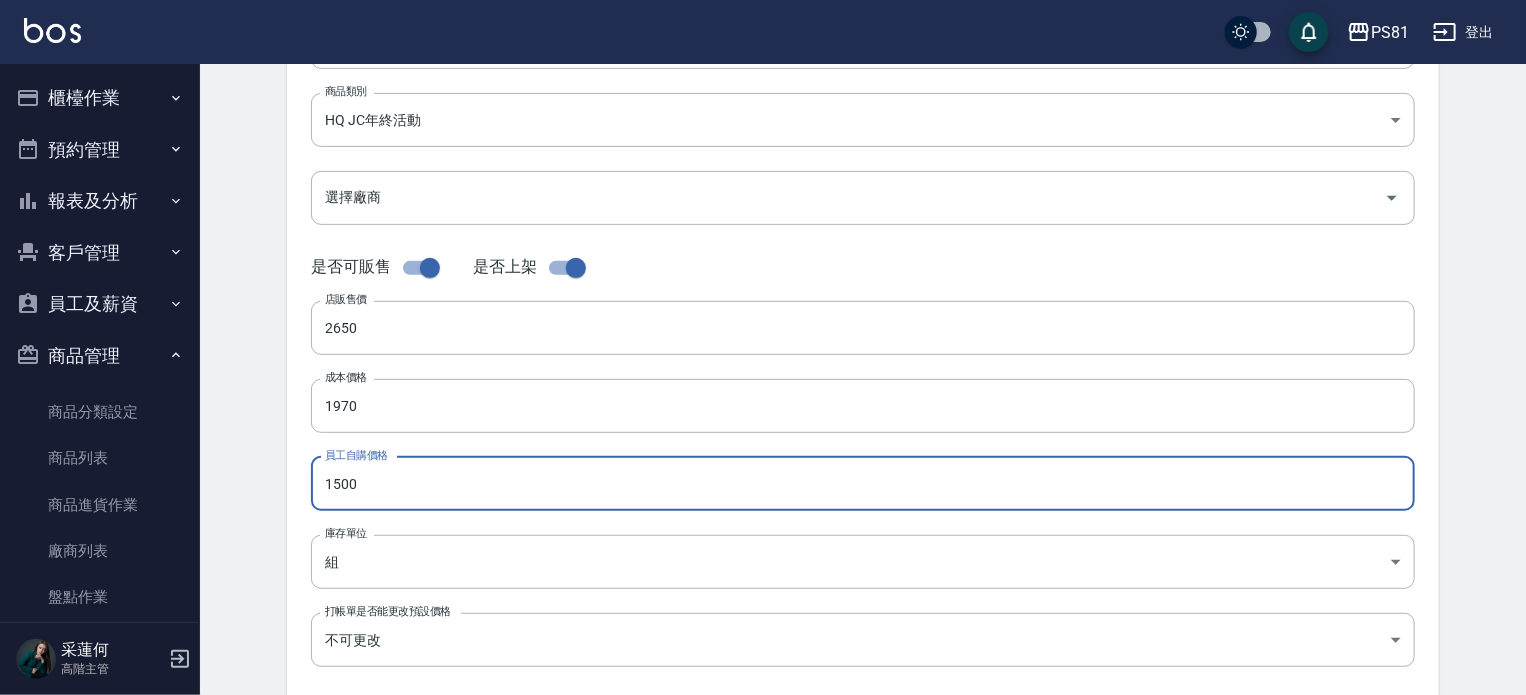 click on "1500" at bounding box center (863, 484) 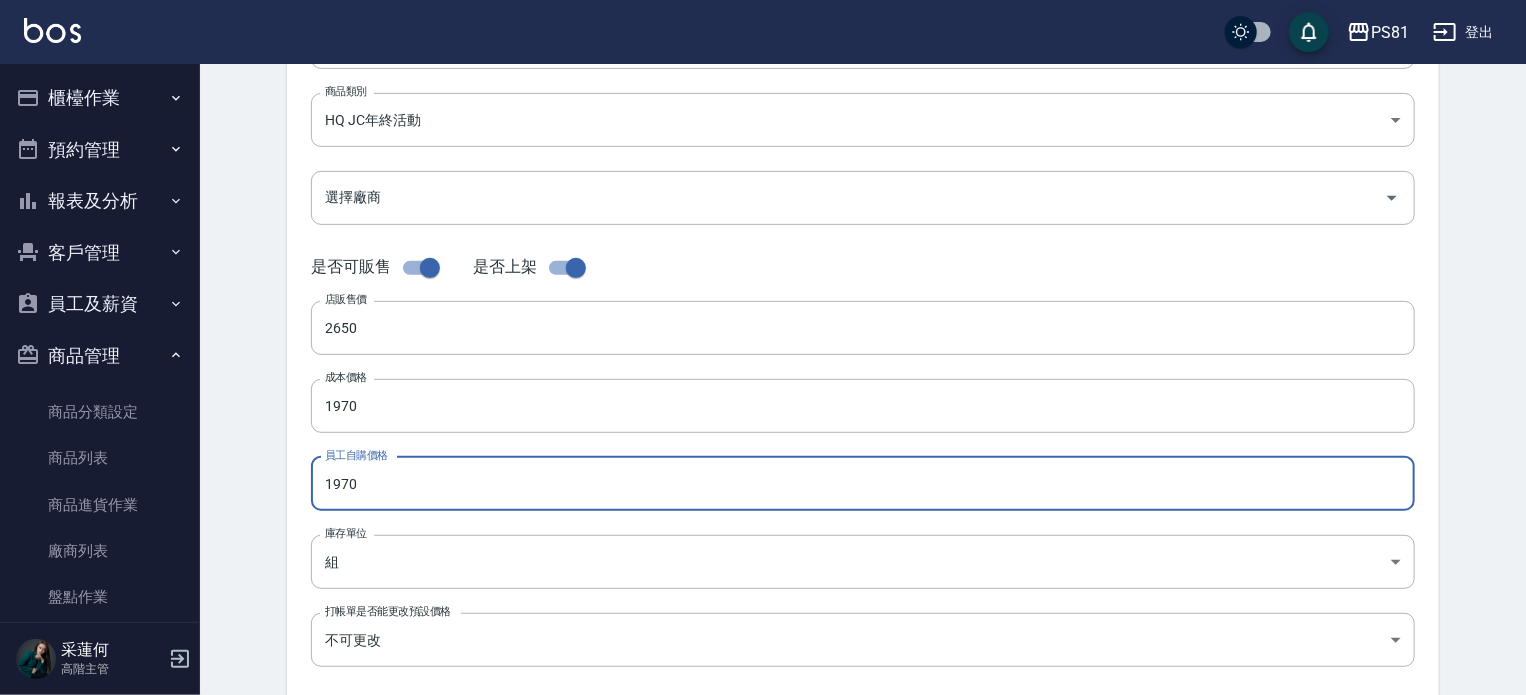 type on "1970" 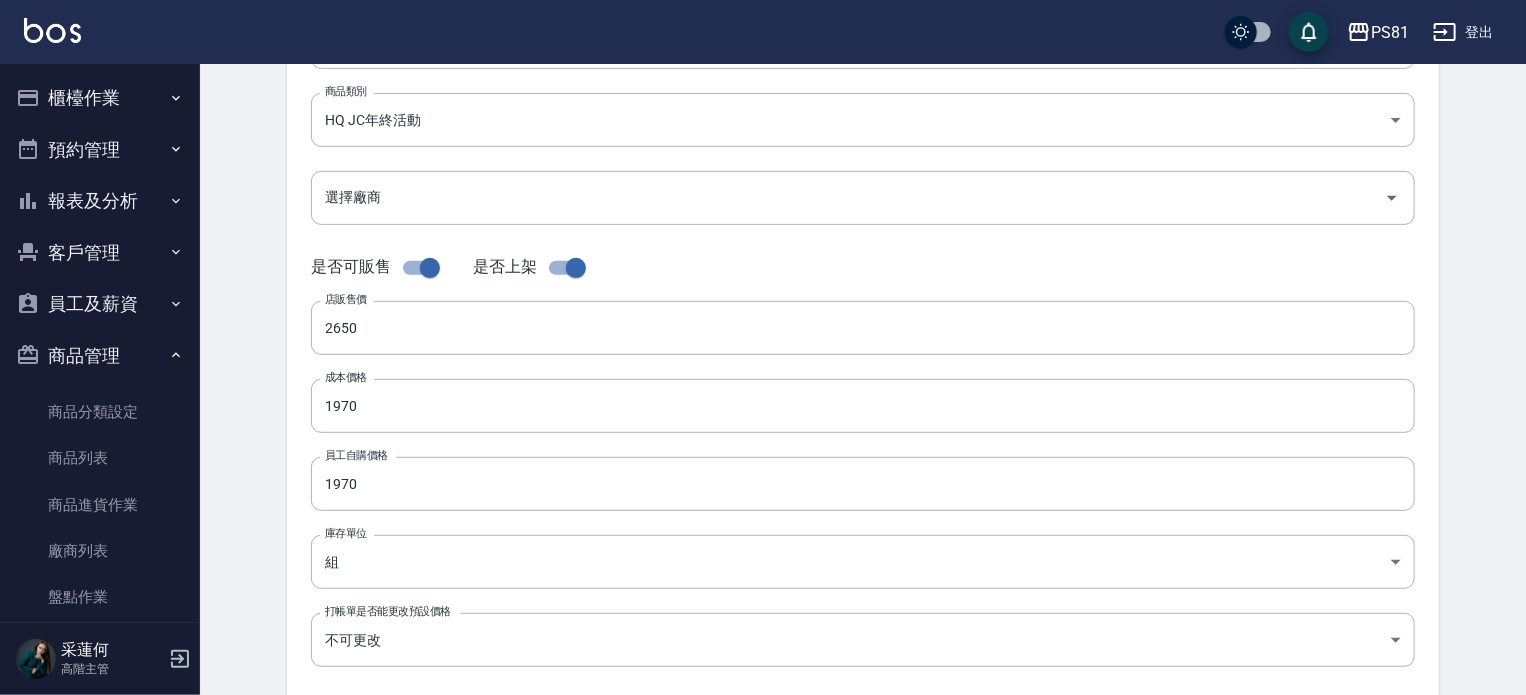 click on "Product Edit 編輯商品 一般資訊 代號 JC2025MD04 代號 名稱 外泌體禮盒組 名稱 商品類別 HQ   JC年終活動 3d6b9303-9271-4890-a8f7-41f2e6c3c75a 商品類別 選擇廠商 選擇廠商 是否可販售 是否上架 店販售價 2650 店販售價 成本價格 1970 成本價格 員工自購價格 1970 員工自購價格 庫存單位 組 組 庫存單位 打帳單是否能更改預設價格 不可更改 TRUE 打帳單是否能更改預設價格 抽成 抽成方式 依售價-成本(%) byCost 抽成方式 抽成數字% 50 抽成數字% 儲存 儲存並上一筆 儲存並下一筆" at bounding box center [863, 422] 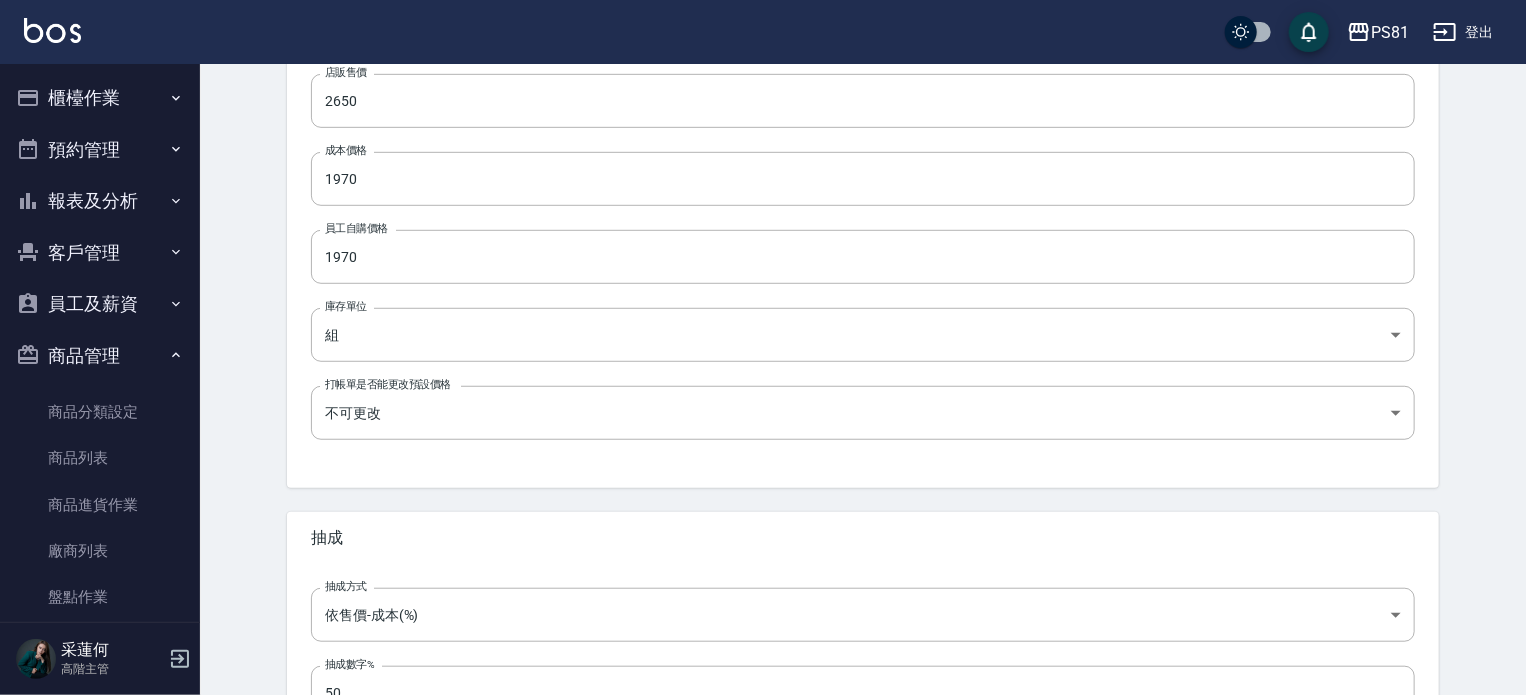 scroll, scrollTop: 684, scrollLeft: 0, axis: vertical 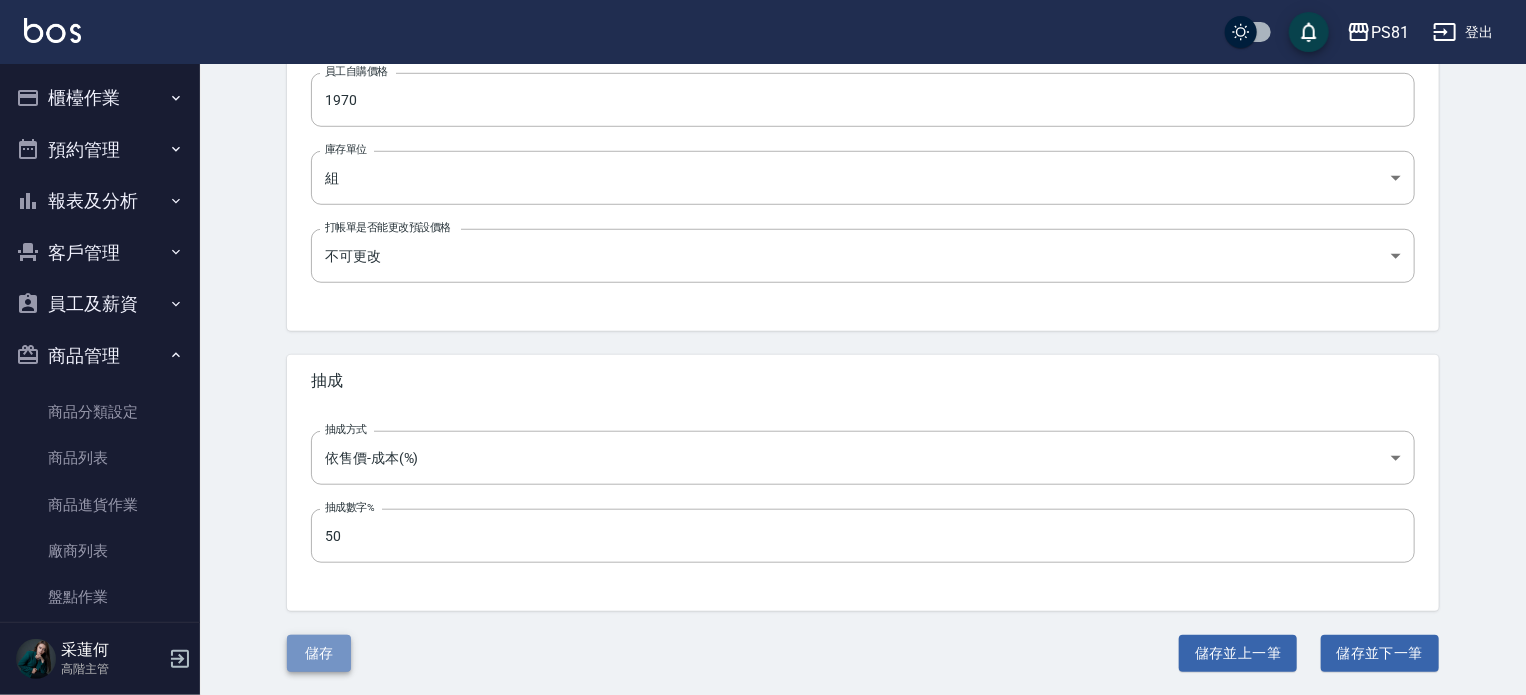 click on "儲存" at bounding box center [319, 653] 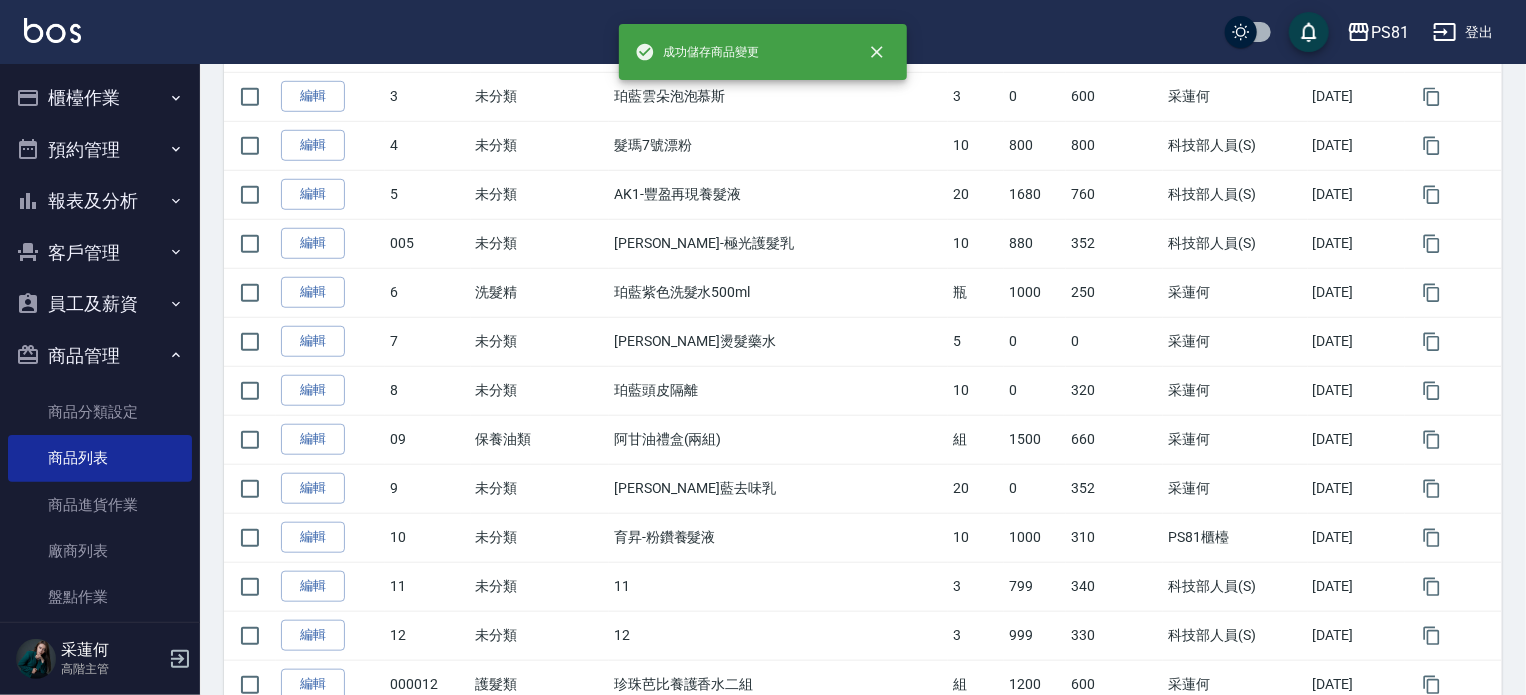 scroll, scrollTop: 0, scrollLeft: 0, axis: both 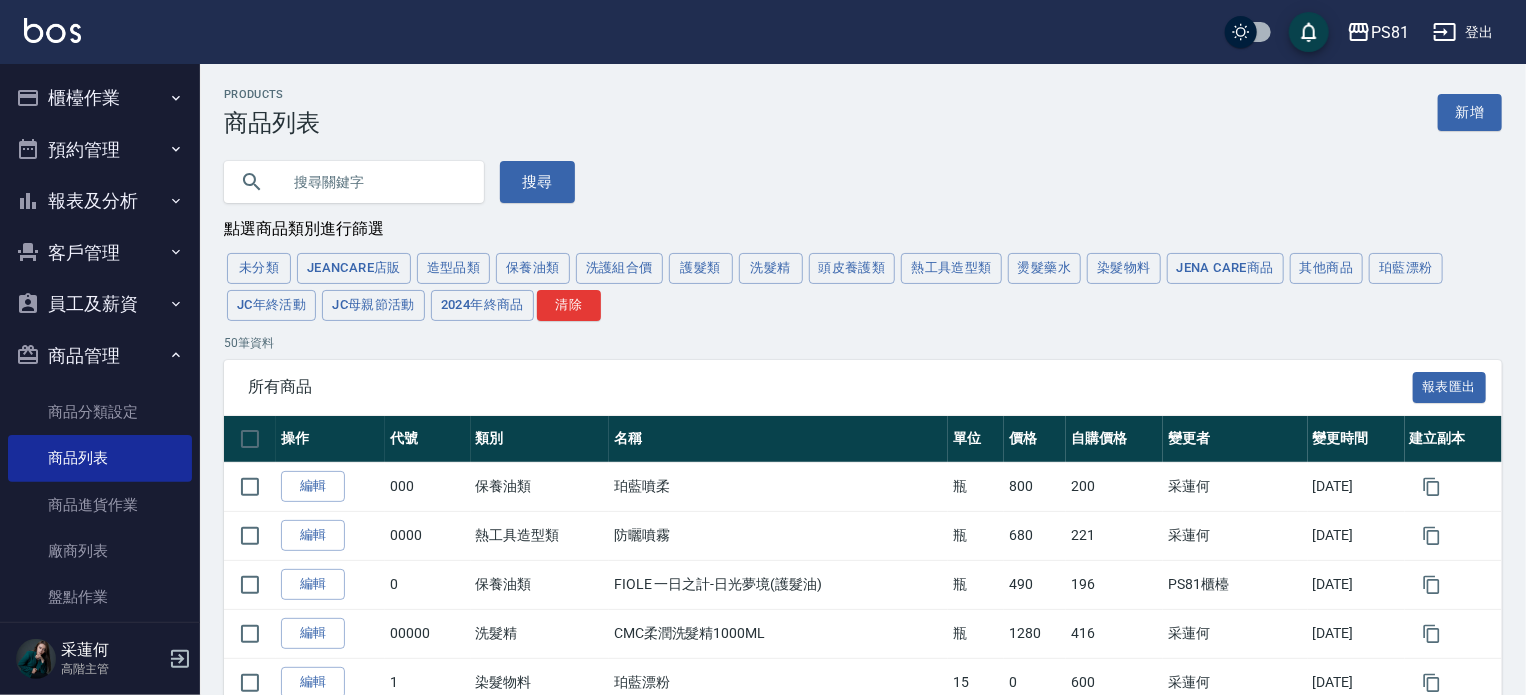 click on "所有商品 報表匯出" at bounding box center (863, 387) 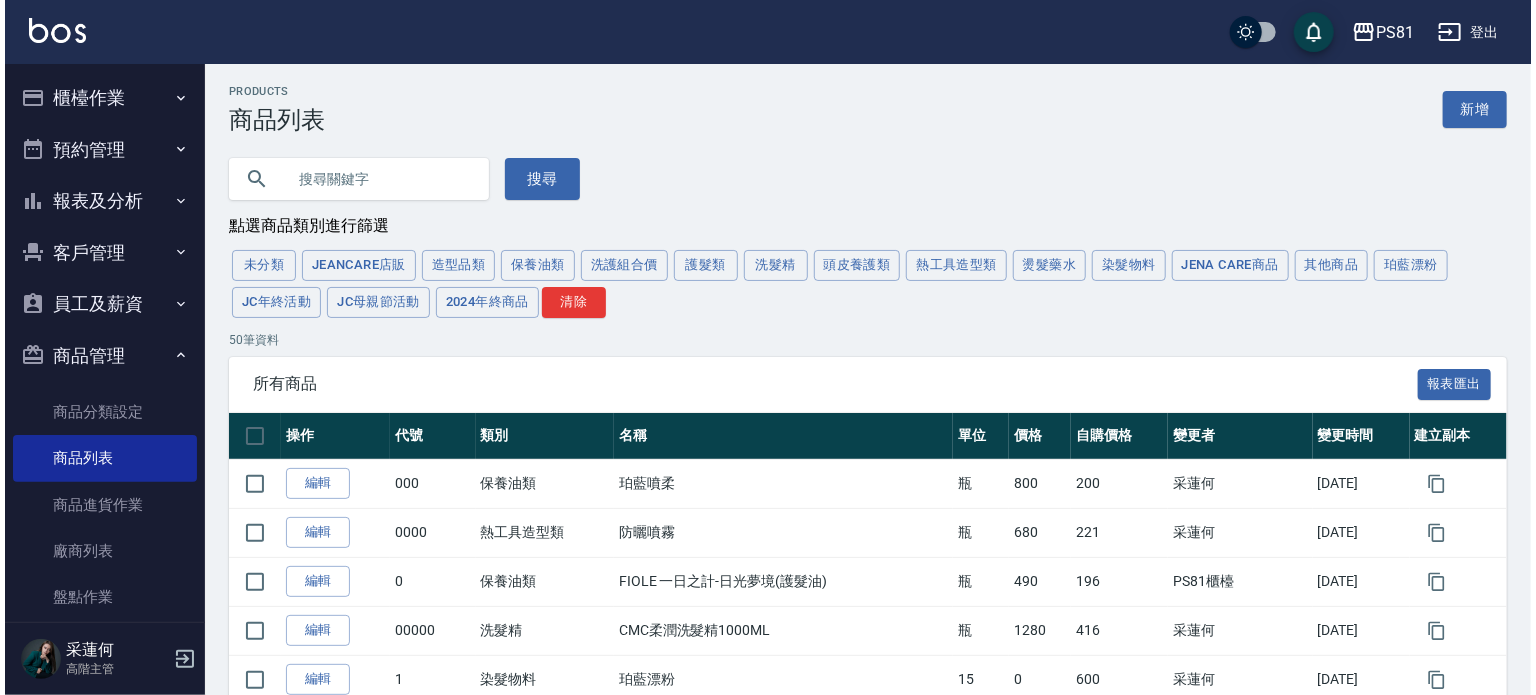 scroll, scrollTop: 0, scrollLeft: 0, axis: both 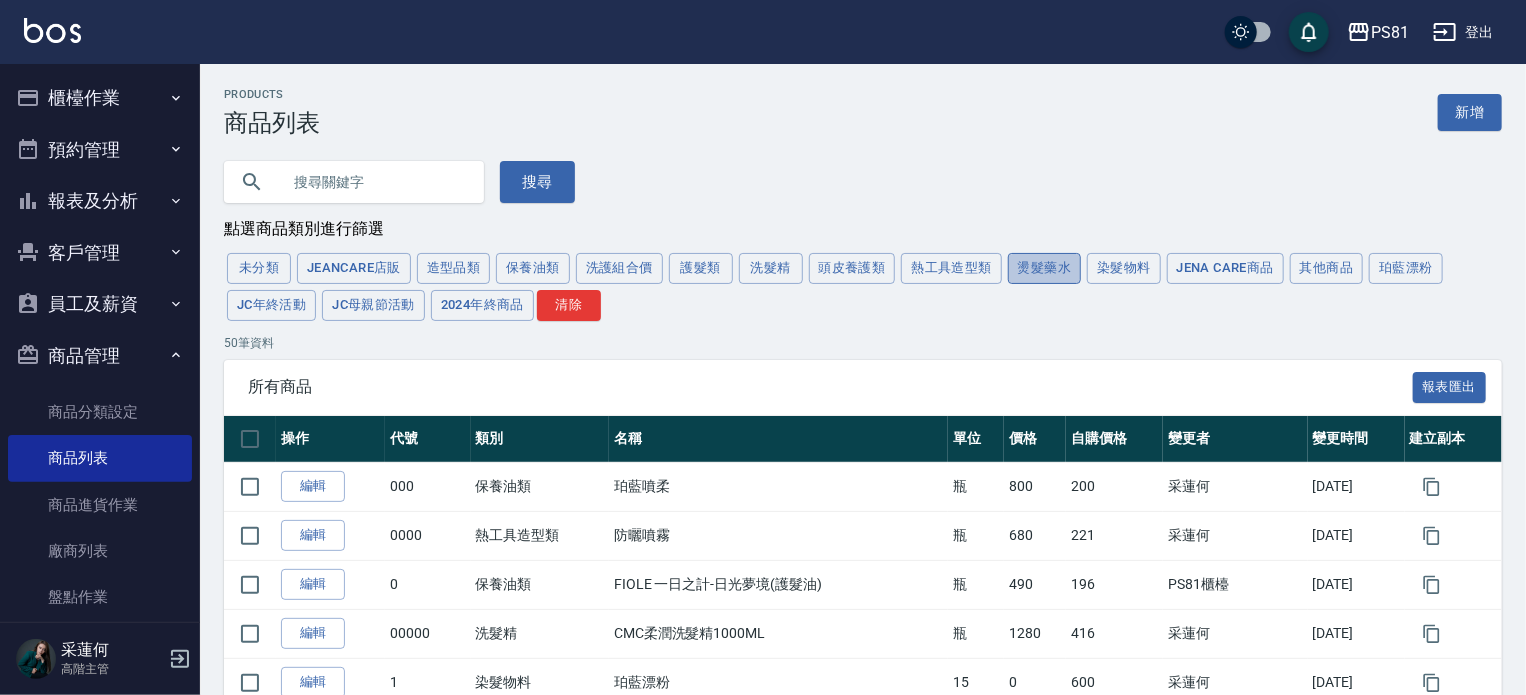 click on "燙髮藥水" at bounding box center (1045, 268) 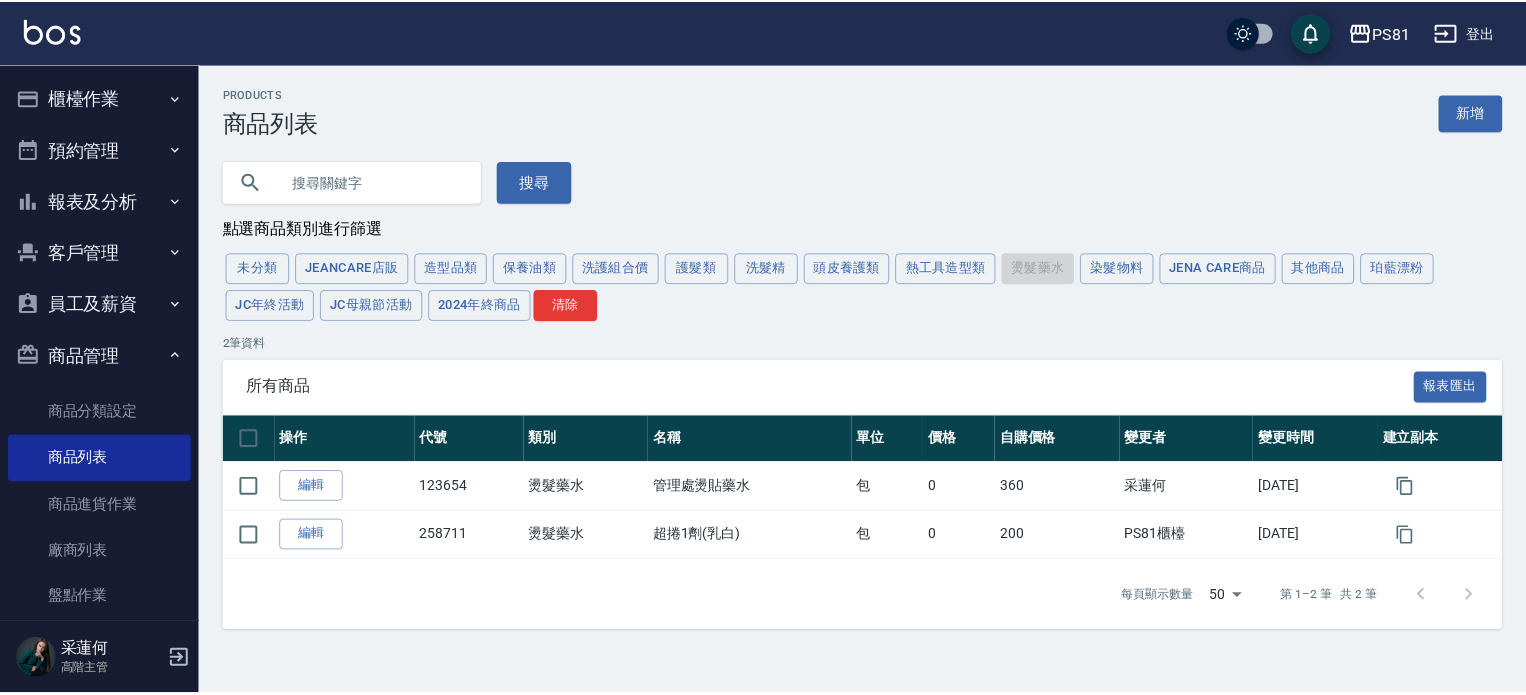scroll, scrollTop: 132, scrollLeft: 0, axis: vertical 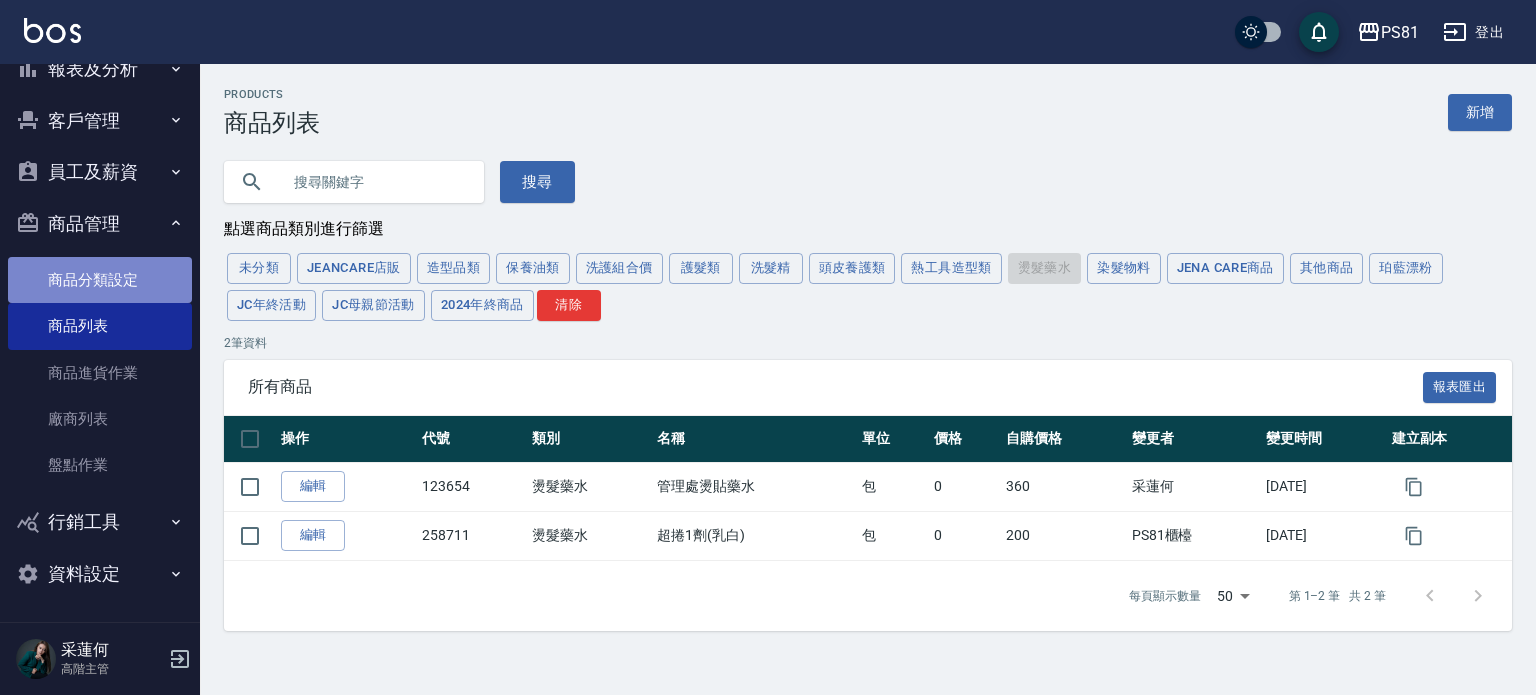 click on "商品分類設定" at bounding box center [100, 280] 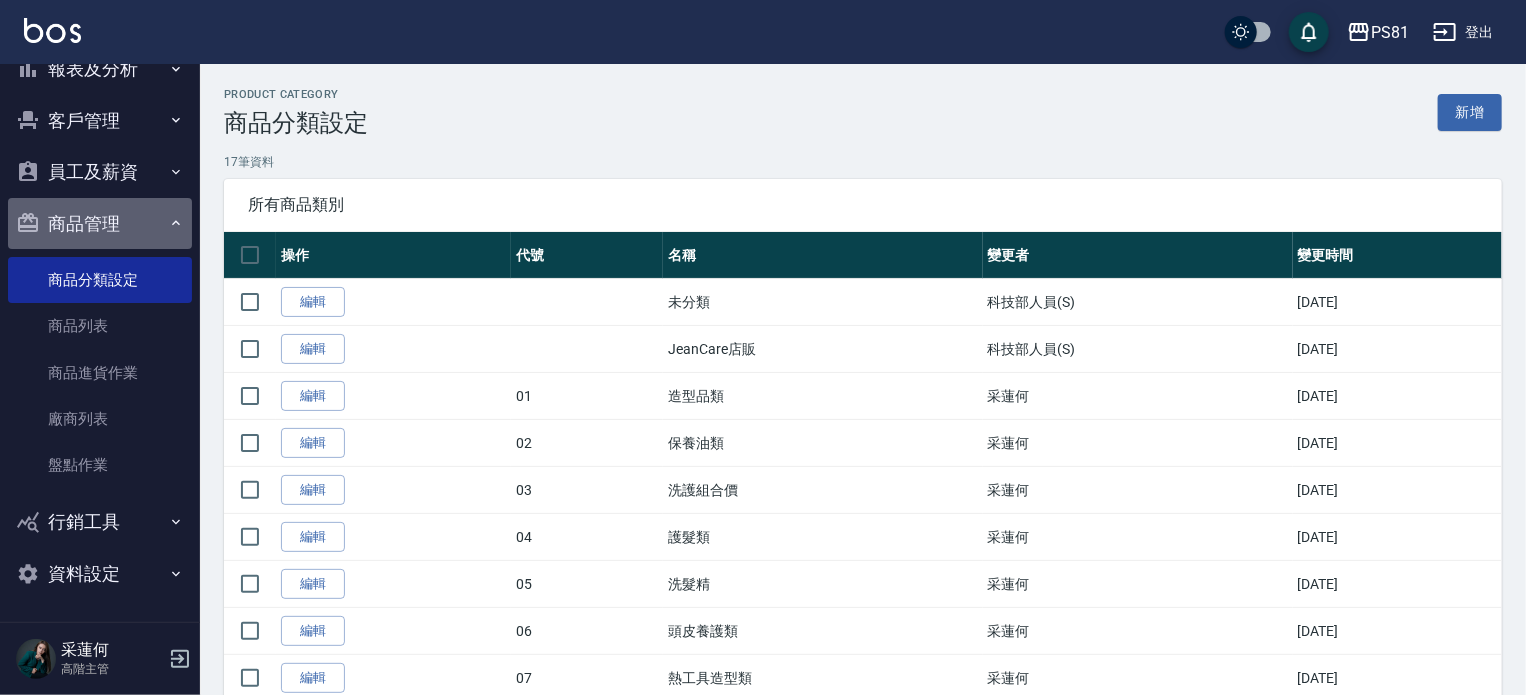 click on "商品管理" at bounding box center [100, 224] 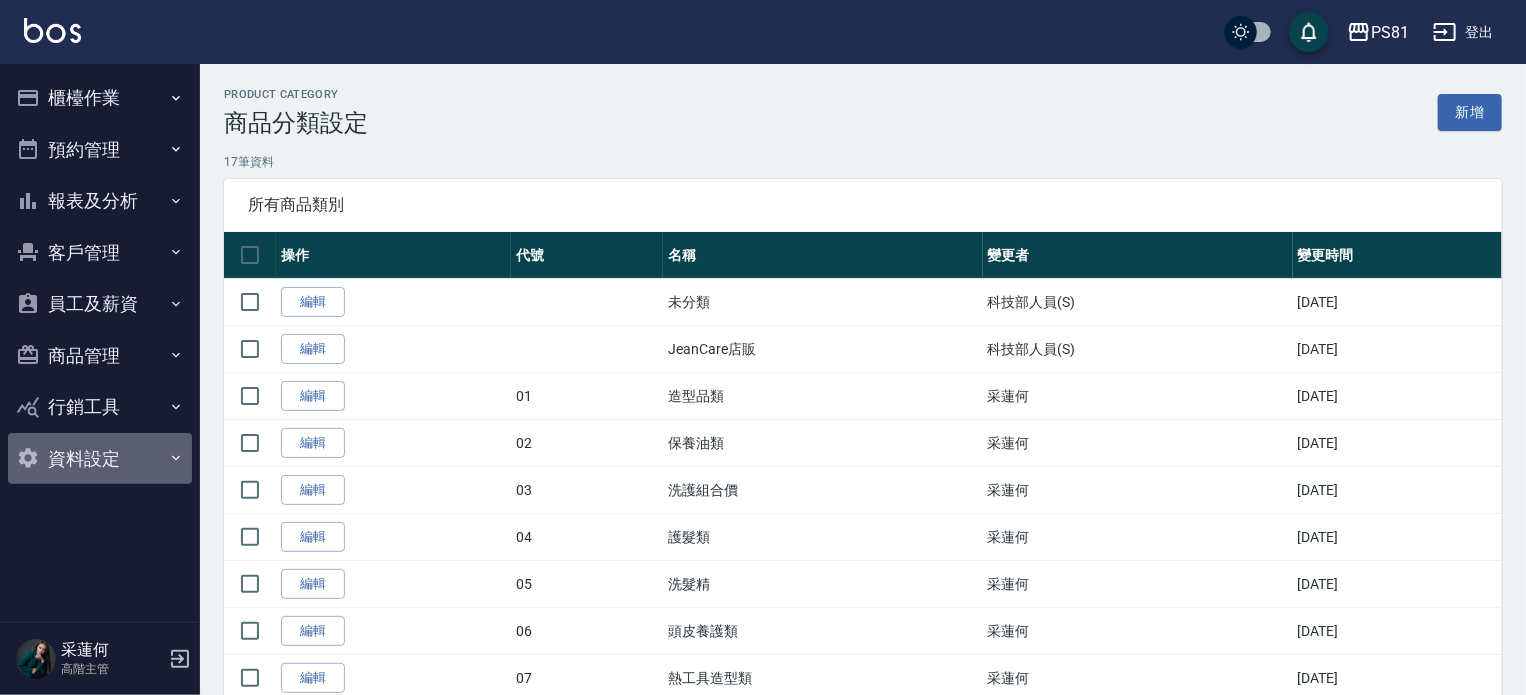 click on "資料設定" at bounding box center [100, 459] 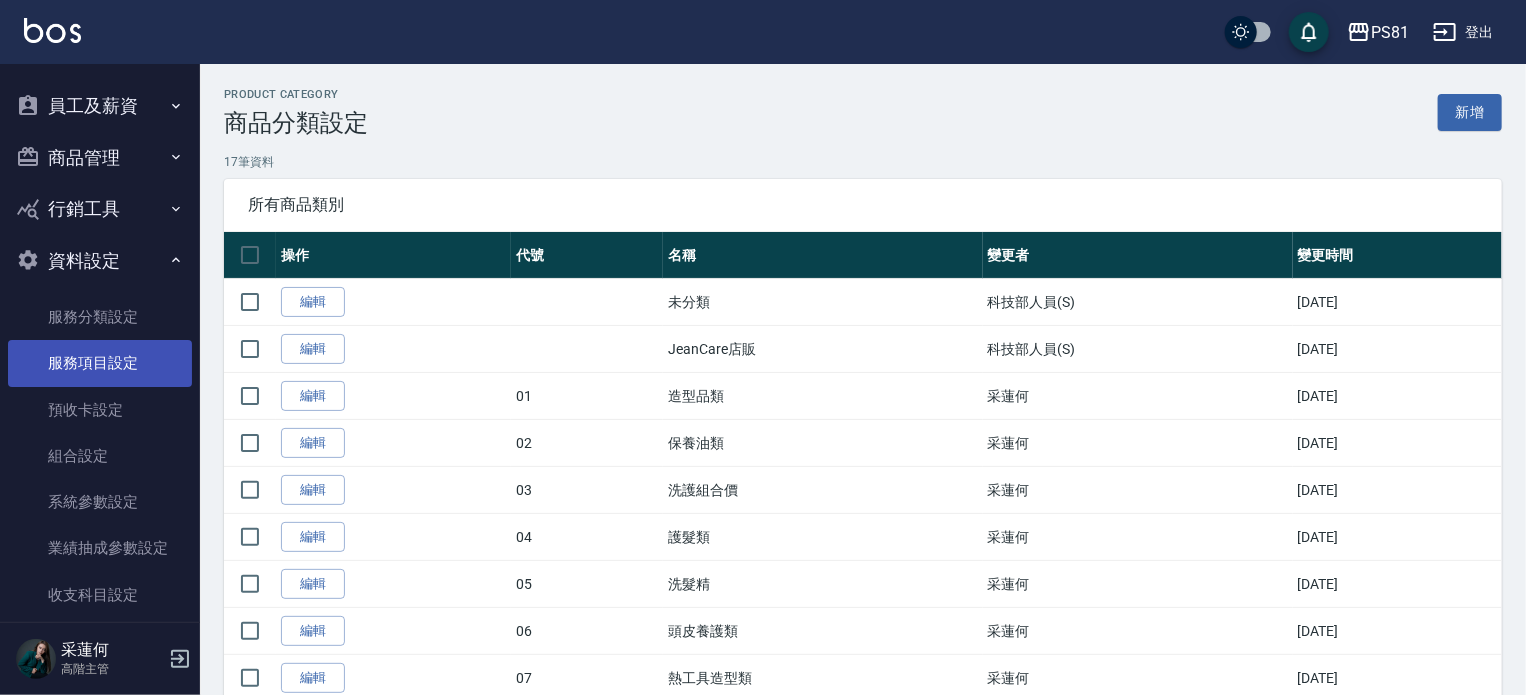 scroll, scrollTop: 200, scrollLeft: 0, axis: vertical 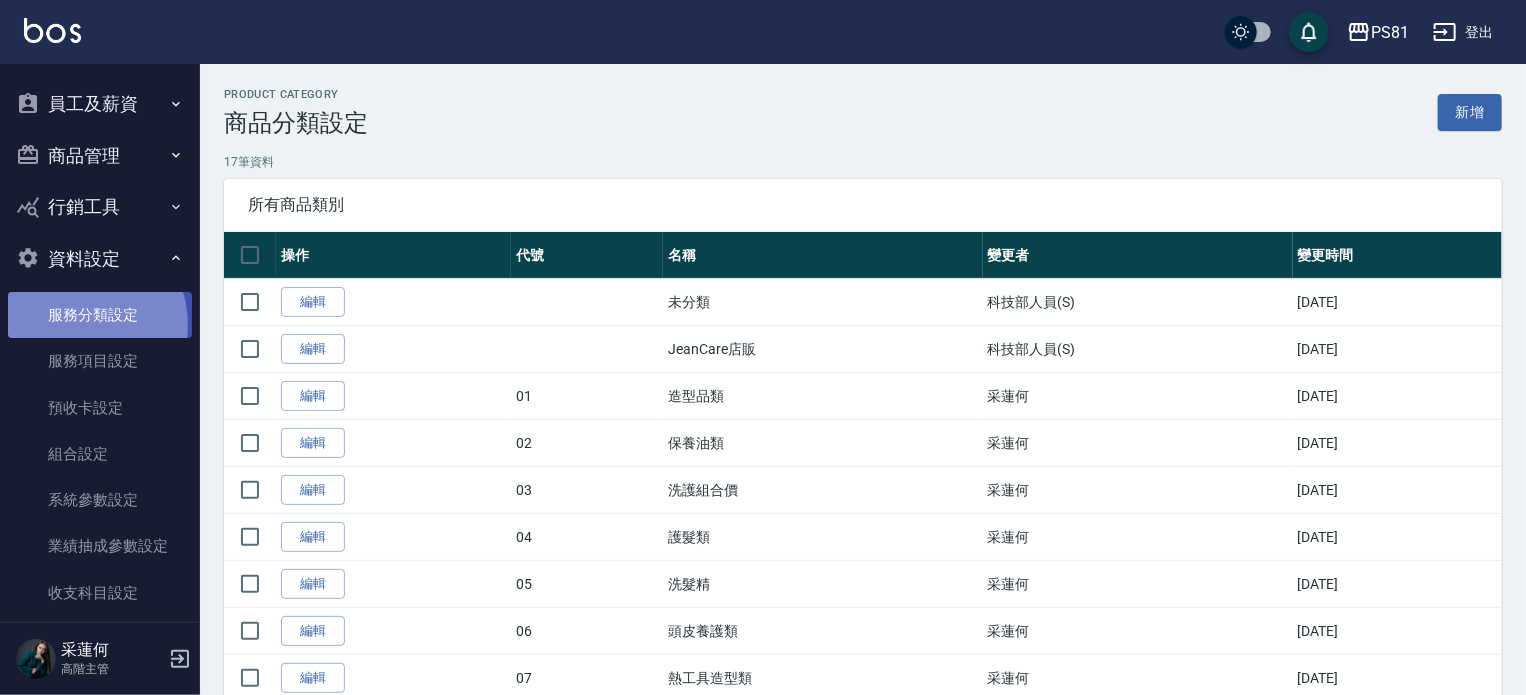 click on "服務分類設定" at bounding box center [100, 315] 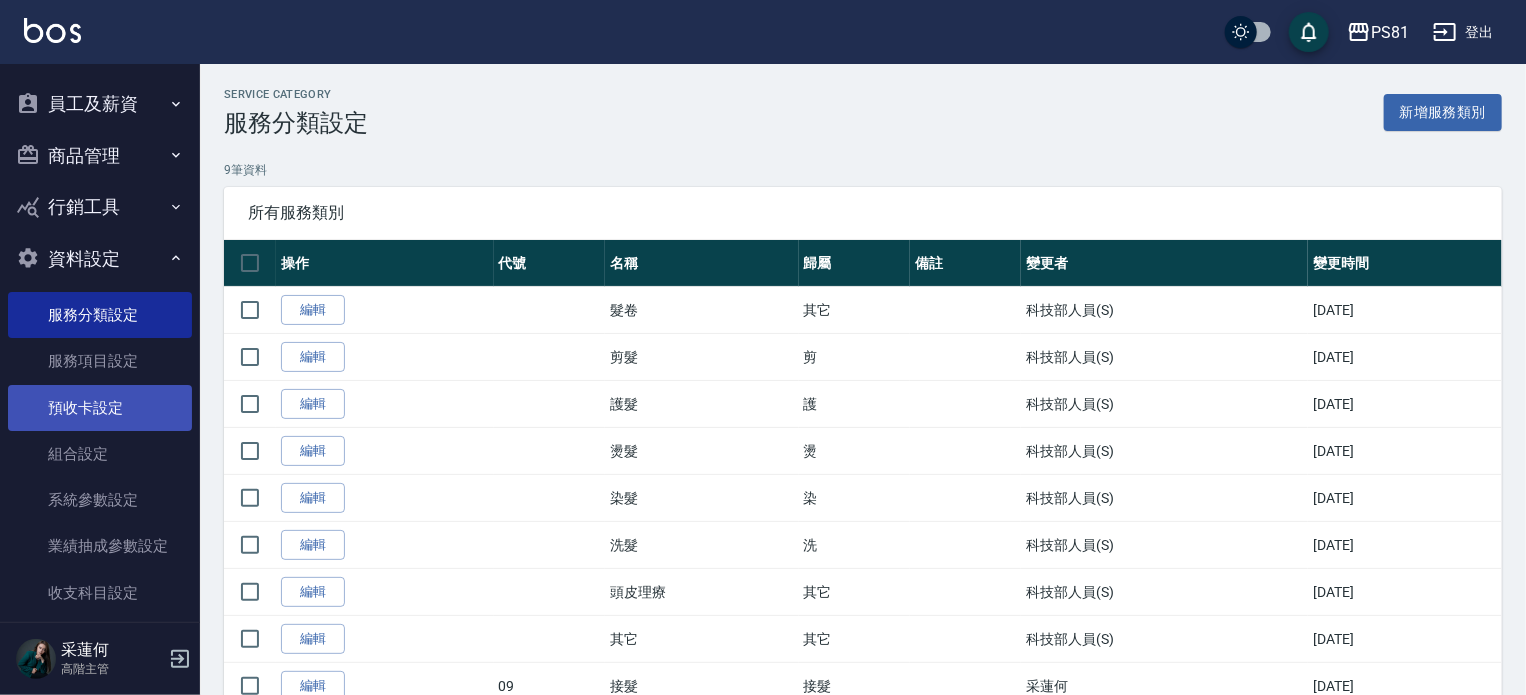 click on "預收卡設定" at bounding box center (100, 408) 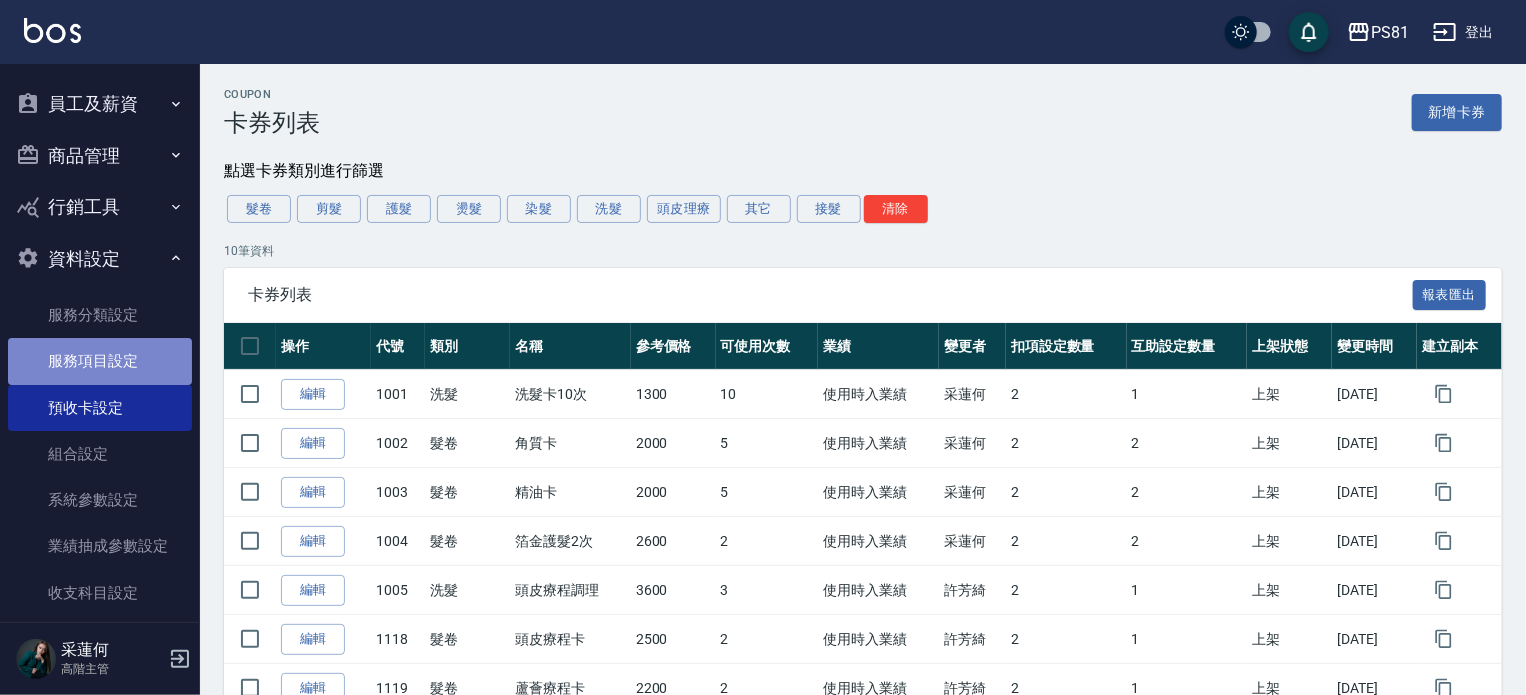 click on "服務項目設定" at bounding box center [100, 361] 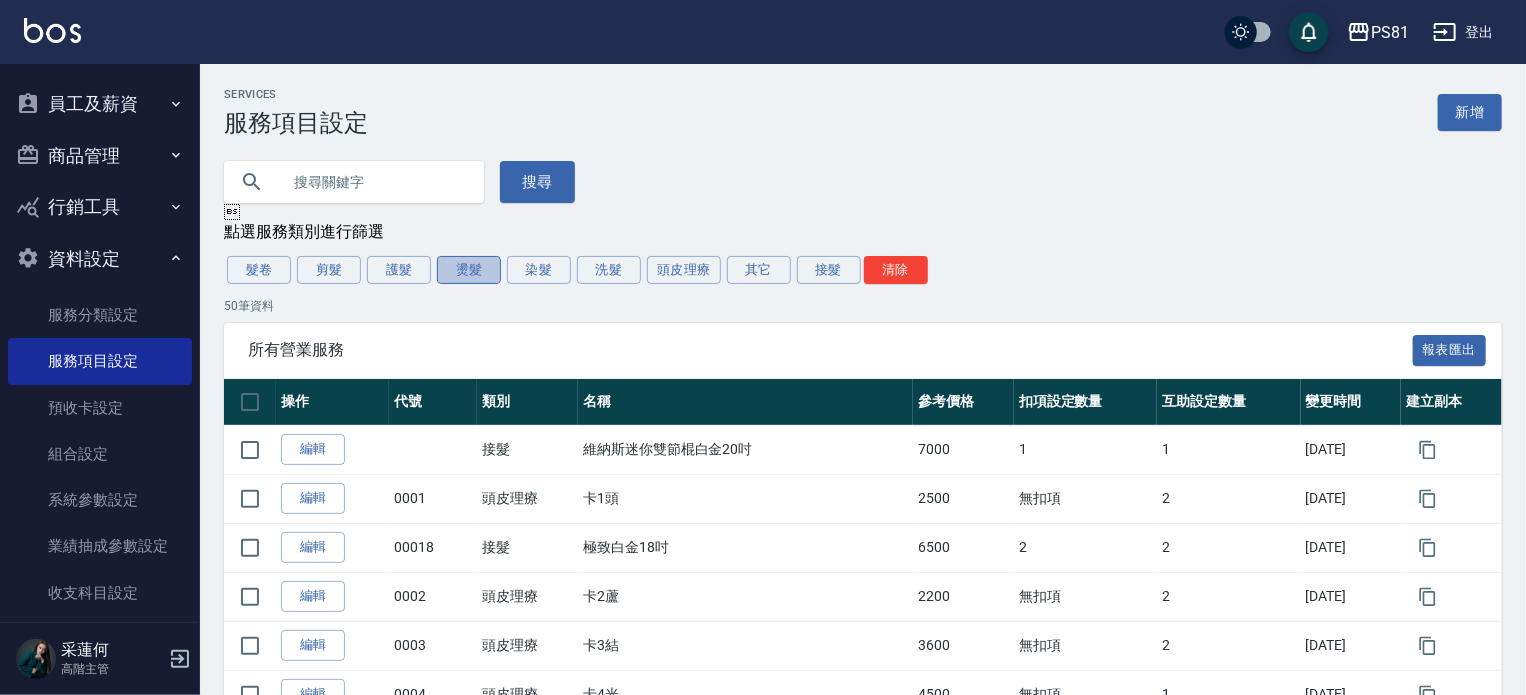 click on "燙髮" at bounding box center [469, 270] 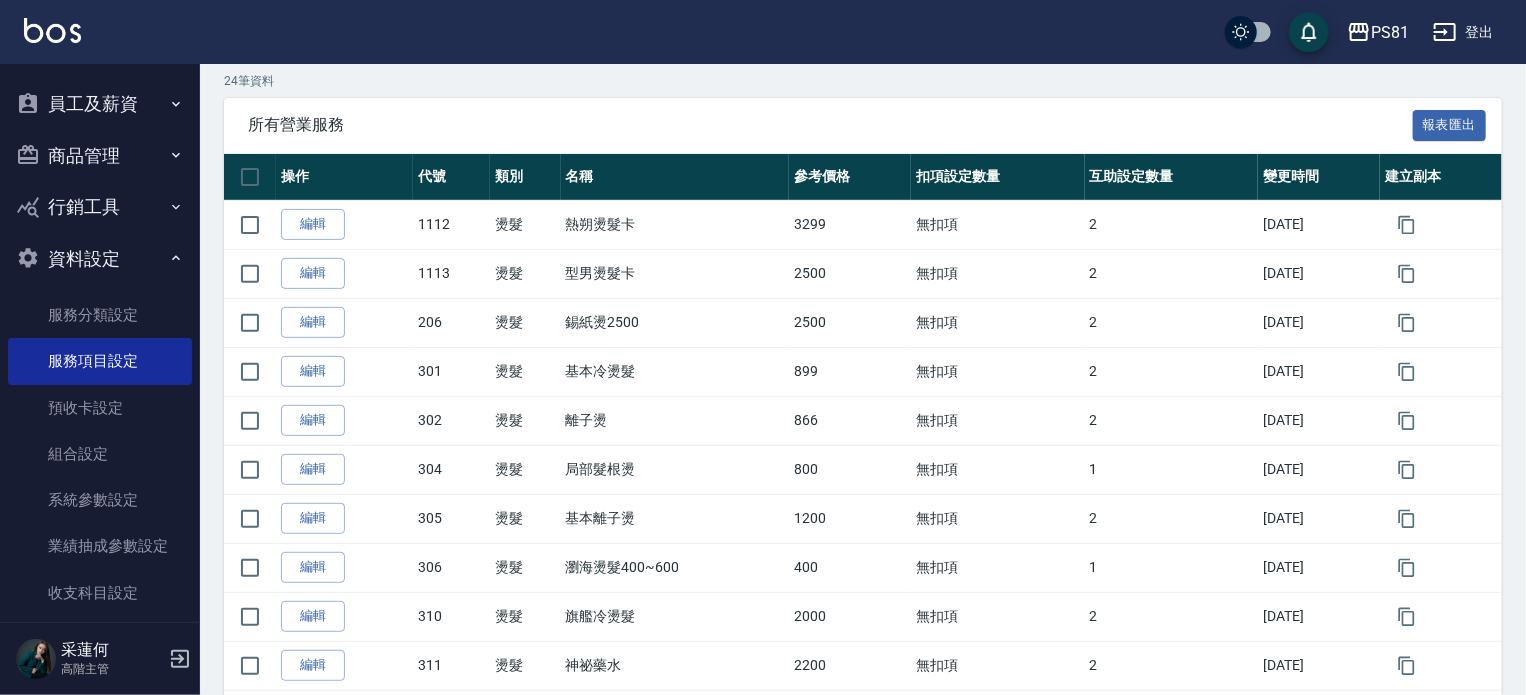 scroll, scrollTop: 98, scrollLeft: 0, axis: vertical 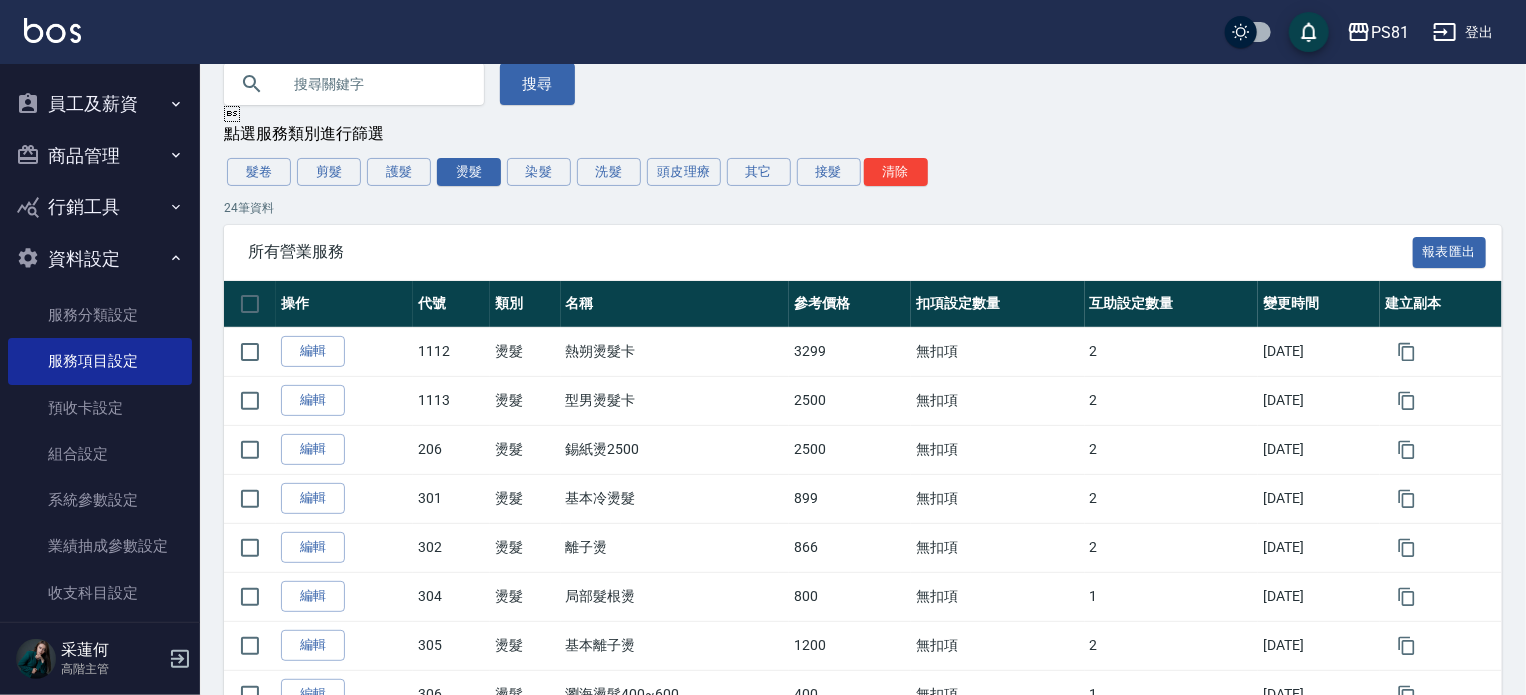 click at bounding box center (374, 84) 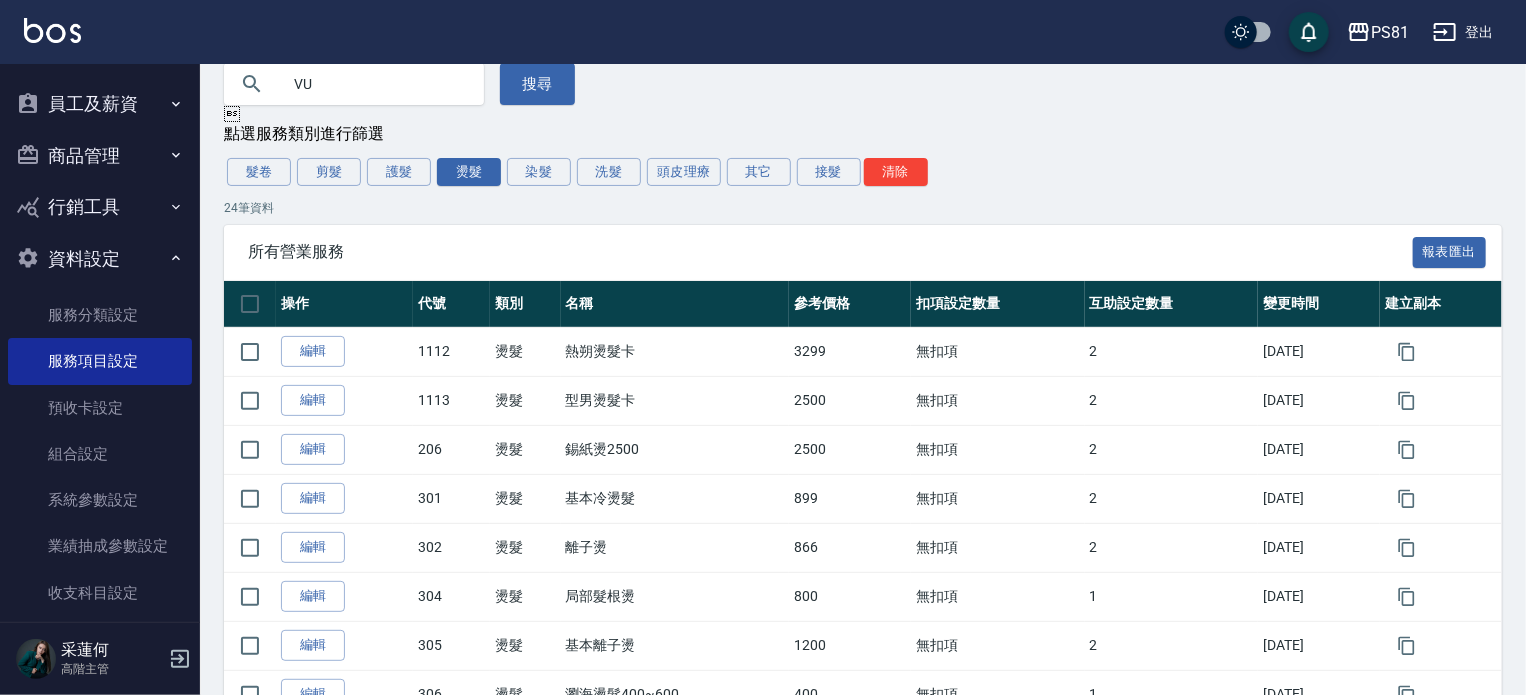 type on "V" 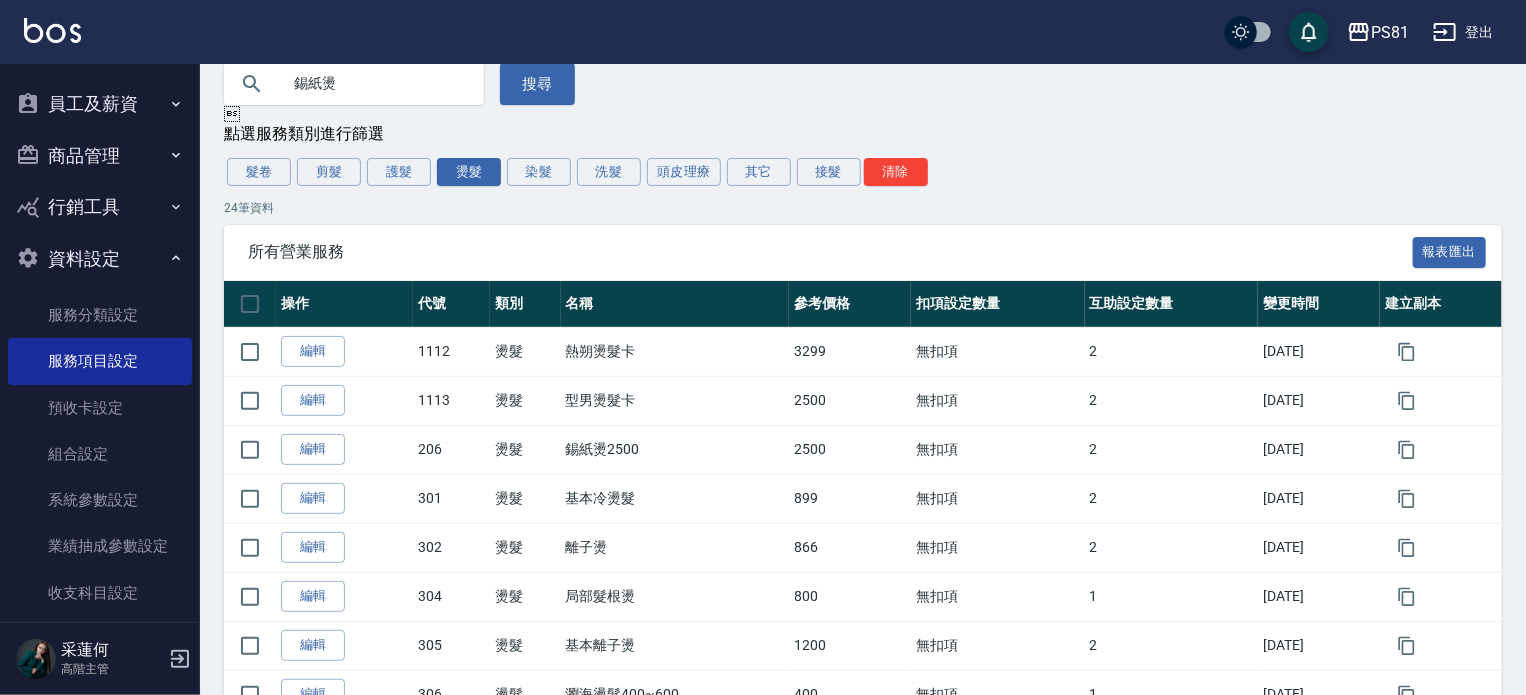 type on "錫紙燙" 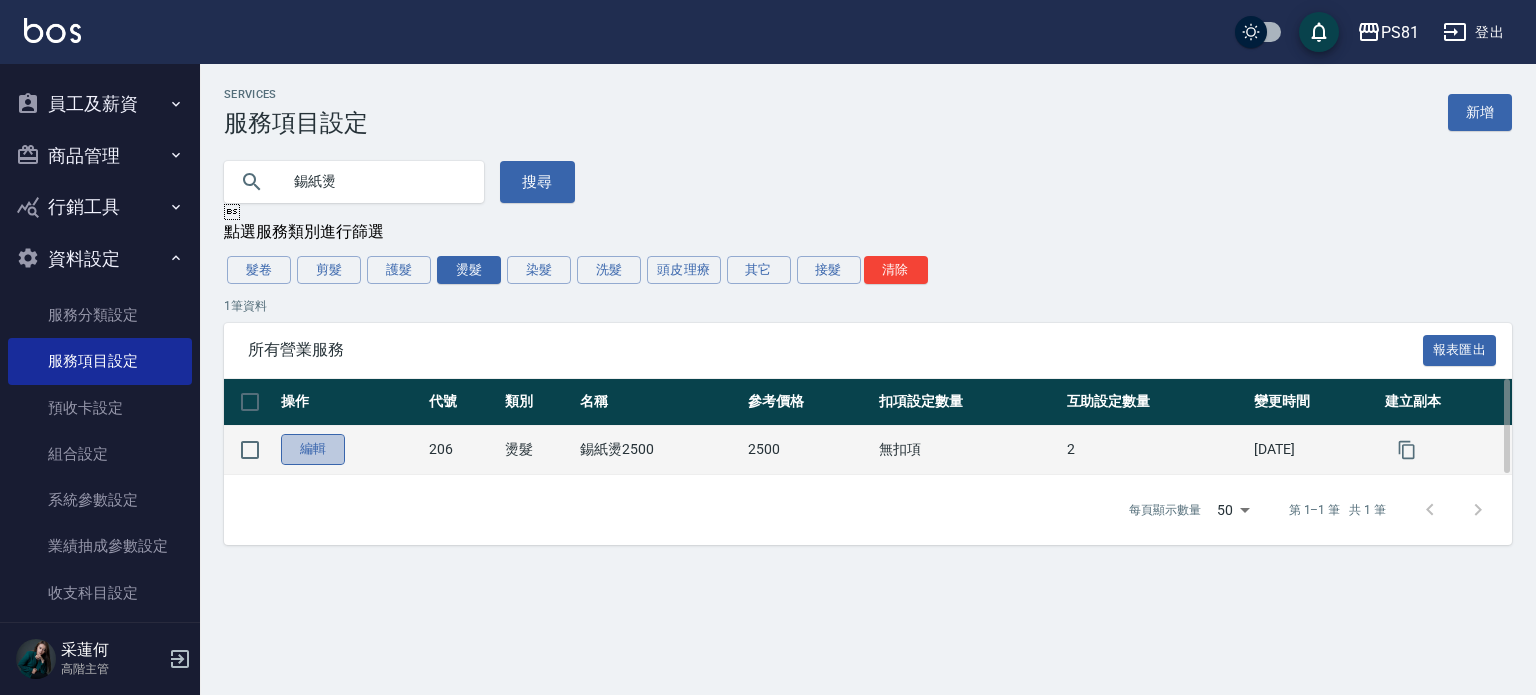 click on "編輯" at bounding box center (313, 449) 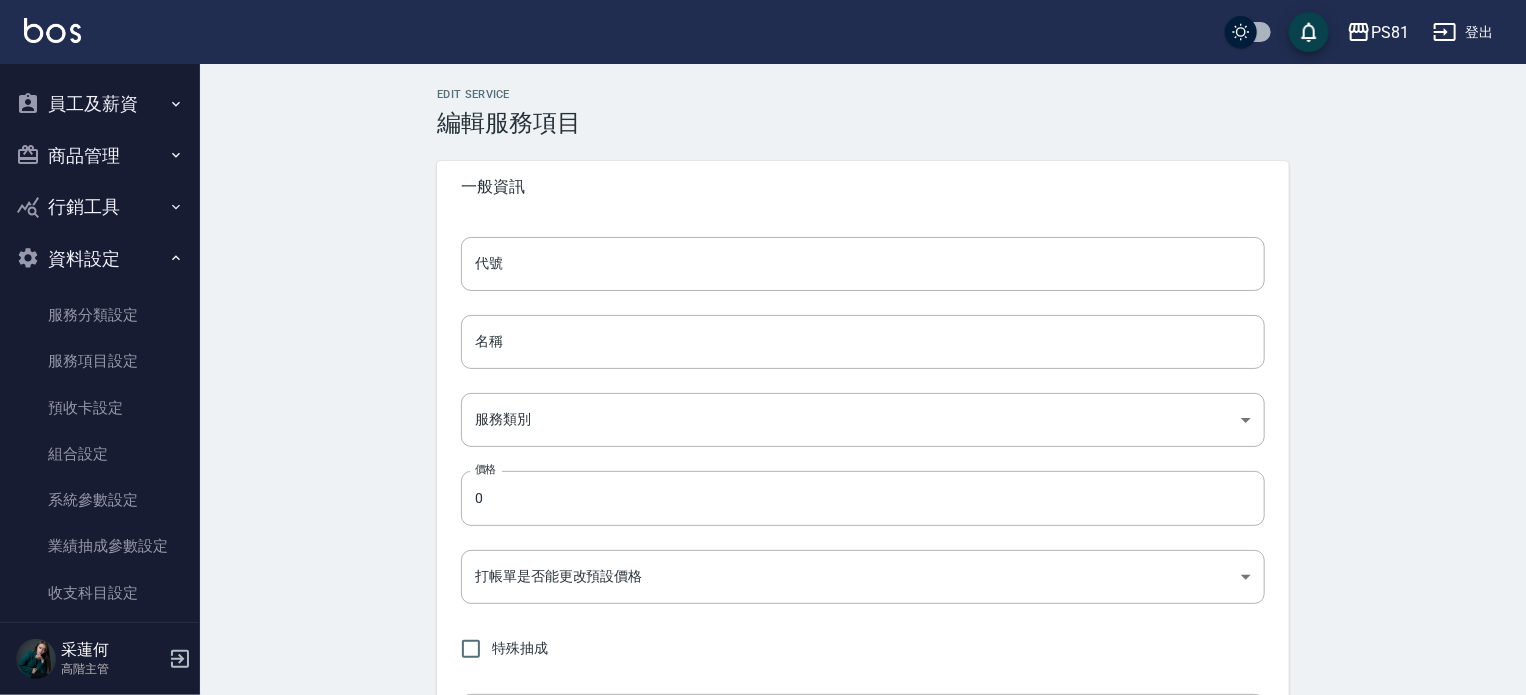 type on "206" 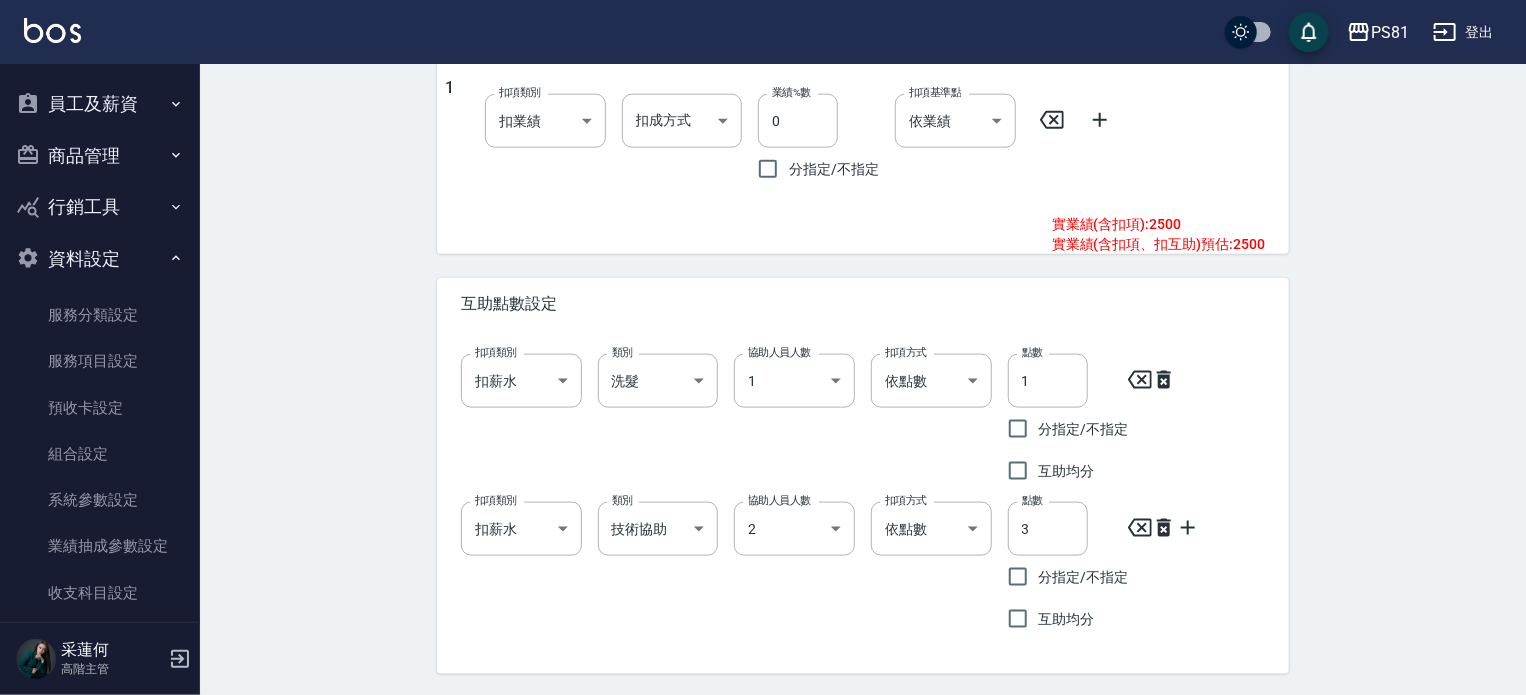 scroll, scrollTop: 1164, scrollLeft: 0, axis: vertical 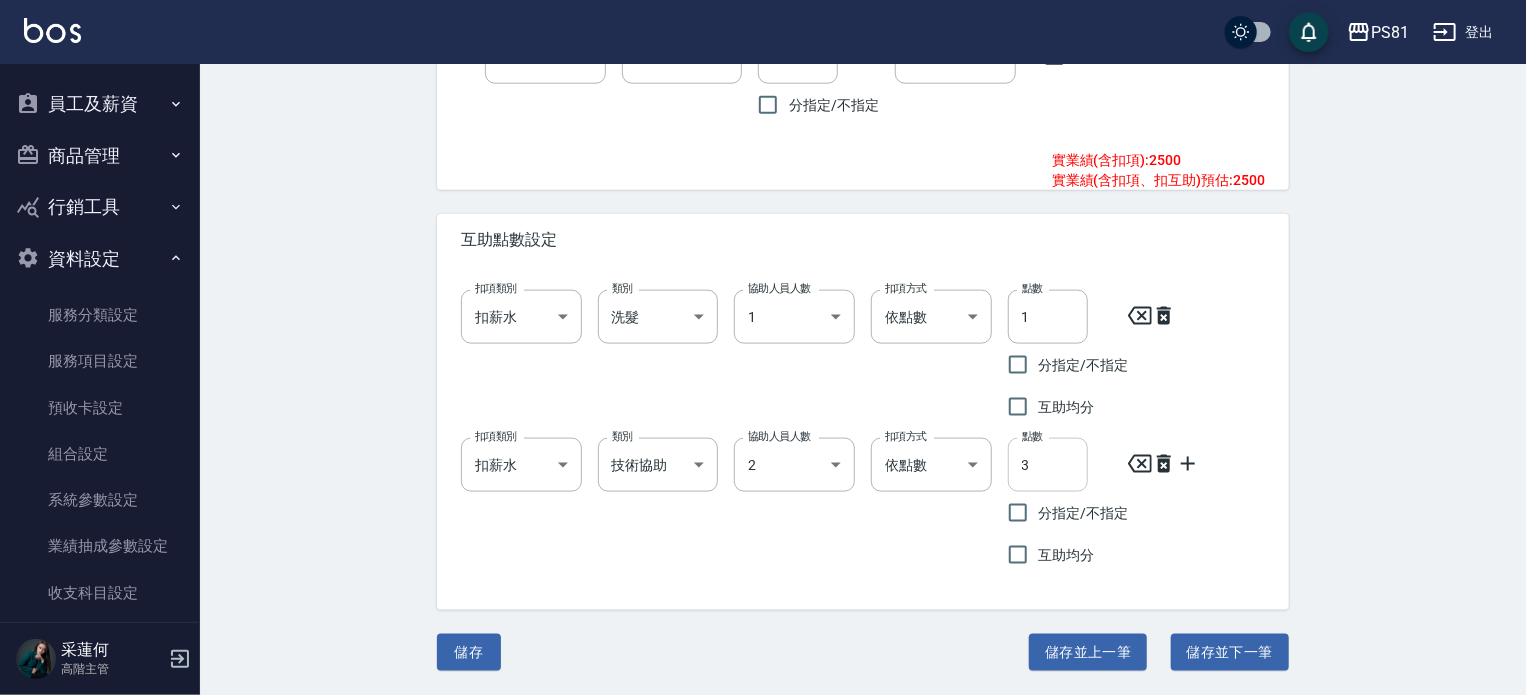 click on "3" at bounding box center (1048, 465) 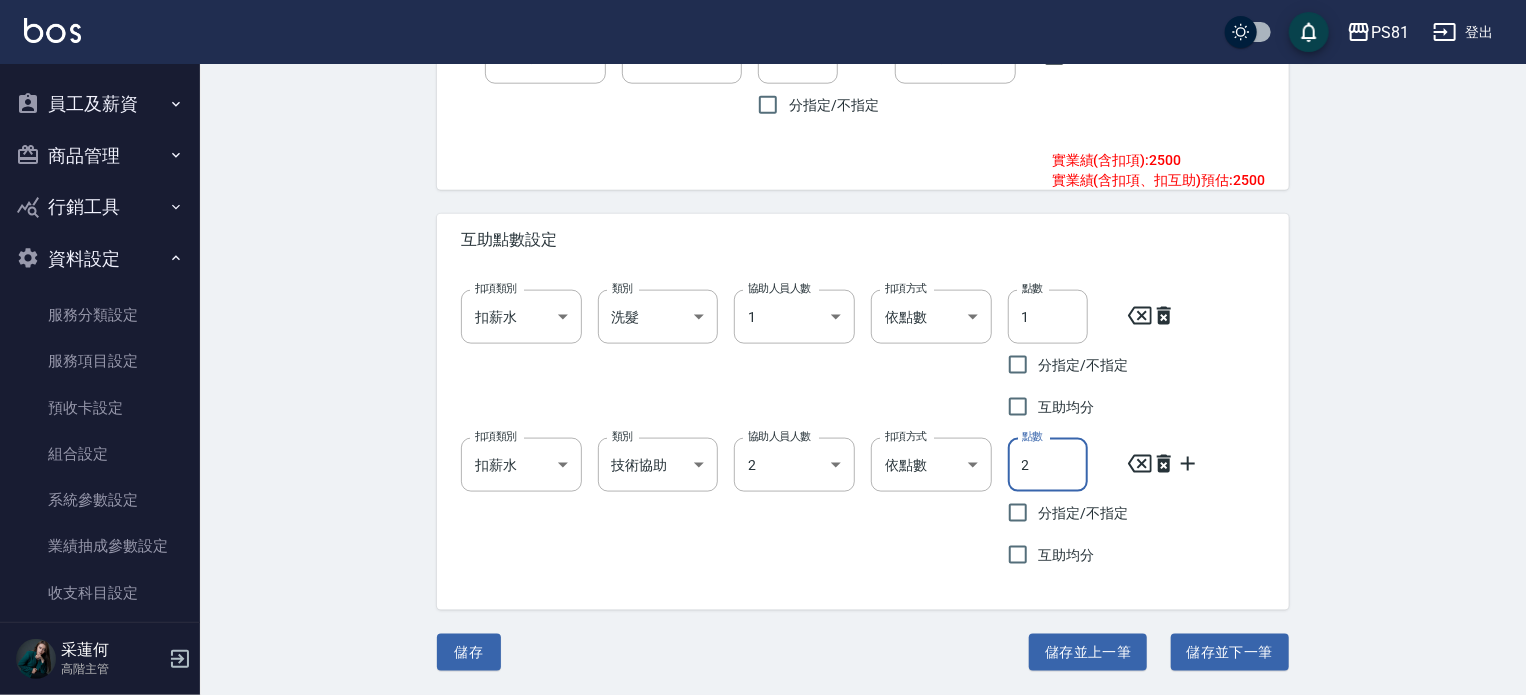 type on "2" 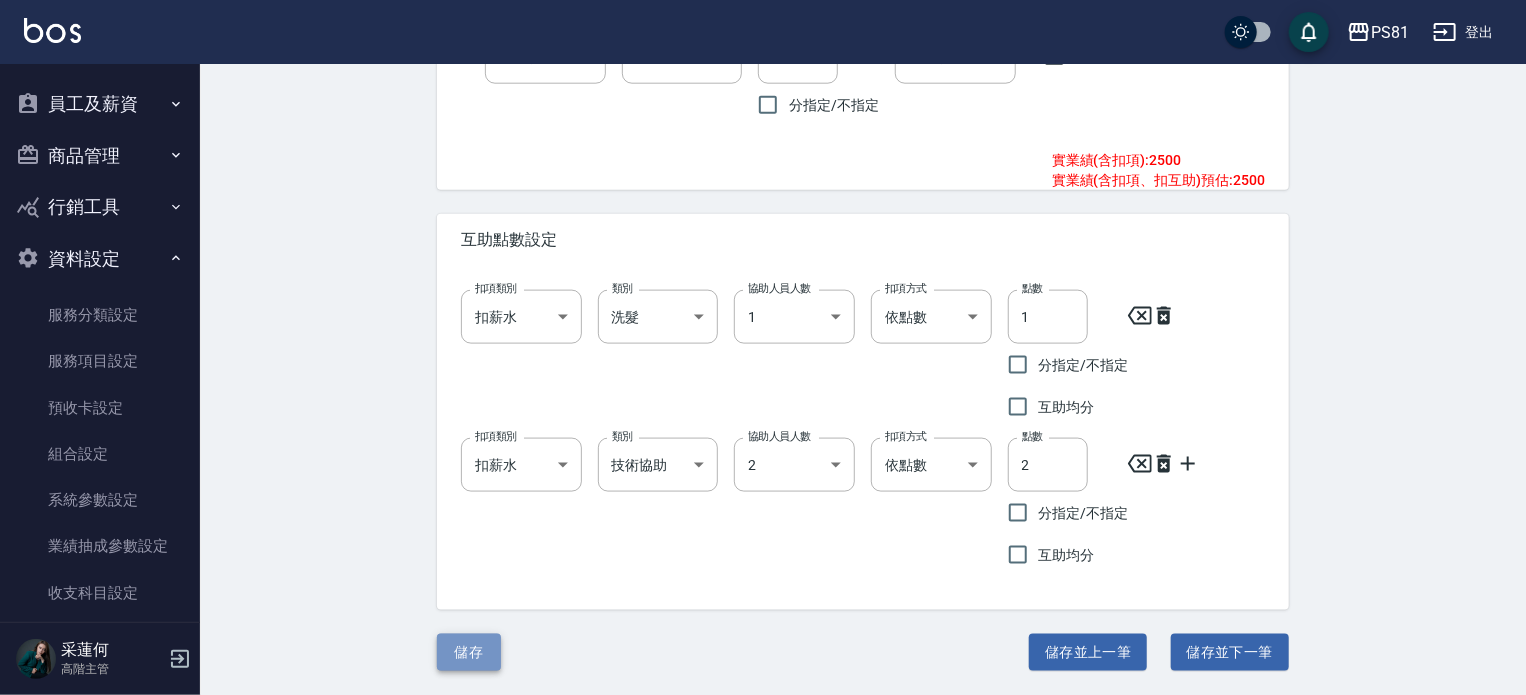 click on "儲存" at bounding box center (469, 652) 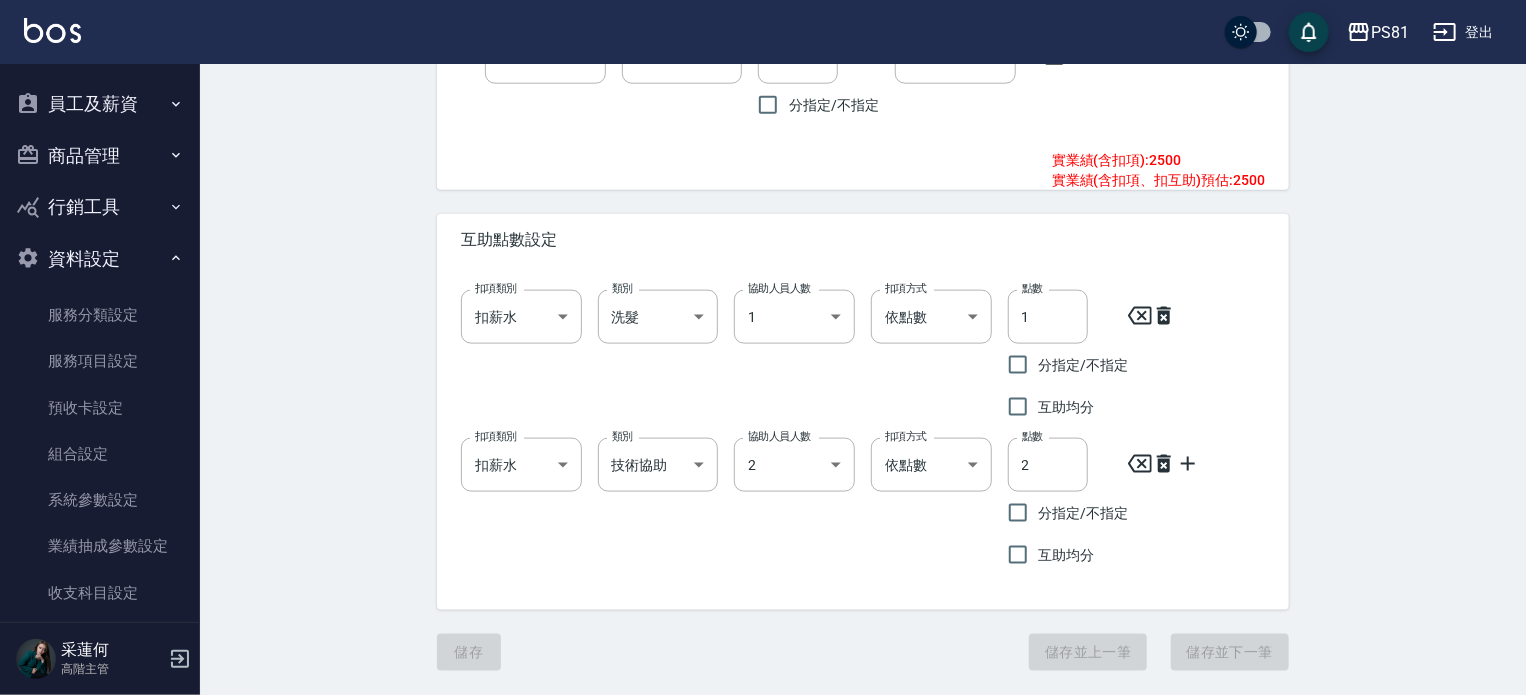 scroll, scrollTop: 0, scrollLeft: 0, axis: both 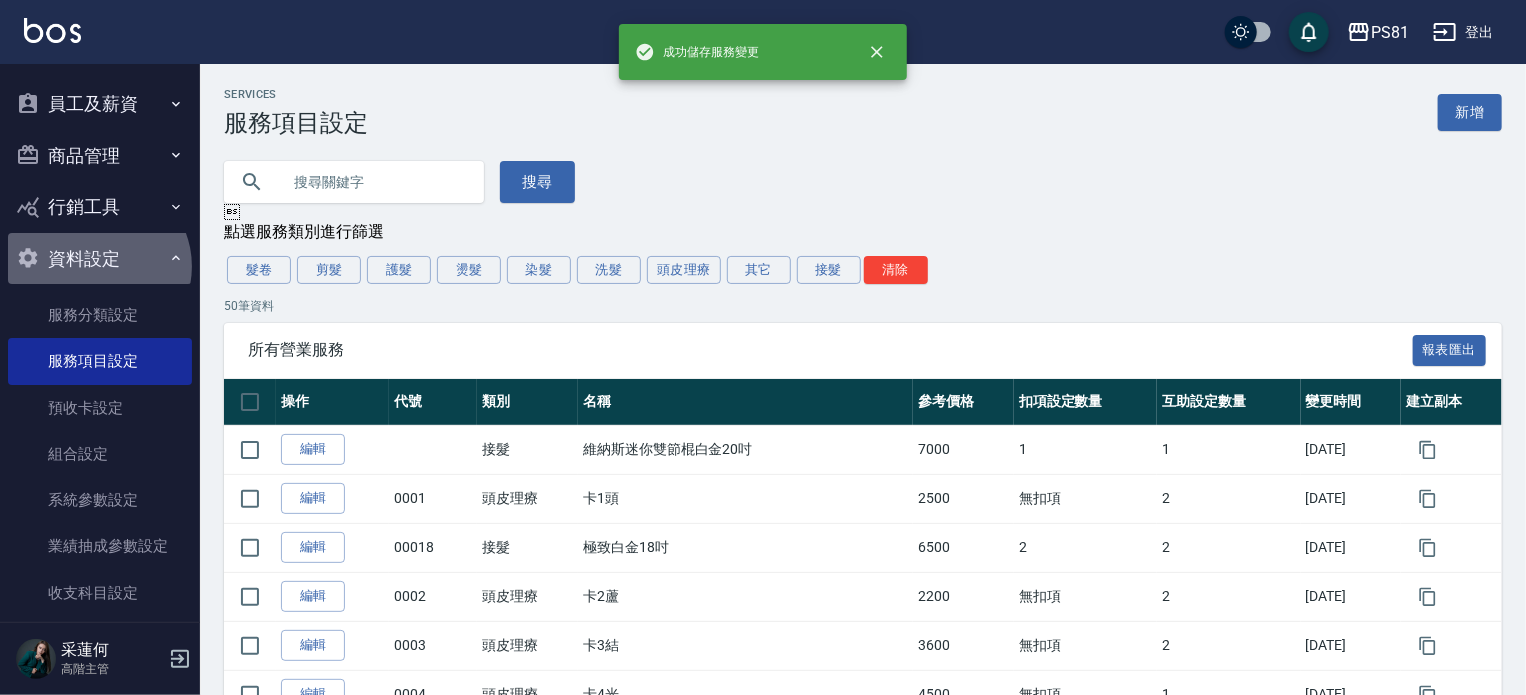 click on "資料設定" at bounding box center (100, 259) 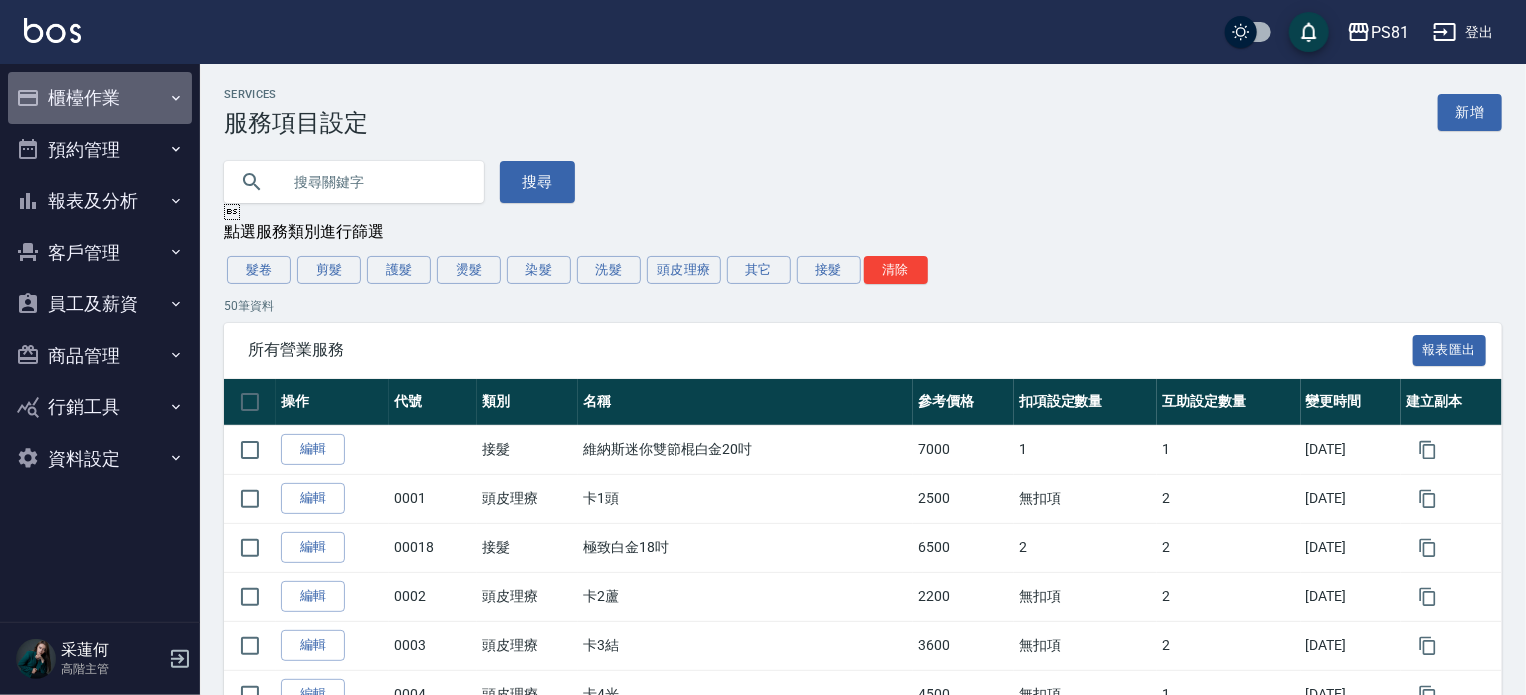 click on "櫃檯作業" at bounding box center [100, 98] 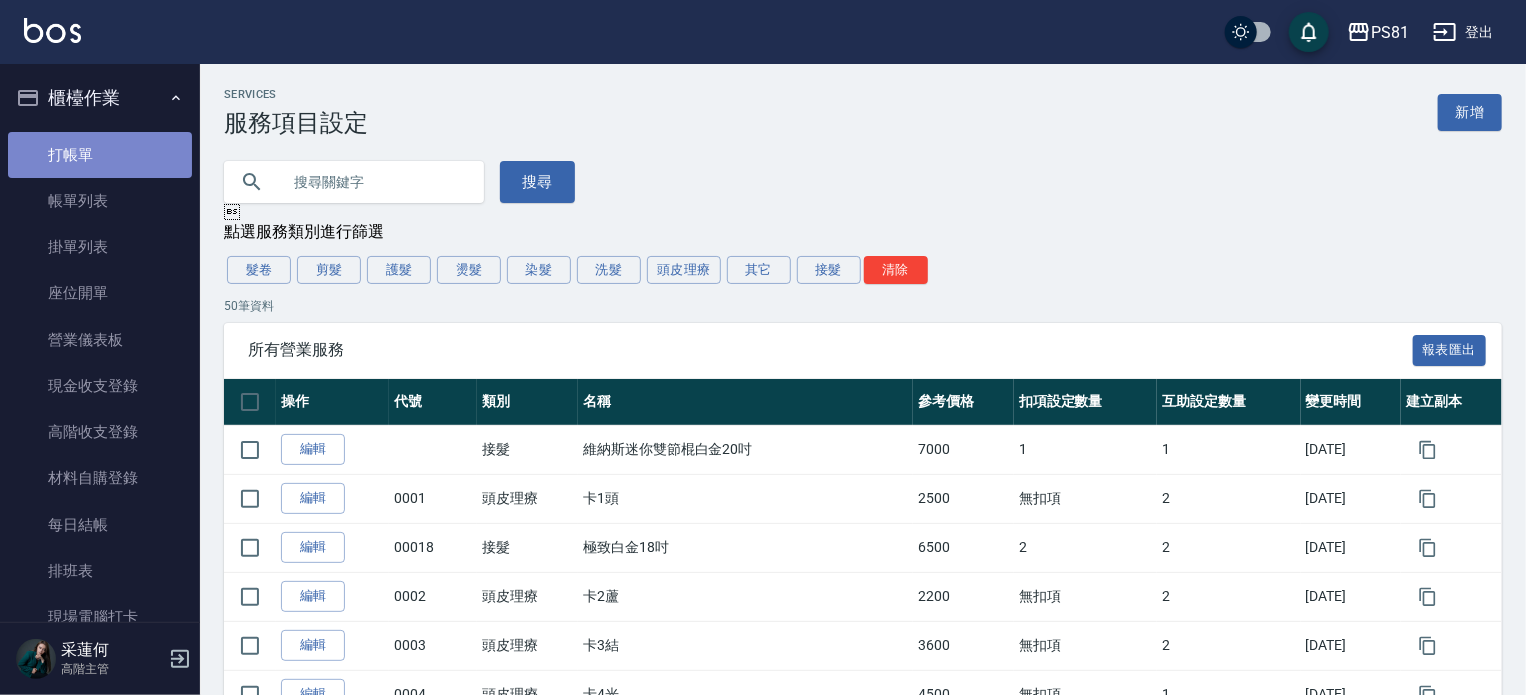 click on "打帳單" at bounding box center (100, 155) 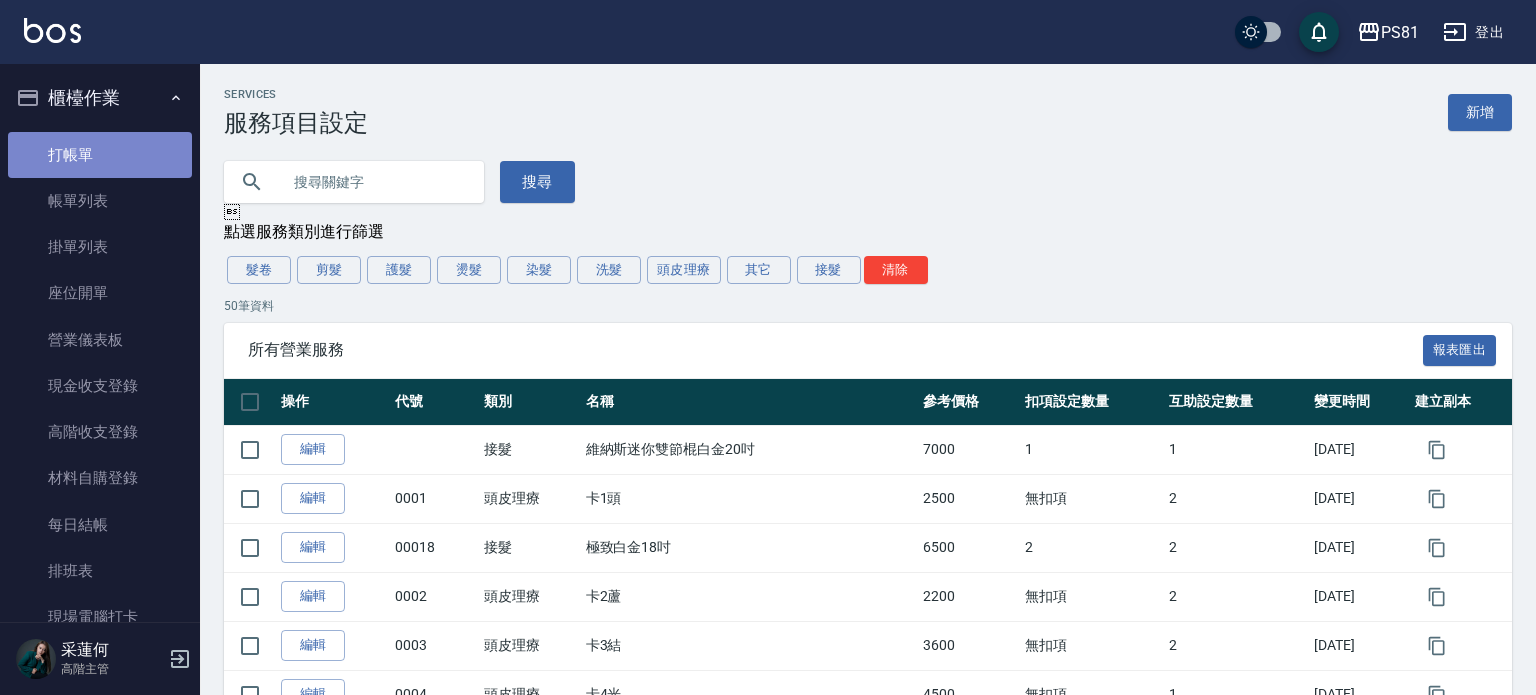 click on "打帳單" at bounding box center [100, 155] 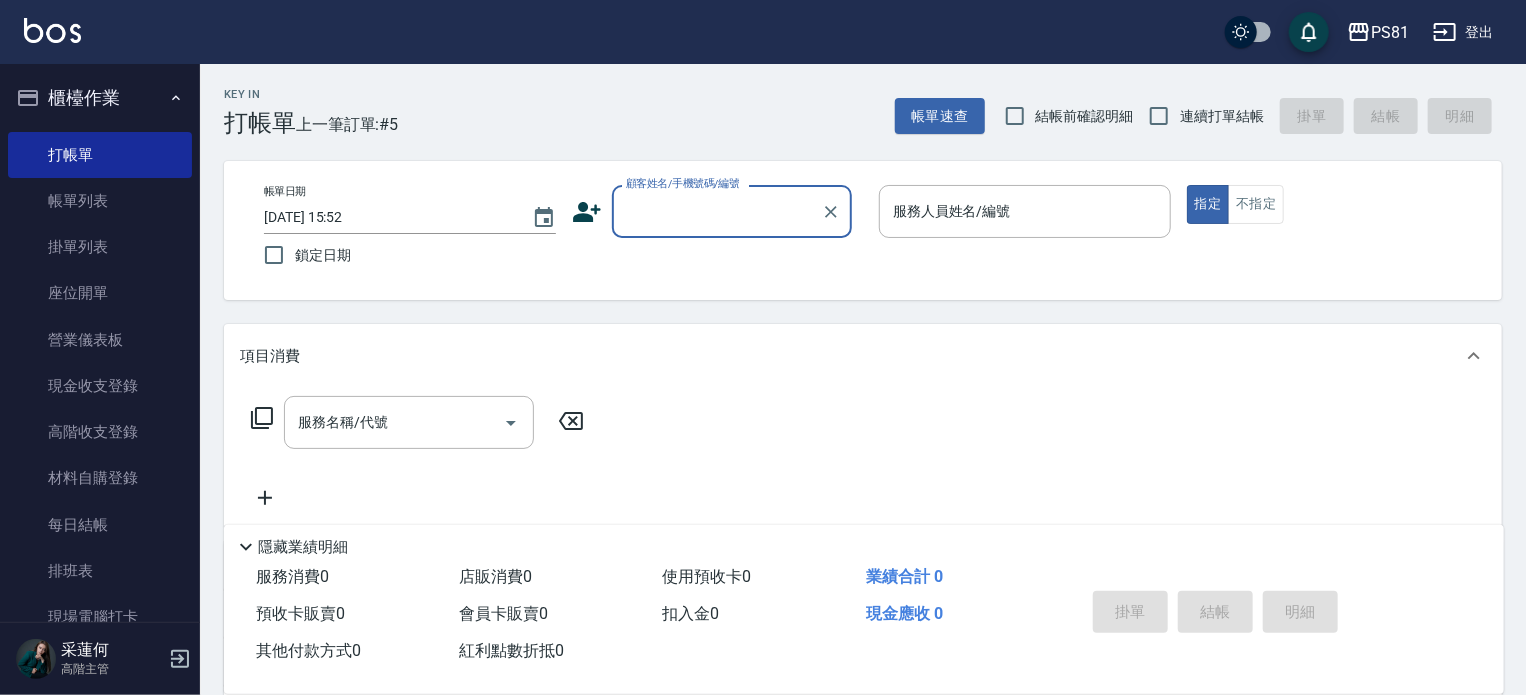 click on "Key In 打帳單 上一筆訂單:#5 帳單速查 結帳前確認明細 連續打單結帳 掛單 結帳 明細" at bounding box center (851, 100) 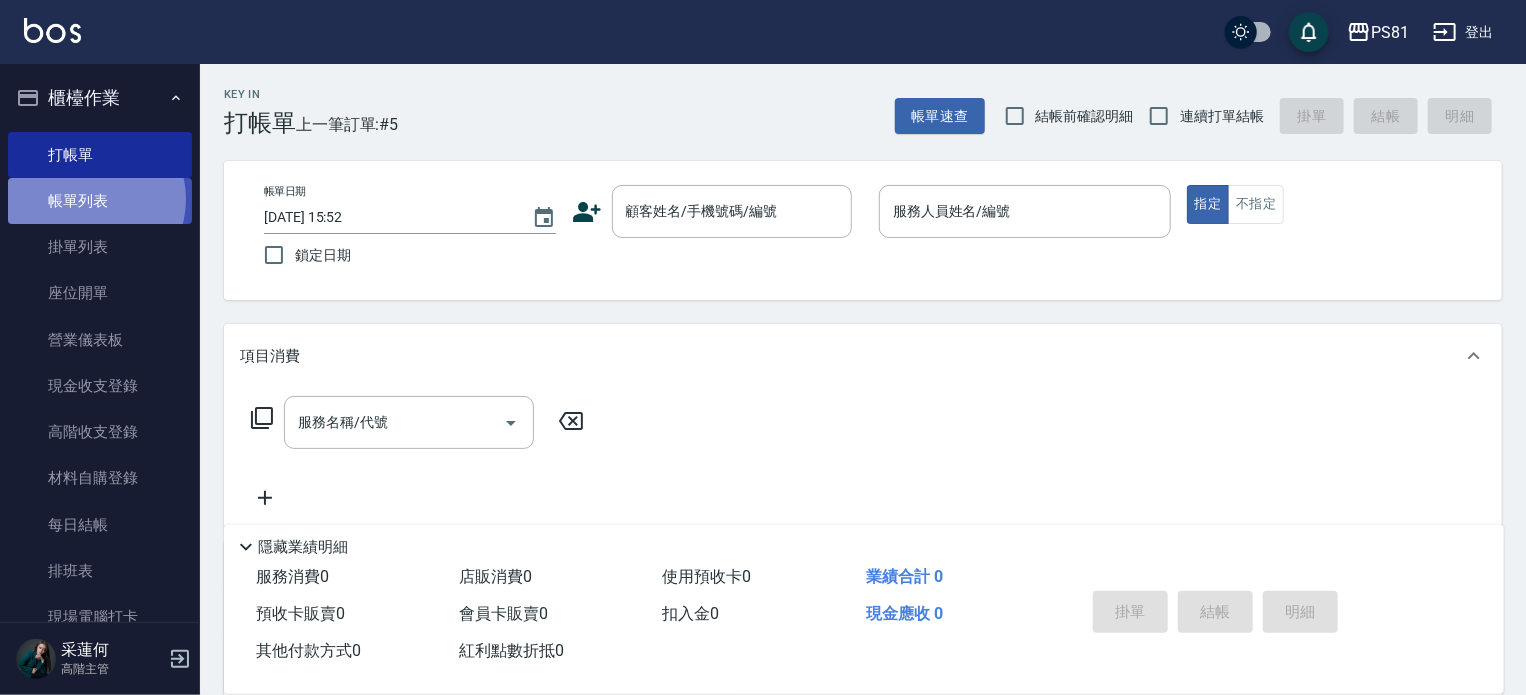 click on "帳單列表" at bounding box center (100, 201) 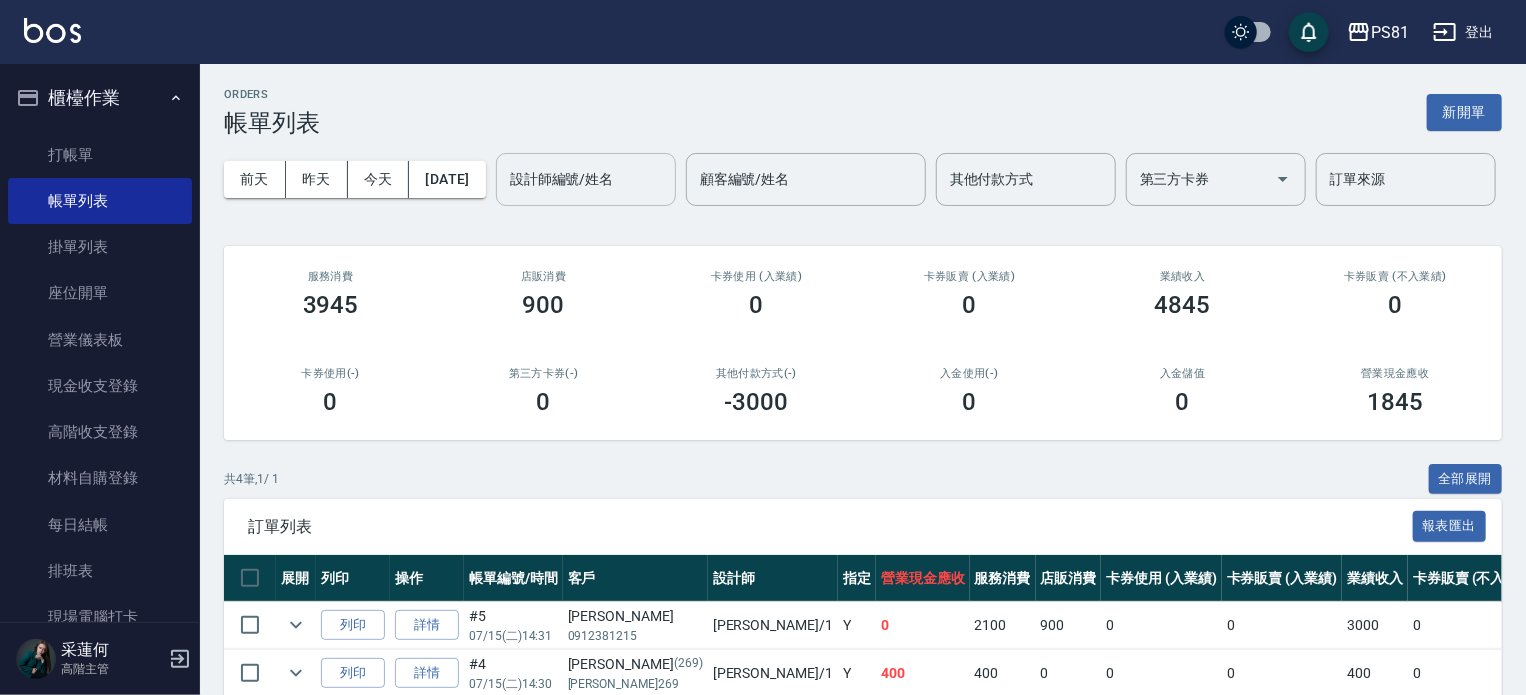 click on "設計師編號/姓名" at bounding box center [586, 179] 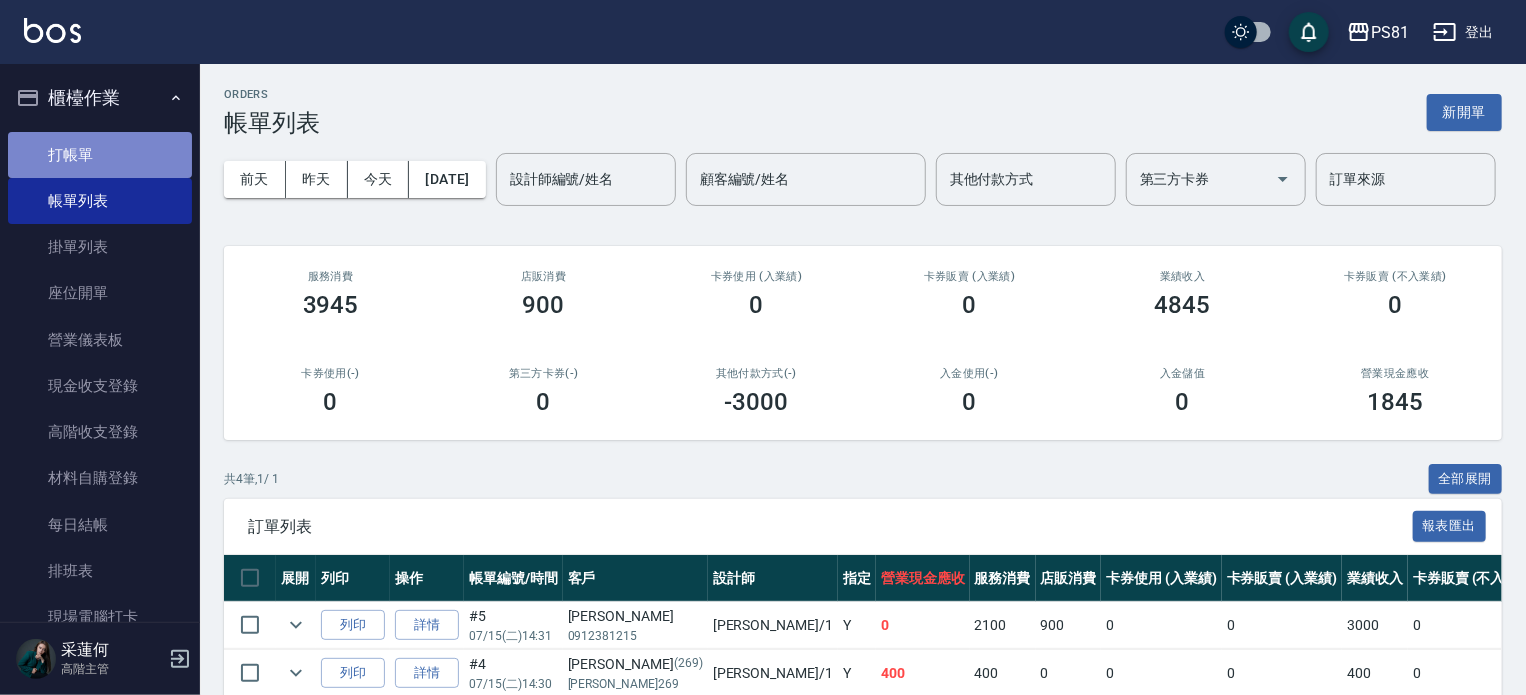 click on "打帳單" at bounding box center [100, 155] 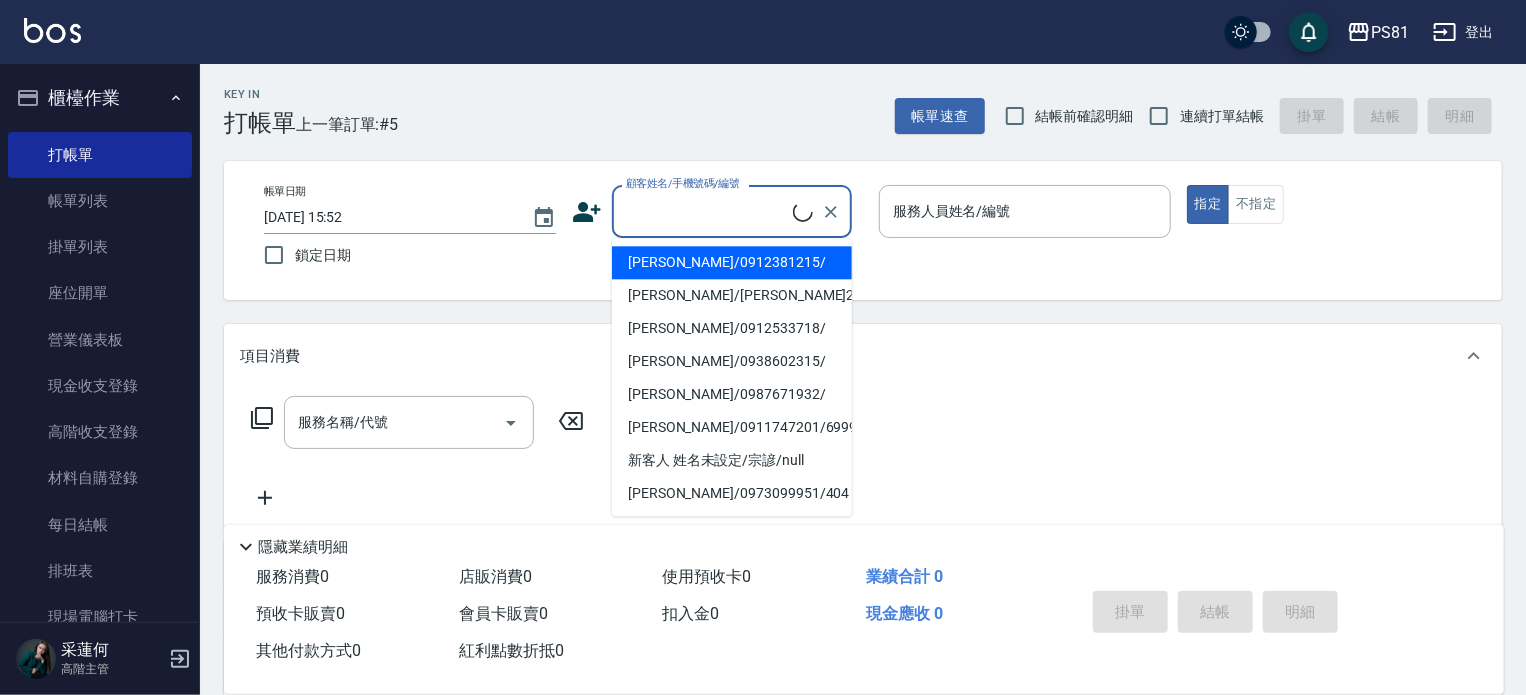 click on "顧客姓名/手機號碼/編號" at bounding box center (707, 211) 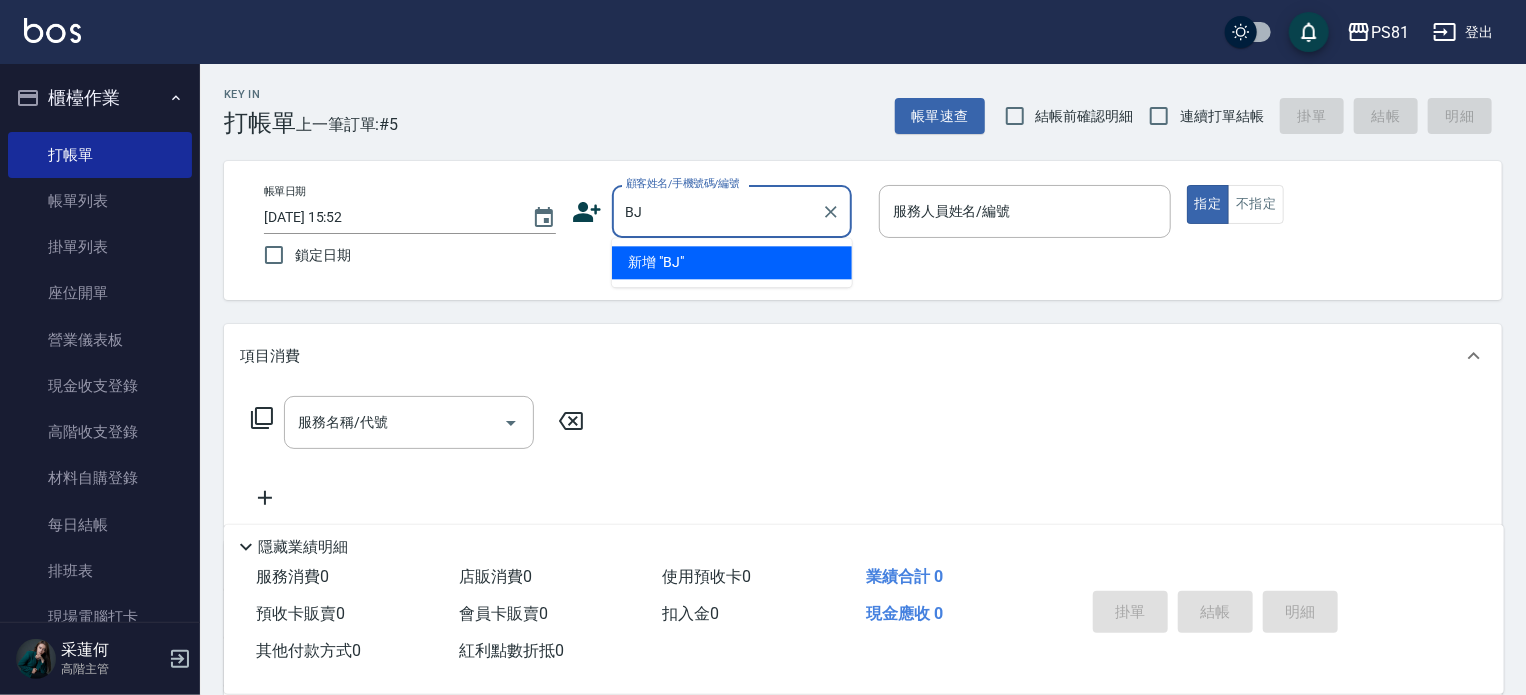 type on "B" 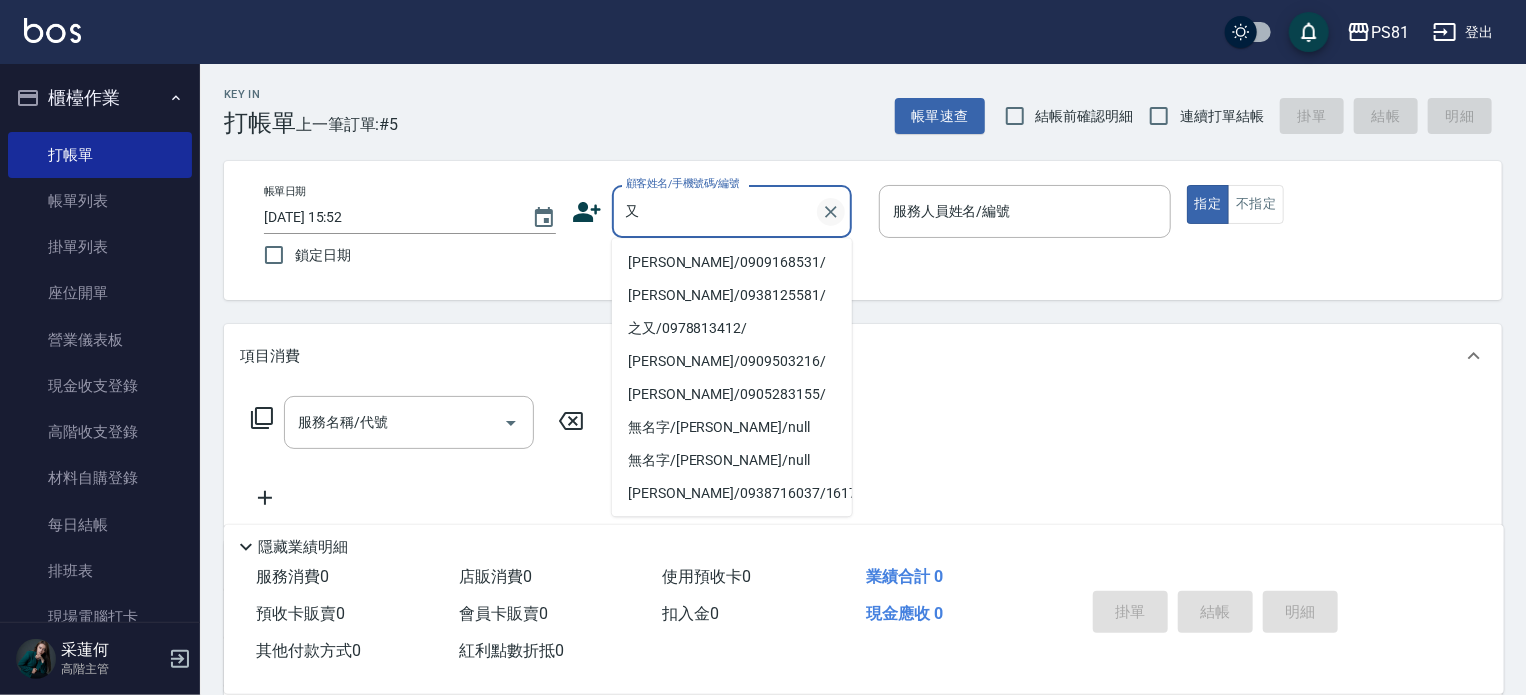 type on "又又" 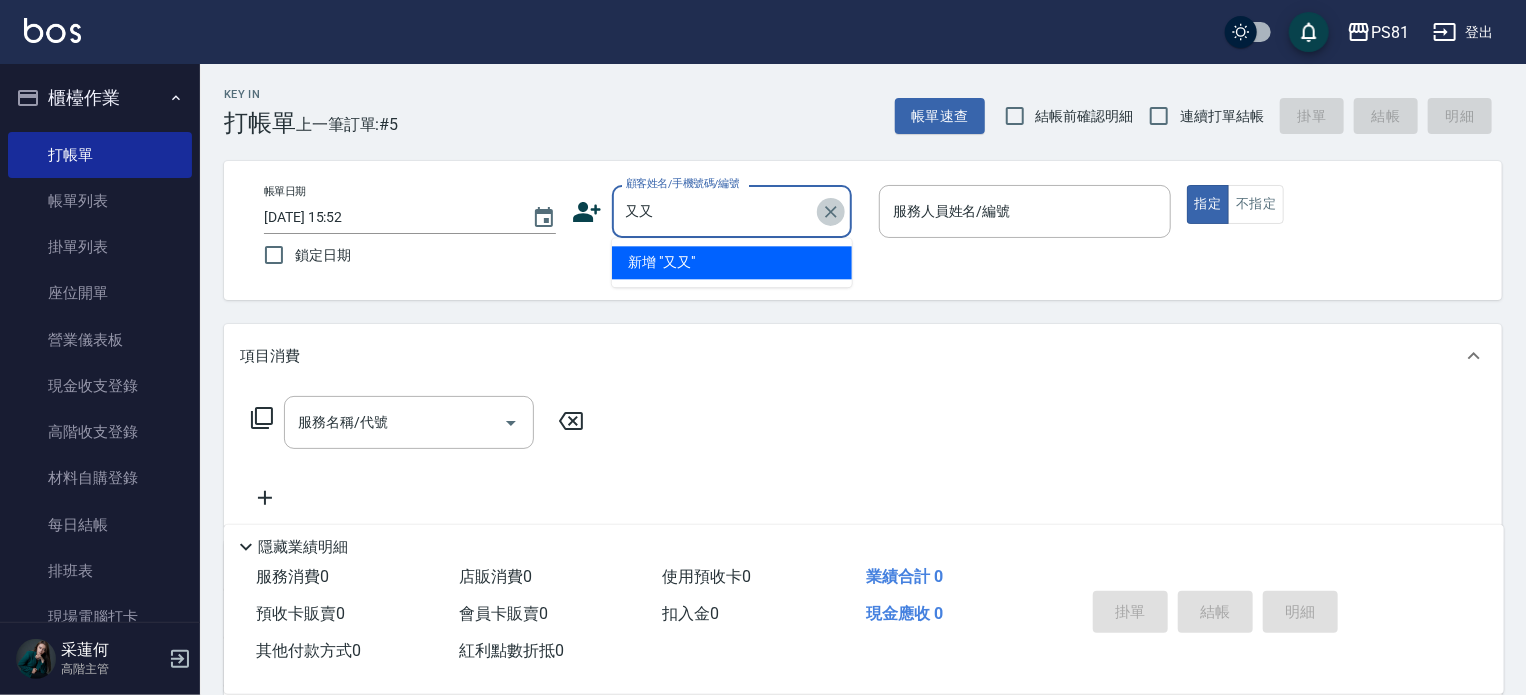 click 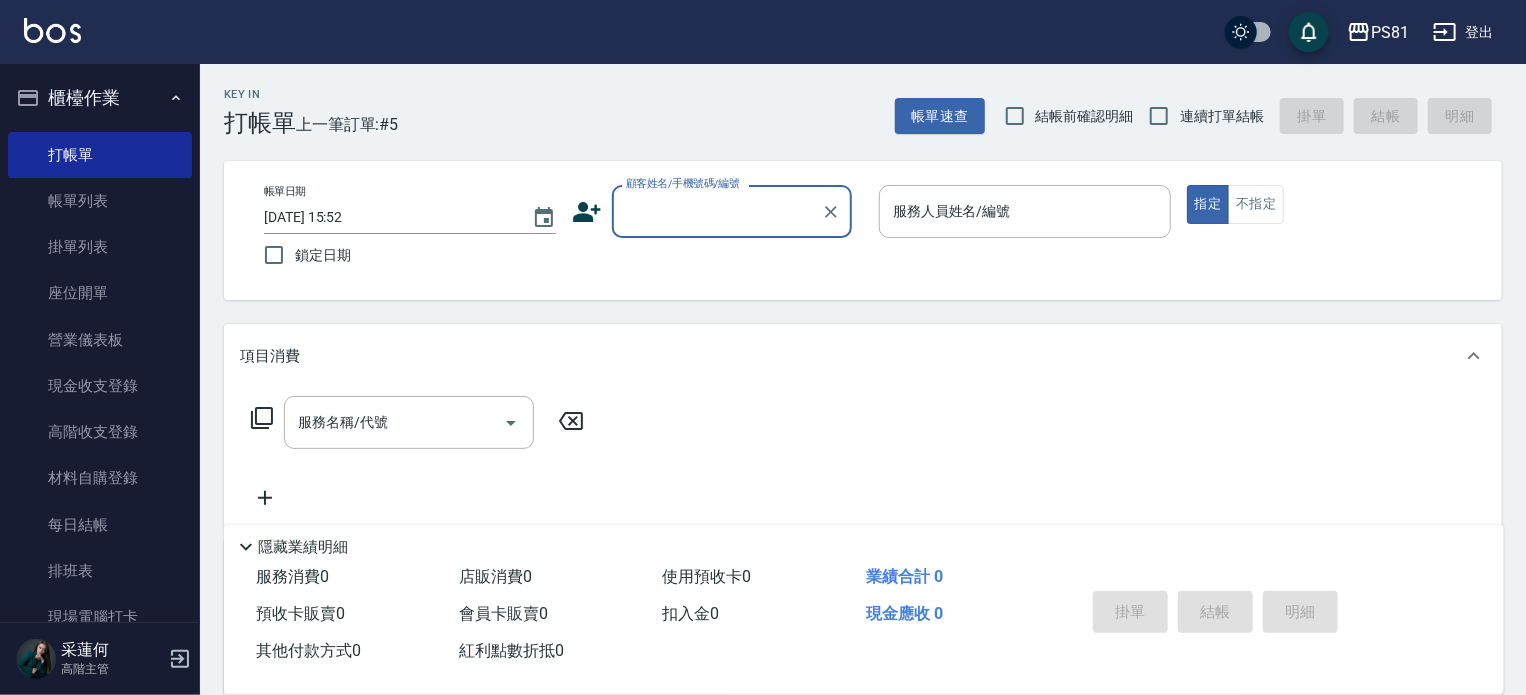 click on "顧客姓名/手機號碼/編號" at bounding box center [717, 211] 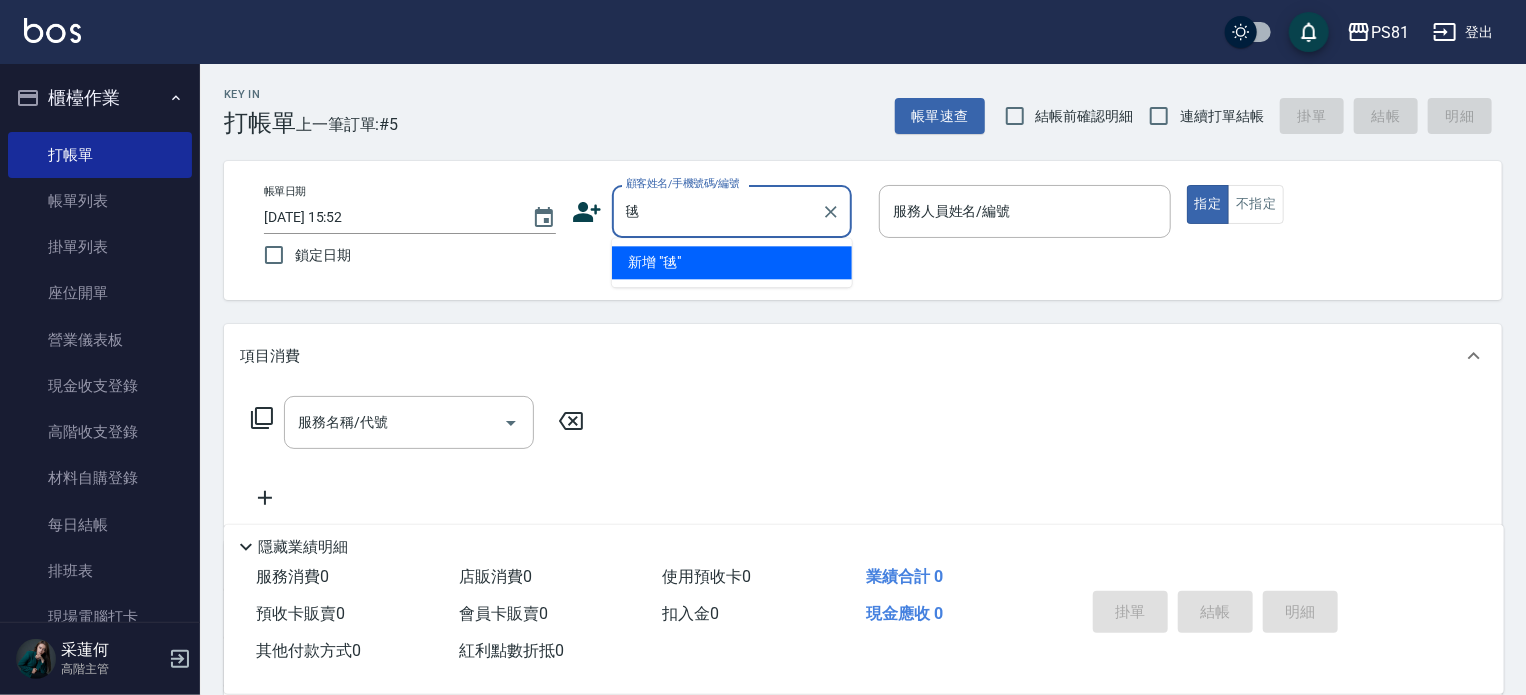 type on "熔" 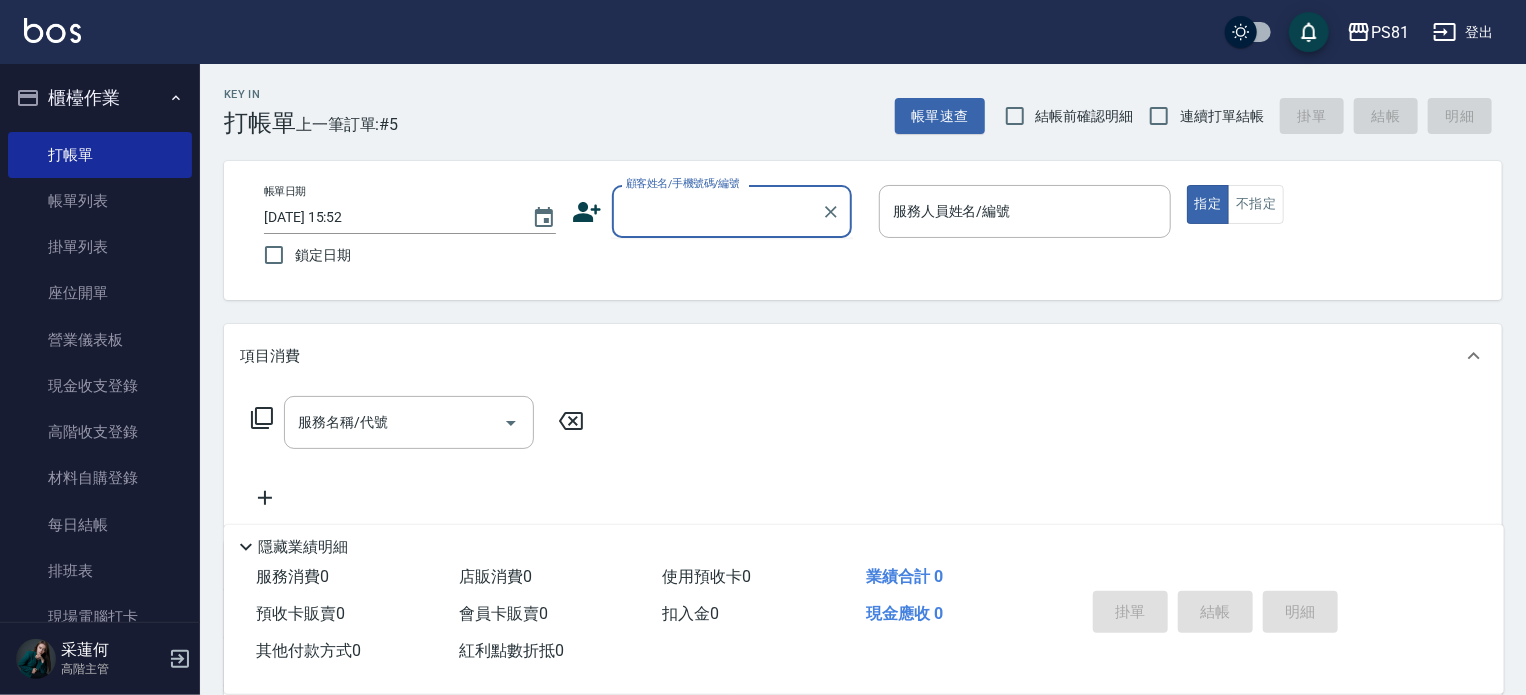 type on "ㄌ" 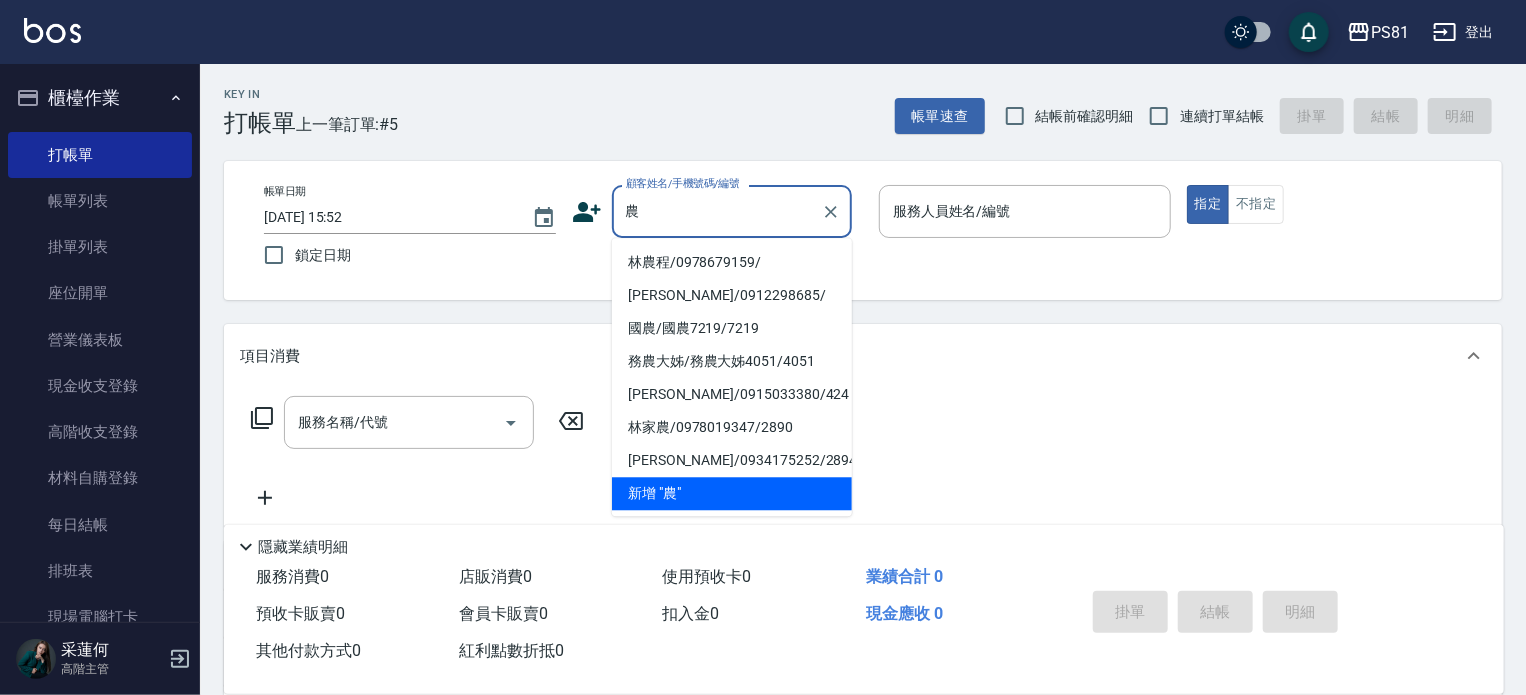type on "憹" 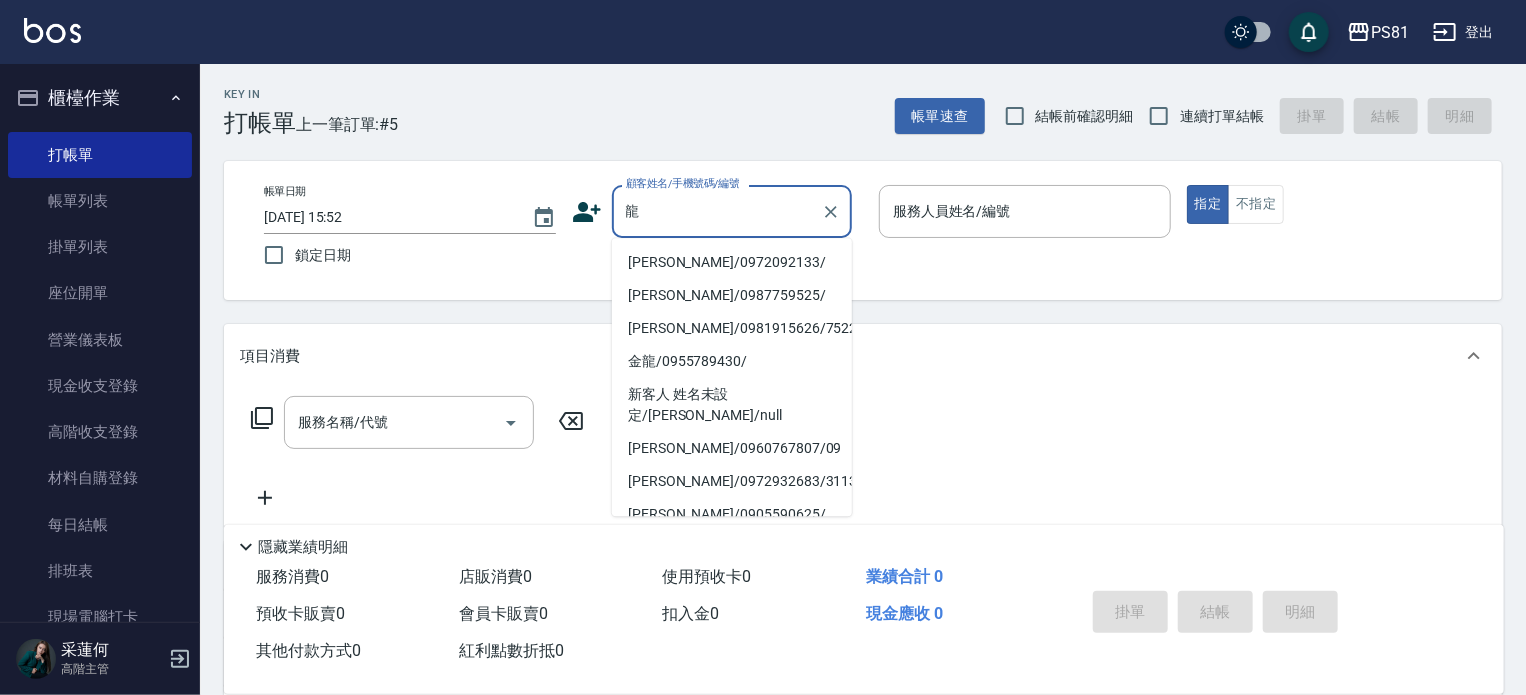 type on "窿" 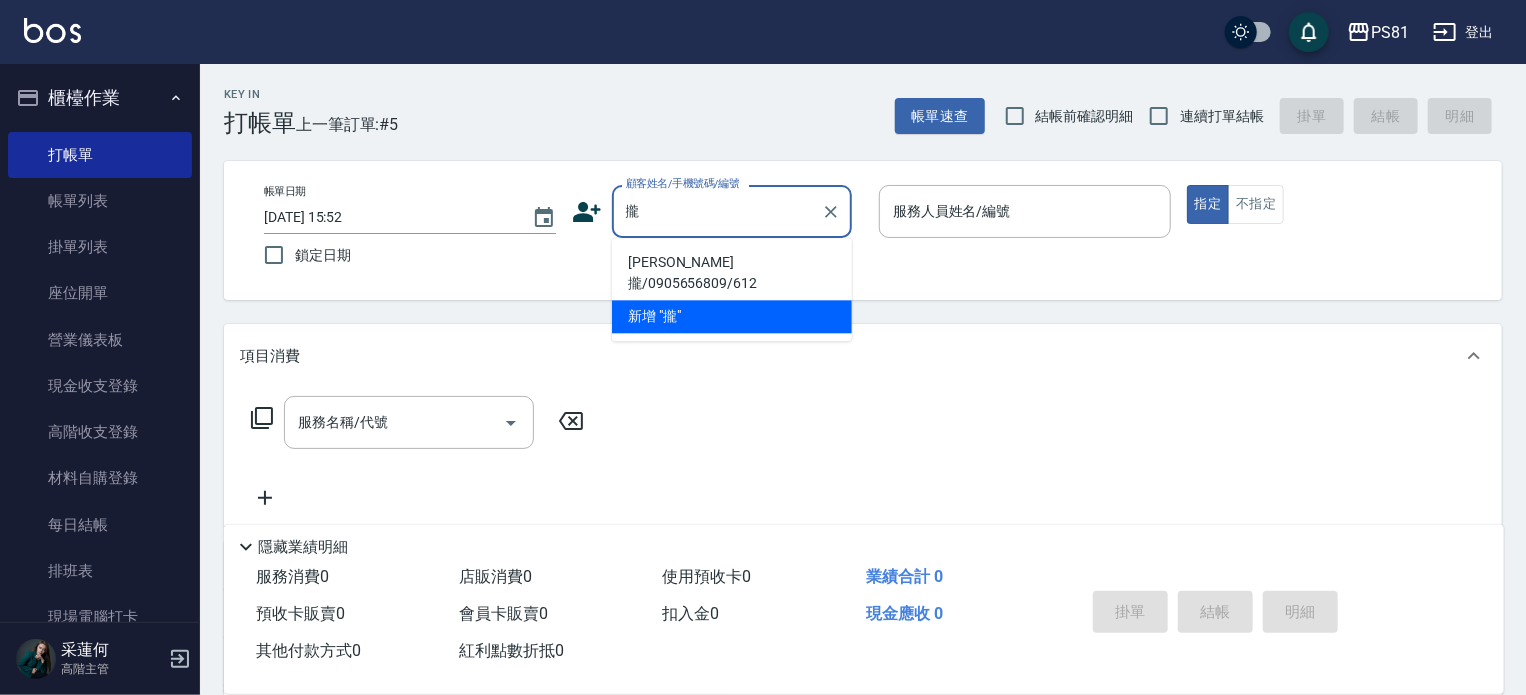 type on "壟" 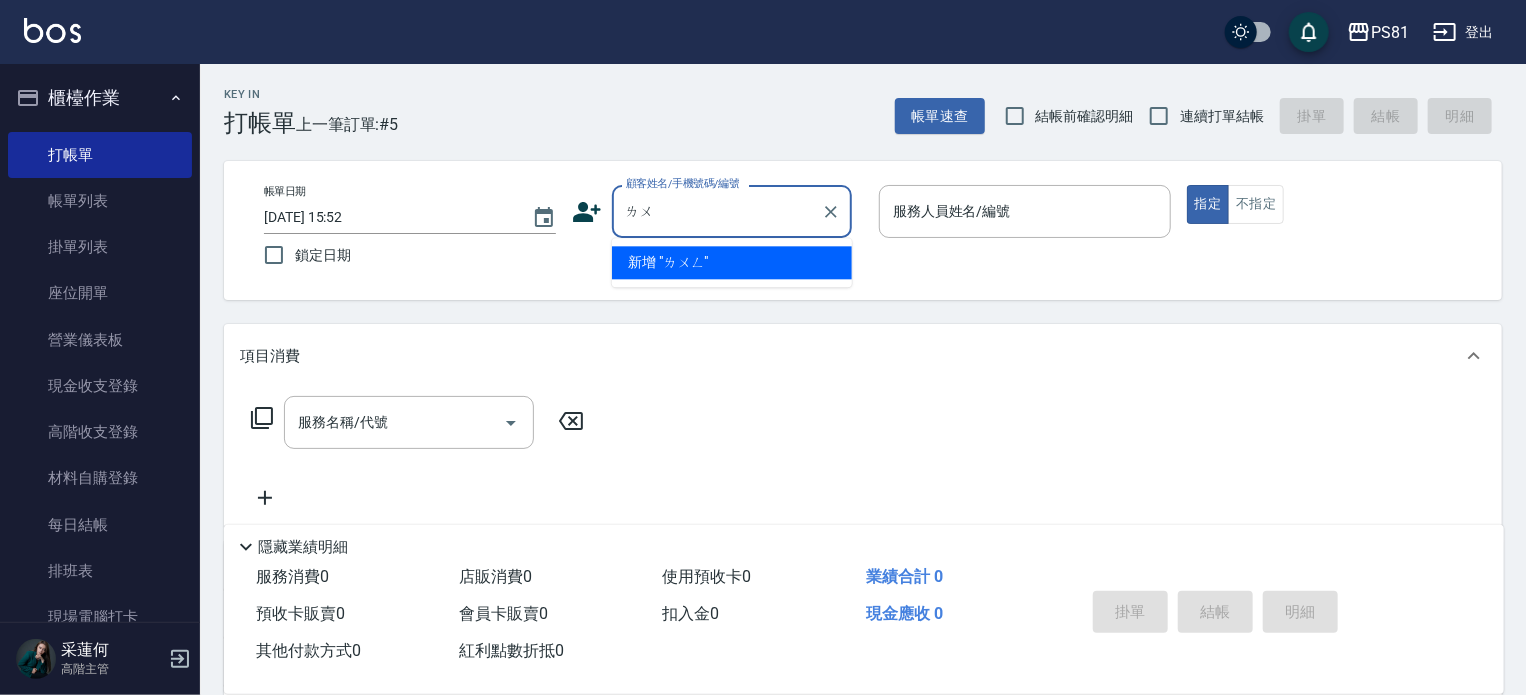 type on "ㄌ" 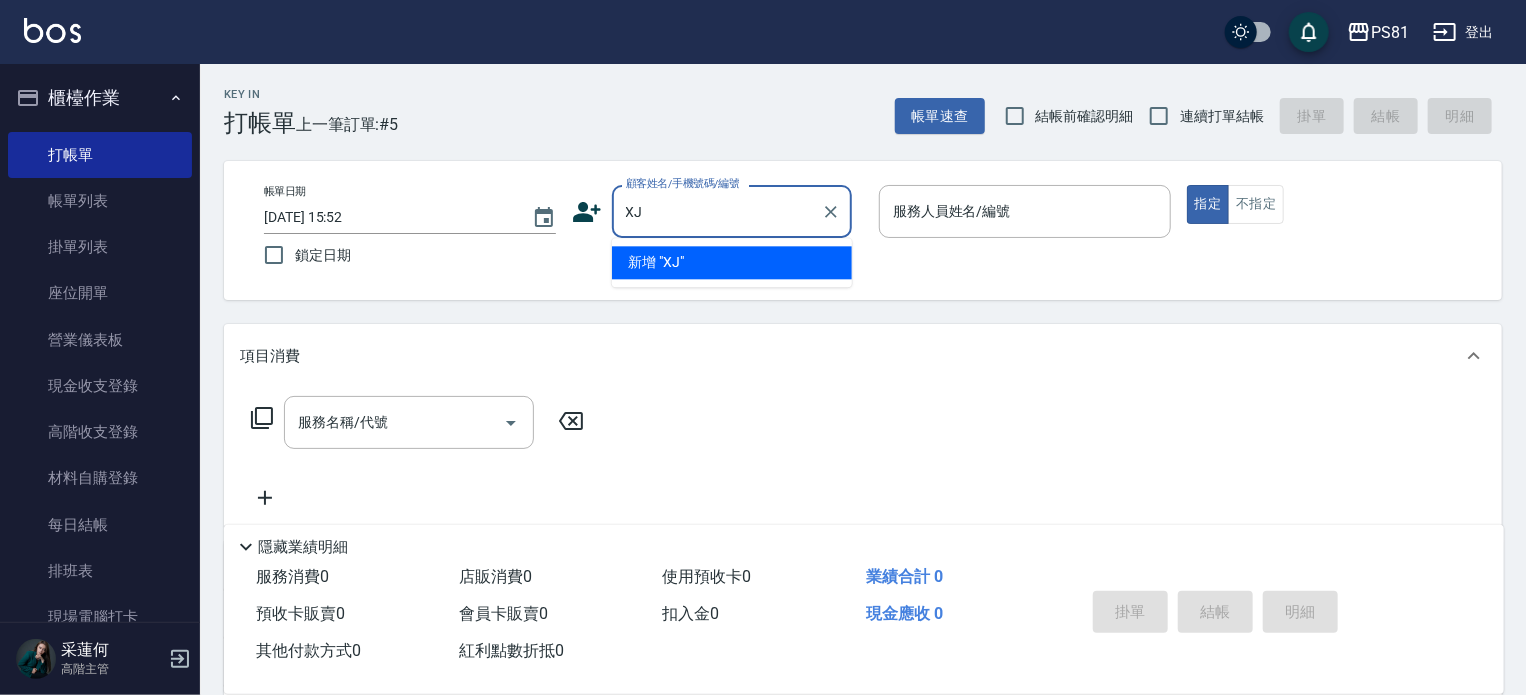 type on "X" 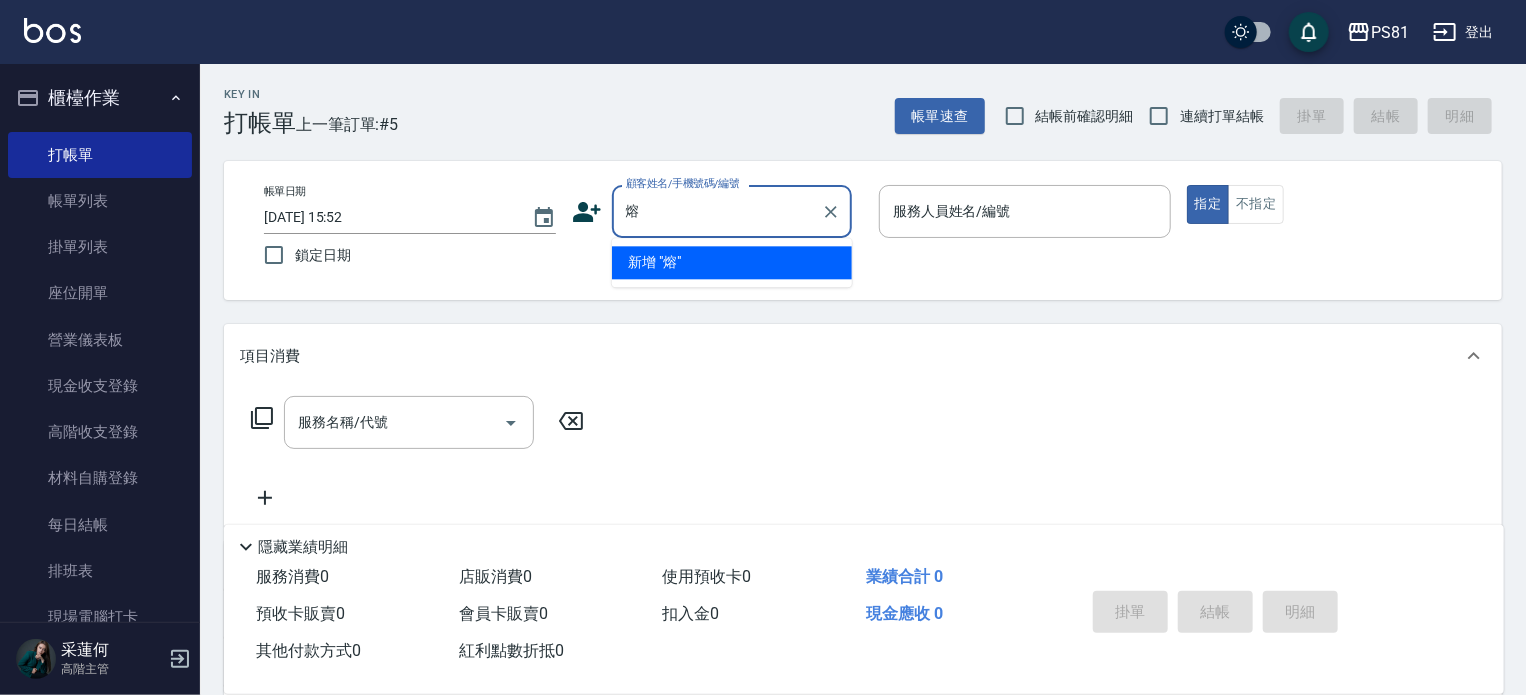 type on "绒" 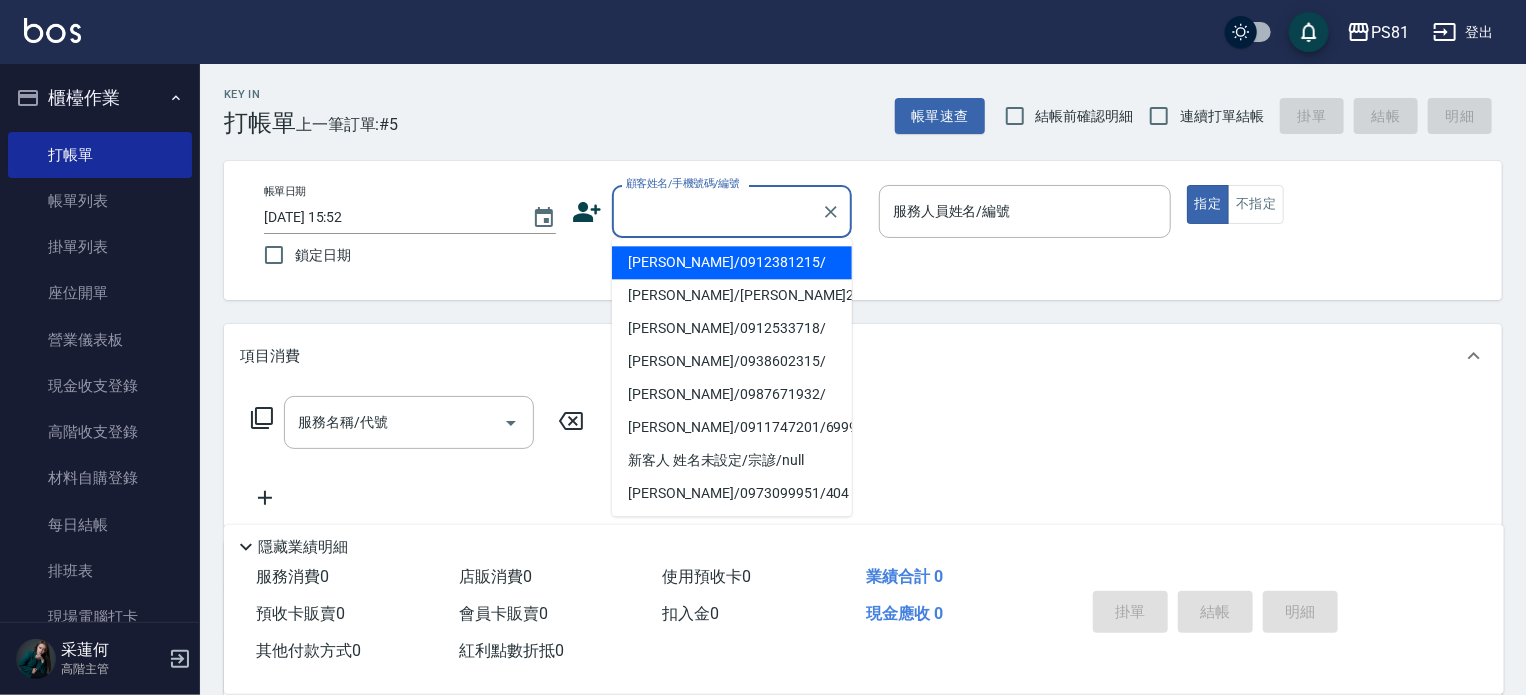 click on "指定 不指定" at bounding box center [1333, 204] 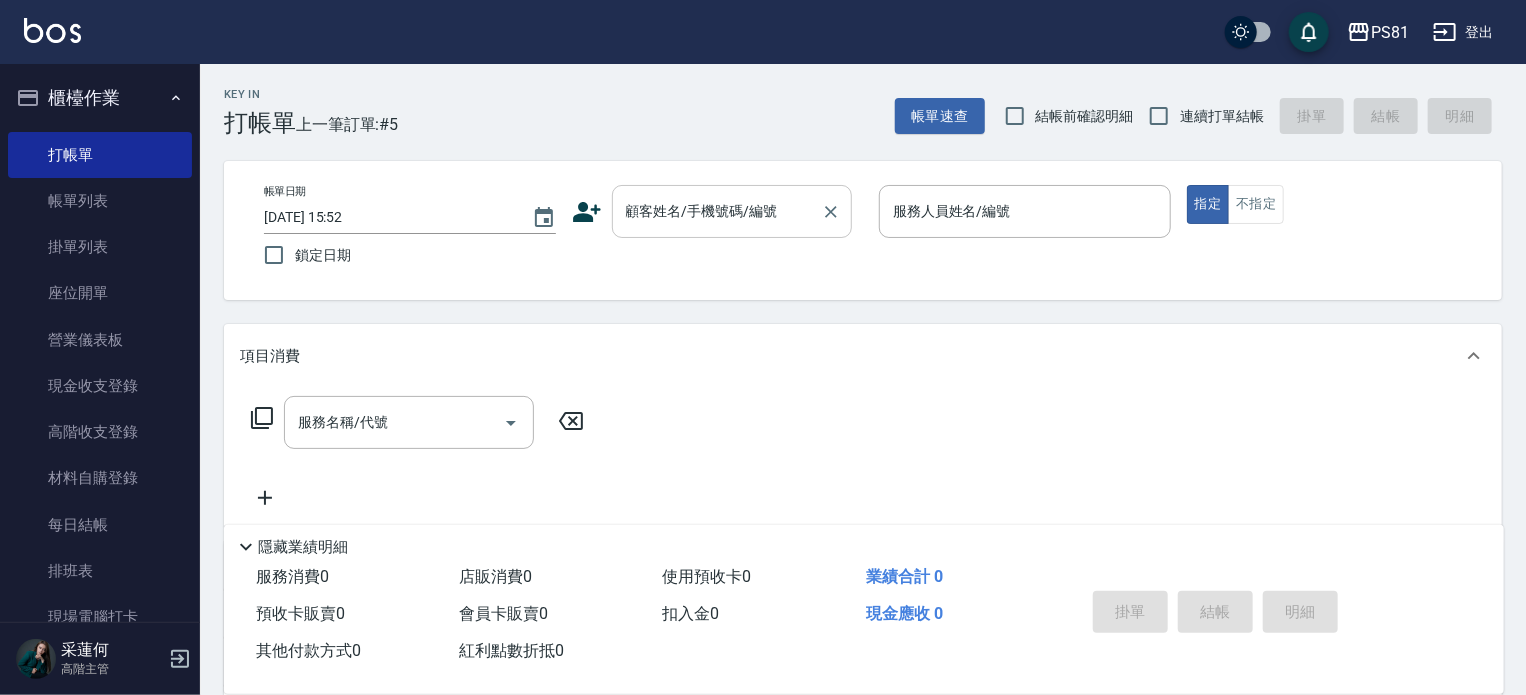 click on "顧客姓名/手機號碼/編號" at bounding box center (717, 211) 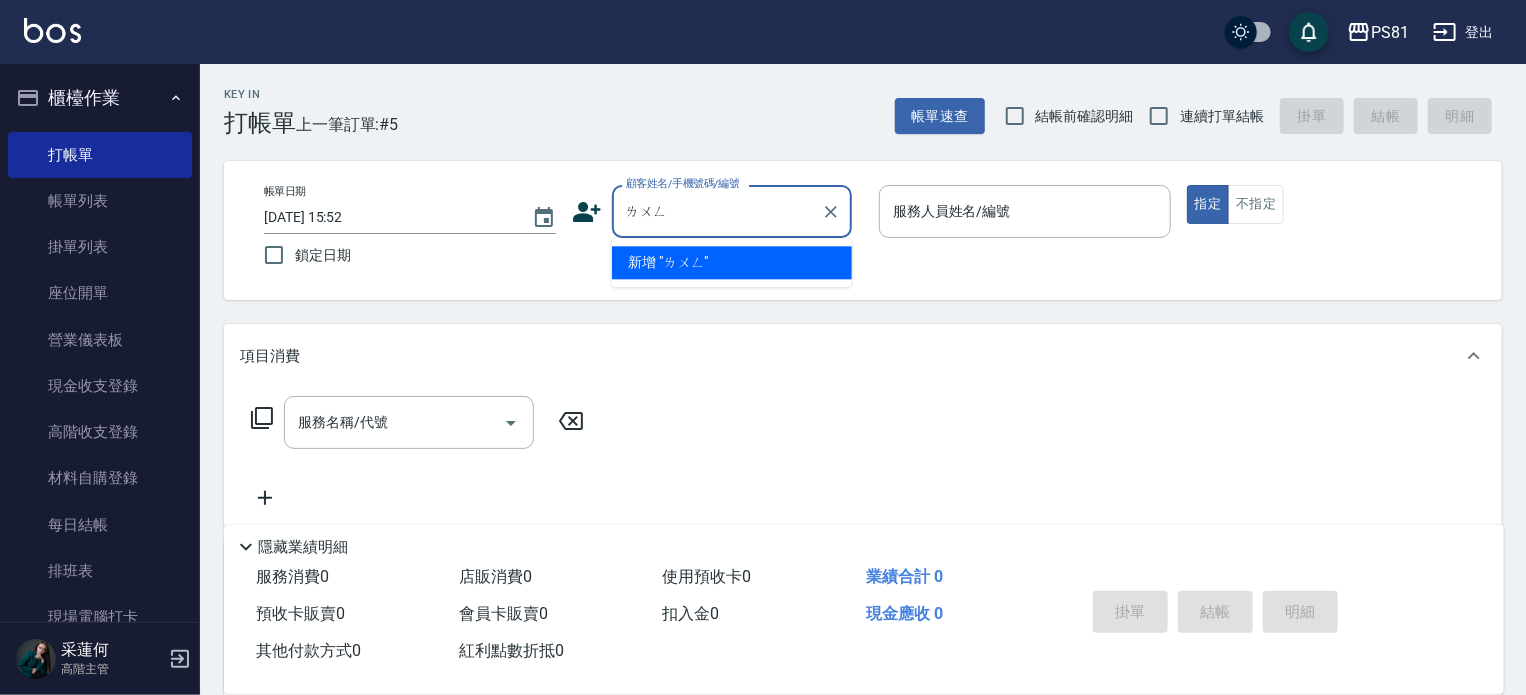 type on "壟" 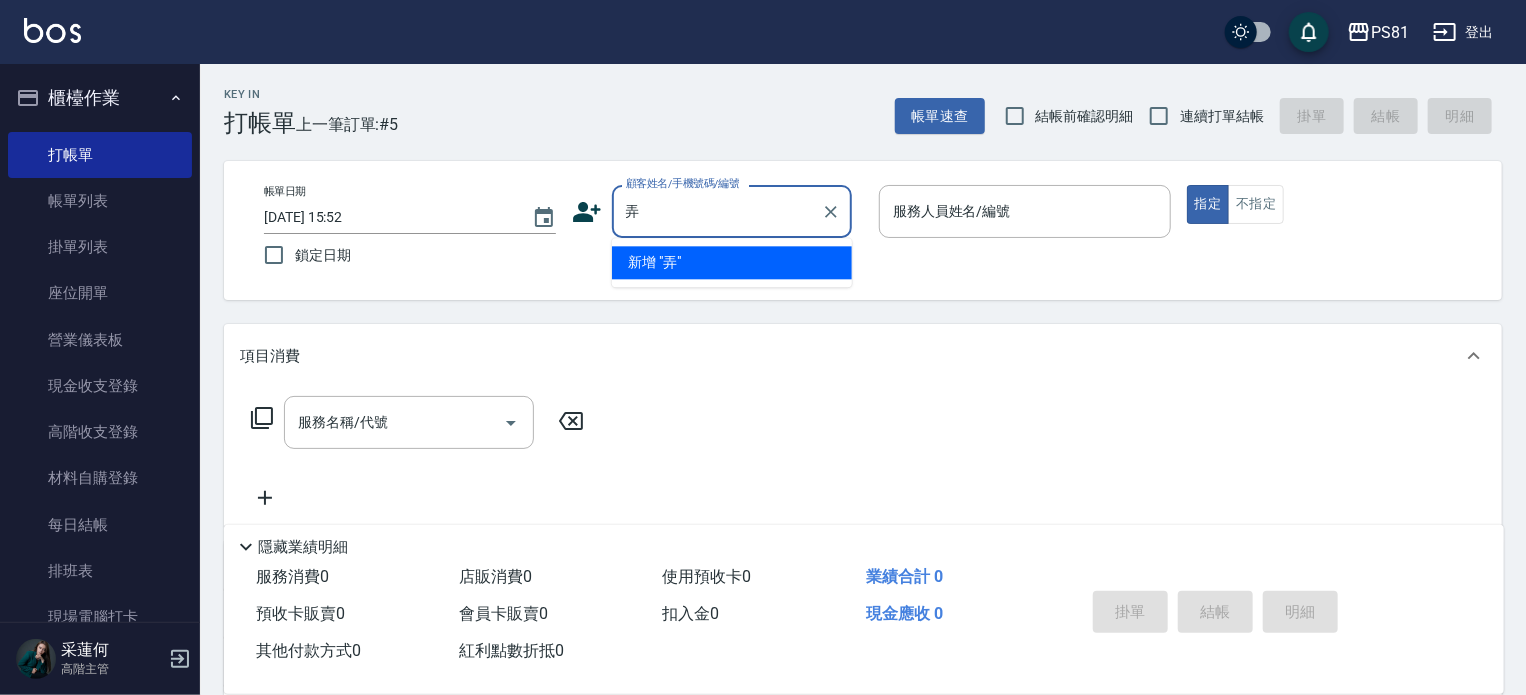 type on "衖" 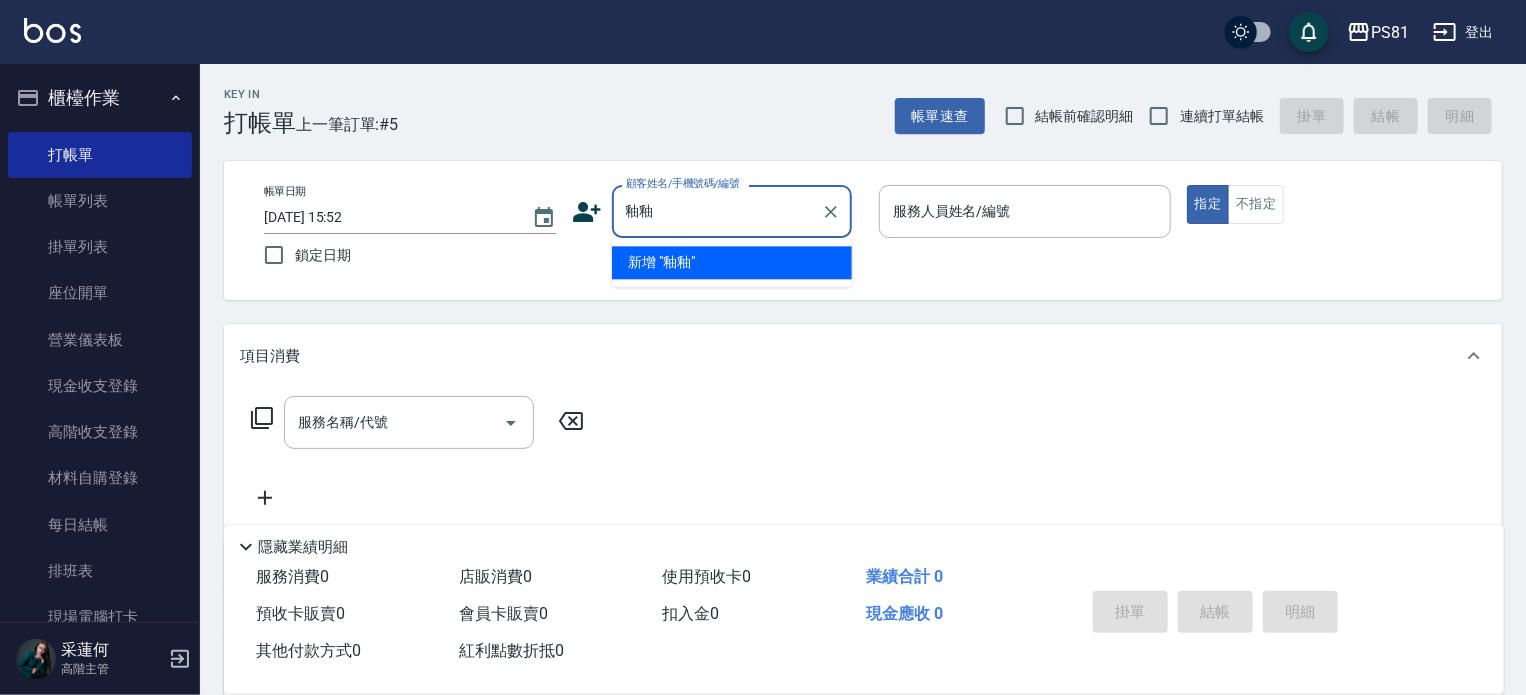 type on "釉釉" 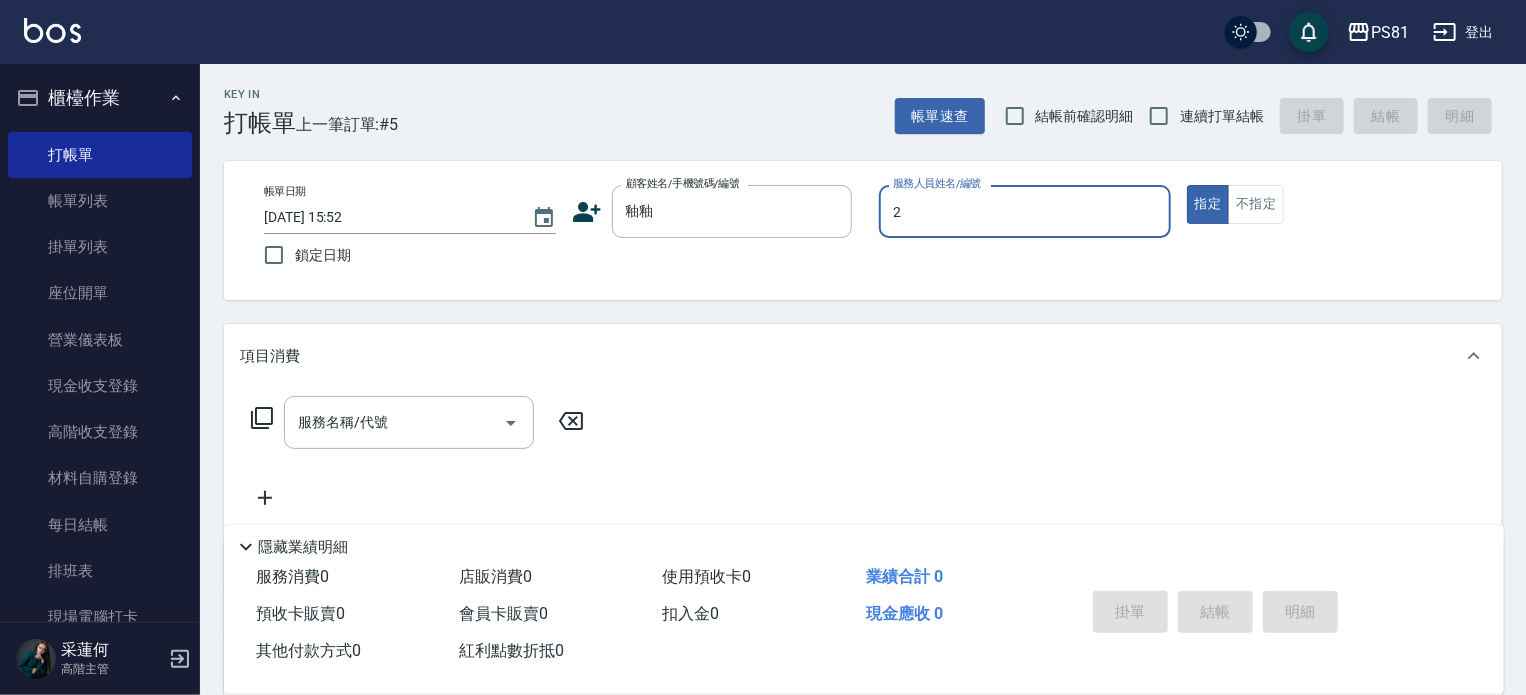 type on "采蓮-2" 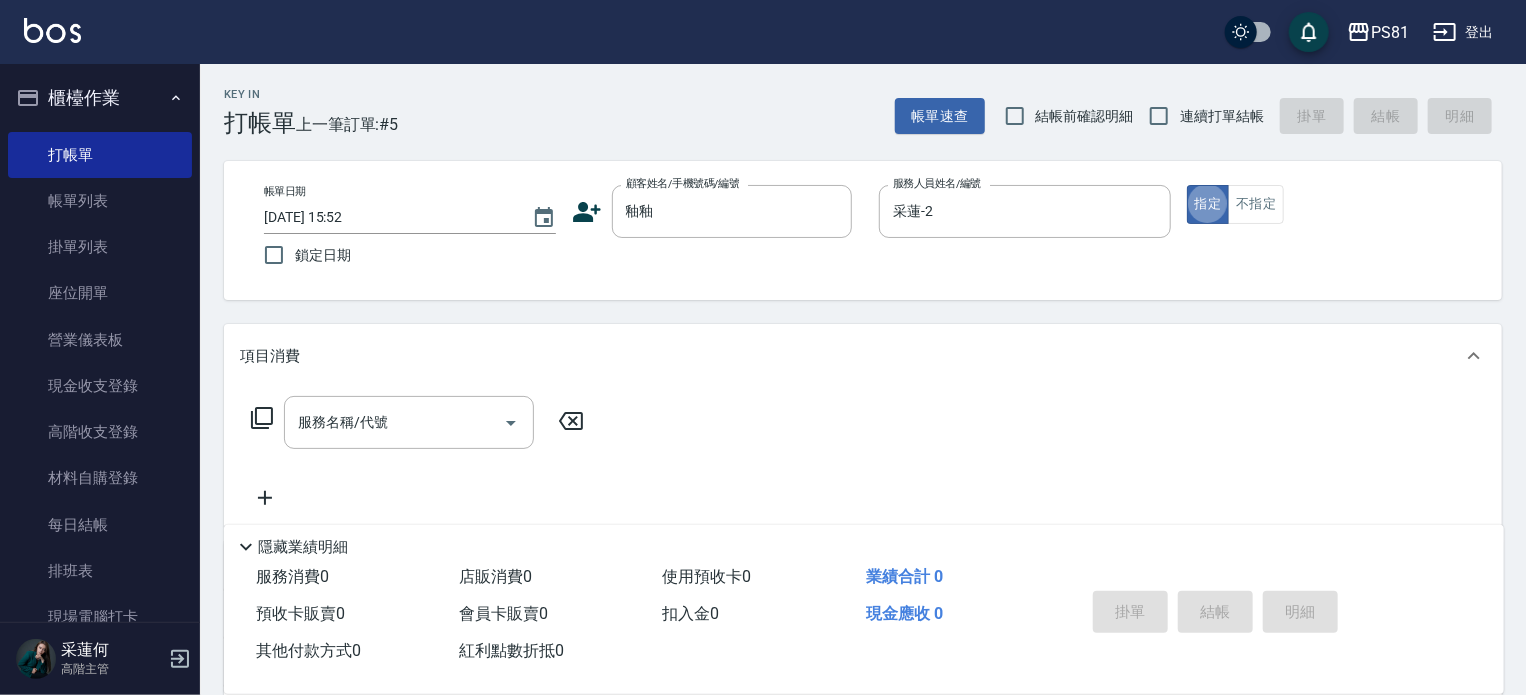 type on "true" 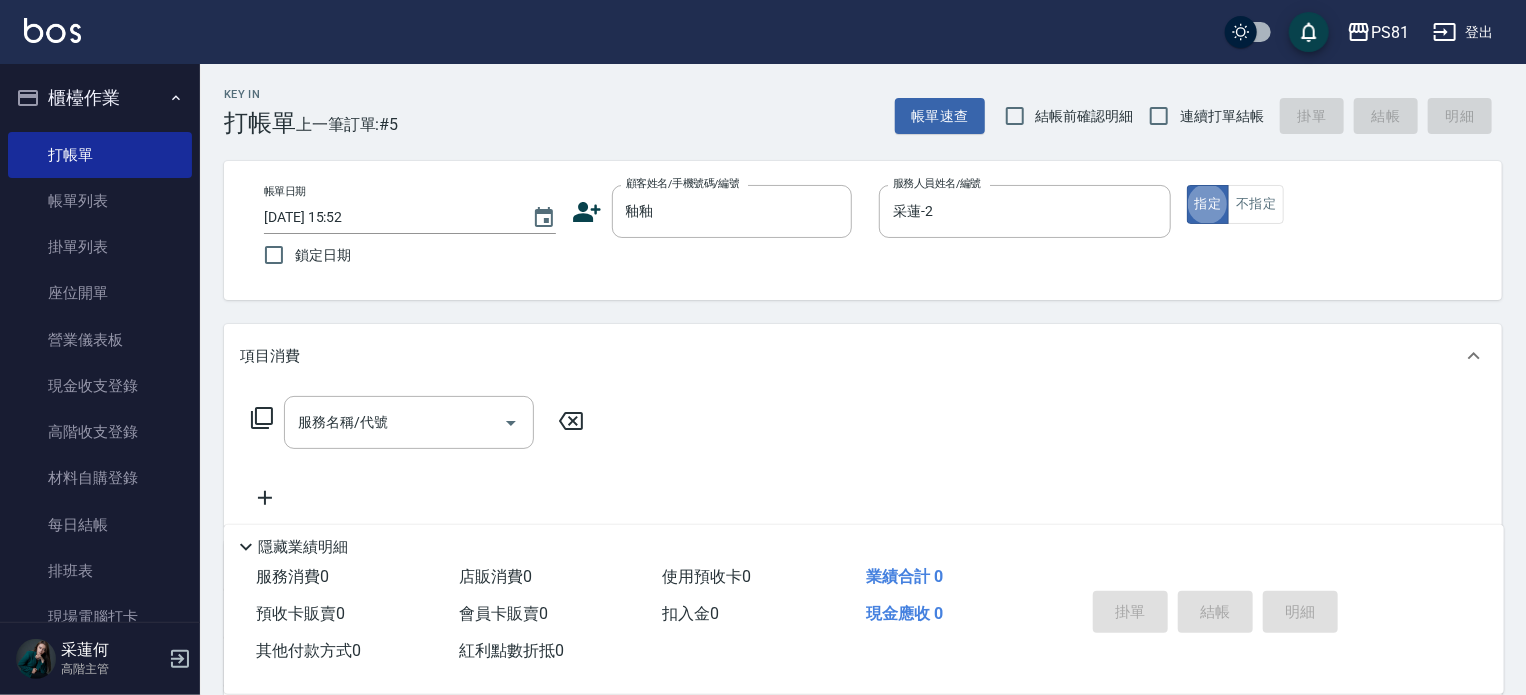 click on "帳單日期 [DATE] 15:52 鎖定日期 顧客姓名/手機號碼/編號 釉釉 顧客姓名/手機號碼/編號 服務人員姓名/編號 采蓮-2 服務人員姓名/編號 指定 不指定" at bounding box center [863, 230] 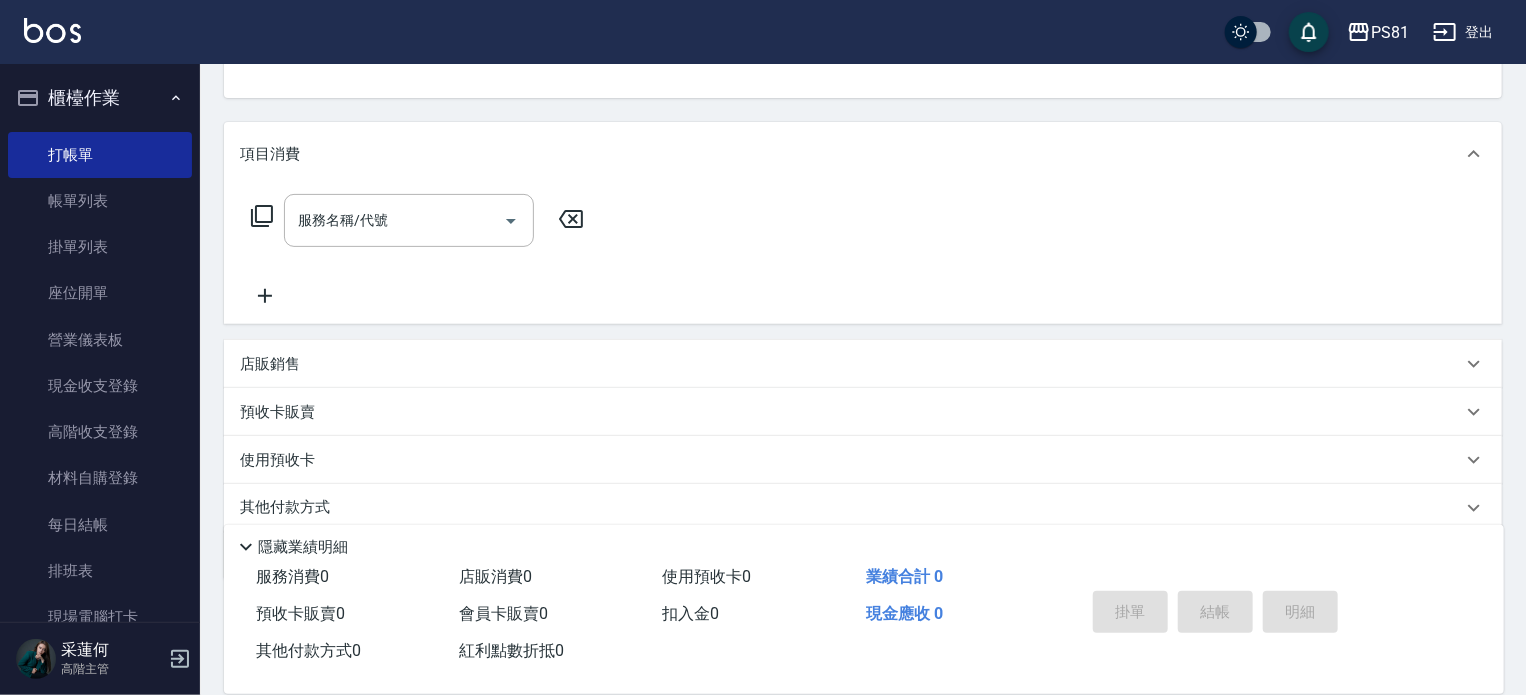 scroll, scrollTop: 276, scrollLeft: 0, axis: vertical 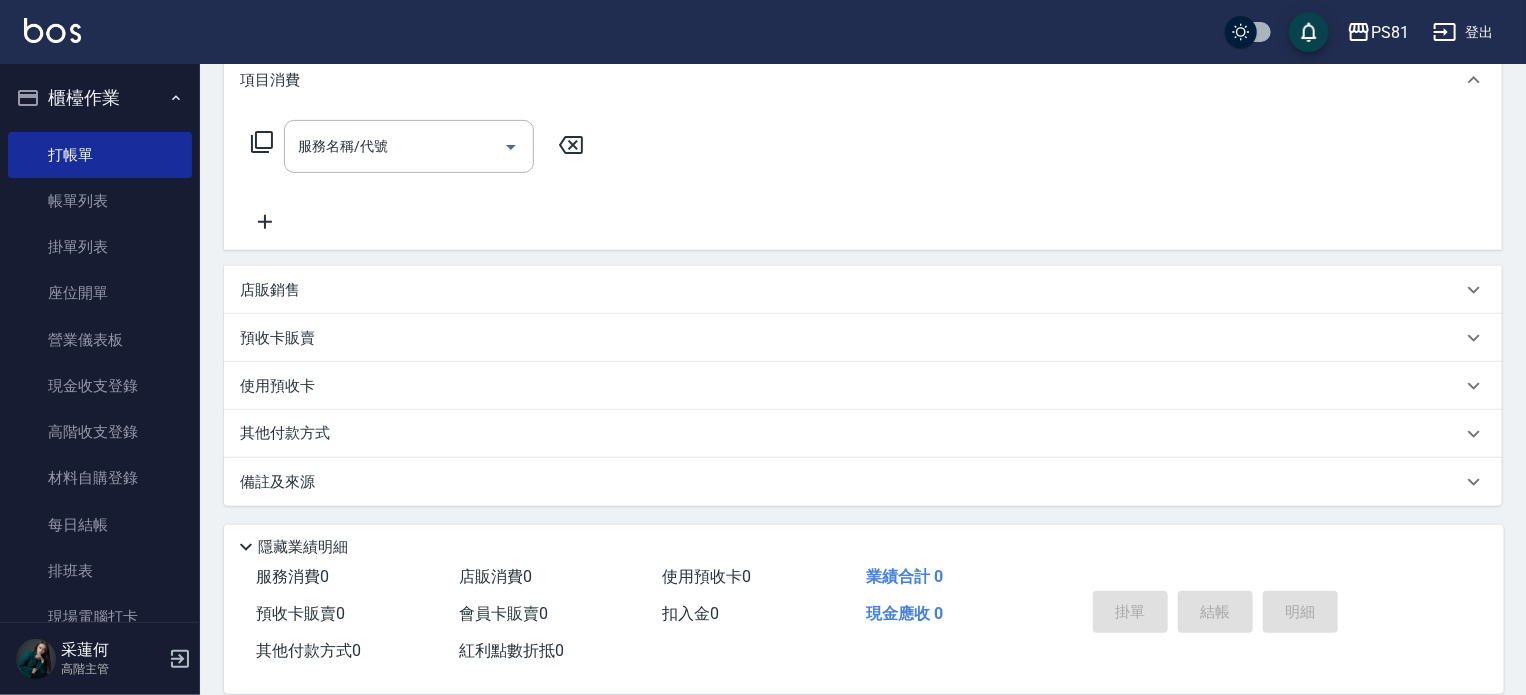 click on "店販銷售" at bounding box center (851, 290) 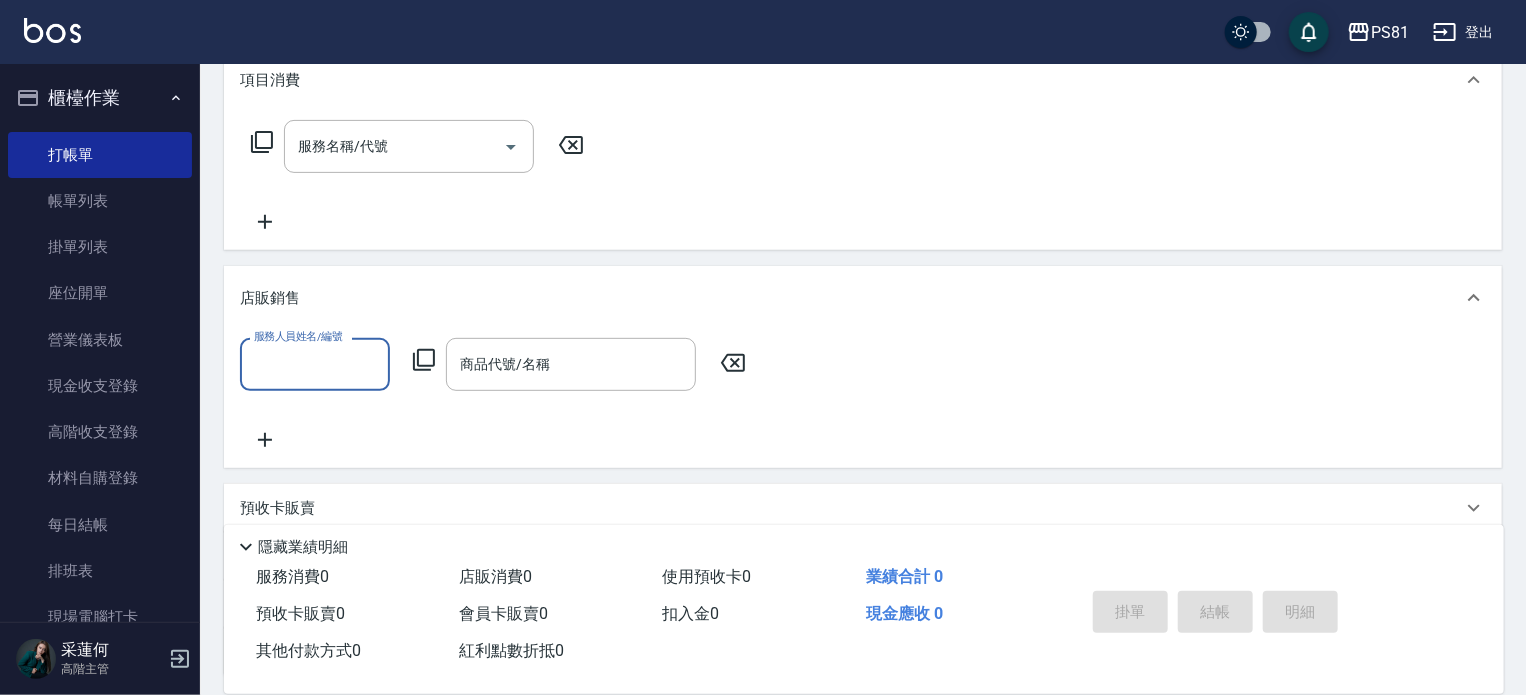 scroll, scrollTop: 0, scrollLeft: 0, axis: both 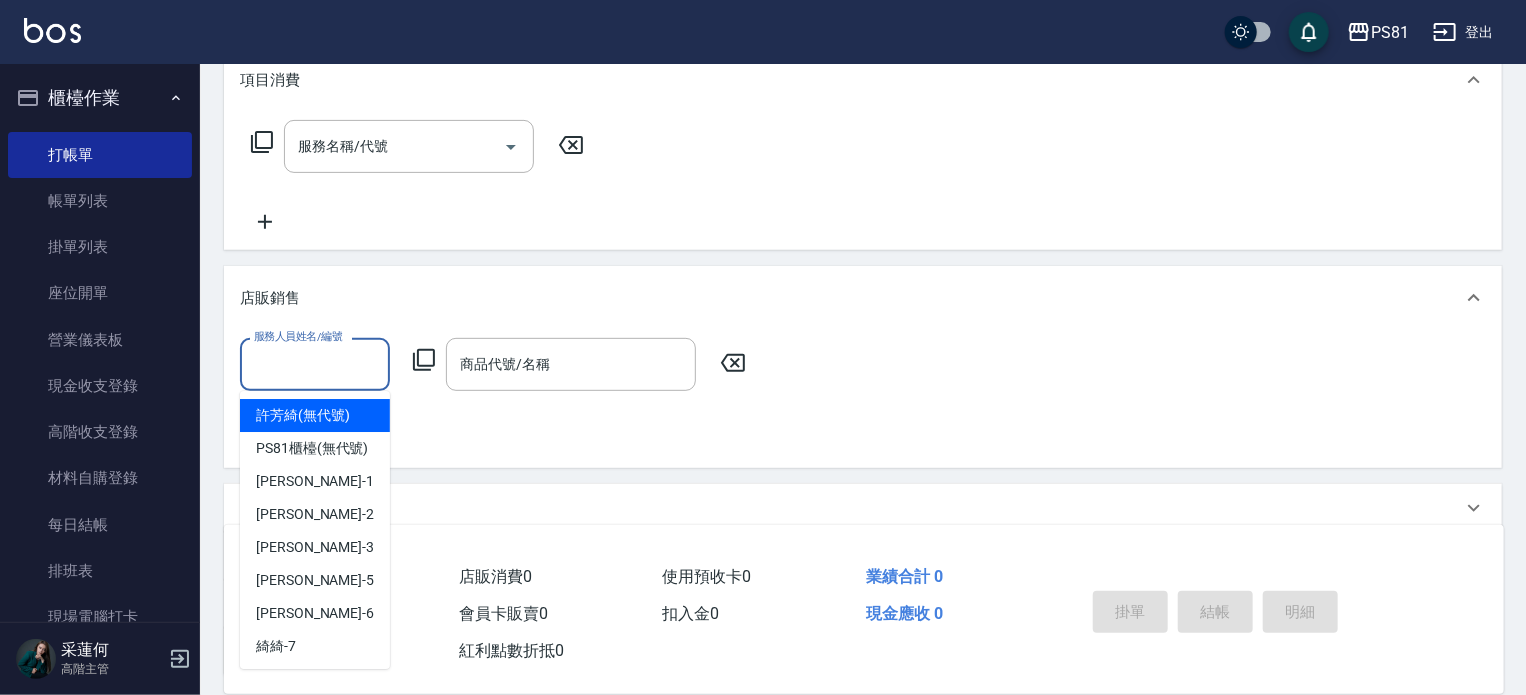 click on "服務人員姓名/編號" at bounding box center [315, 364] 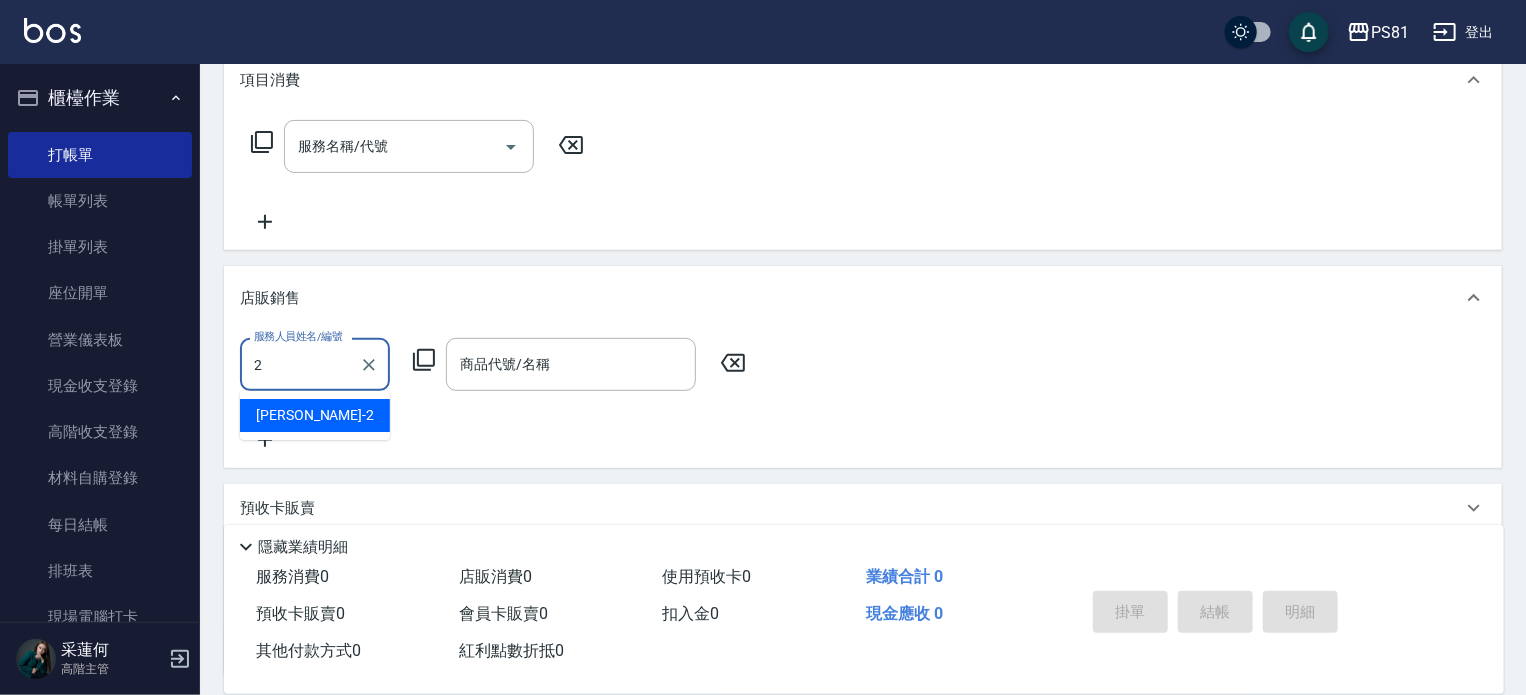 type on "采蓮-2" 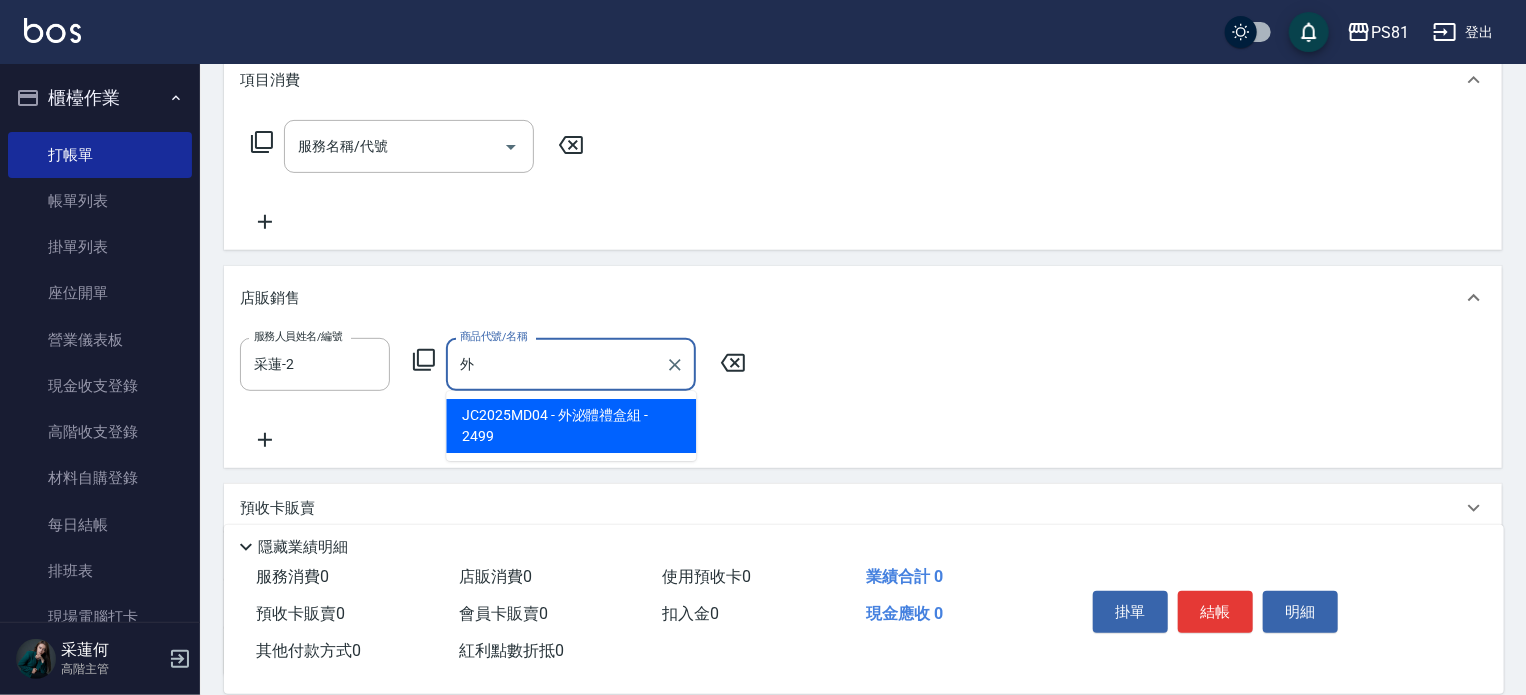 type on "外" 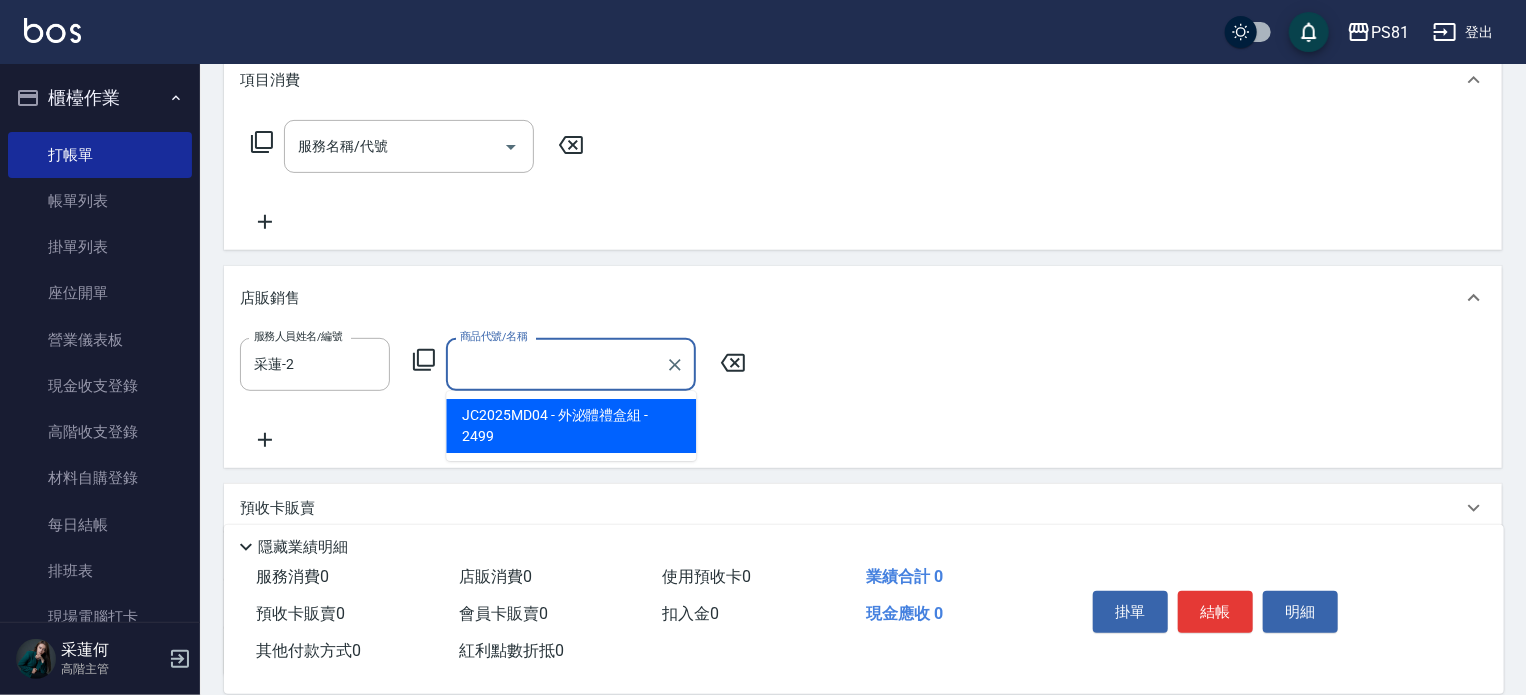 click 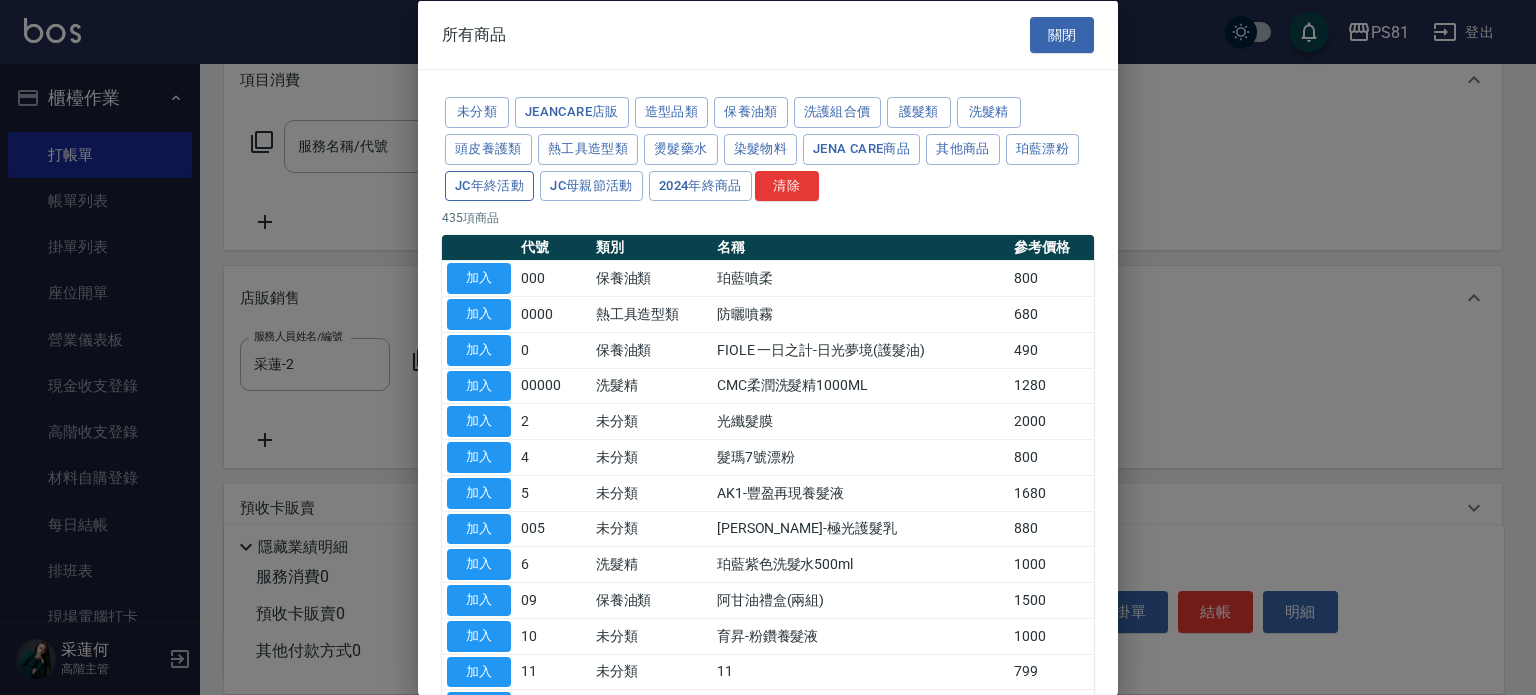 click on "JC年終活動" at bounding box center (489, 185) 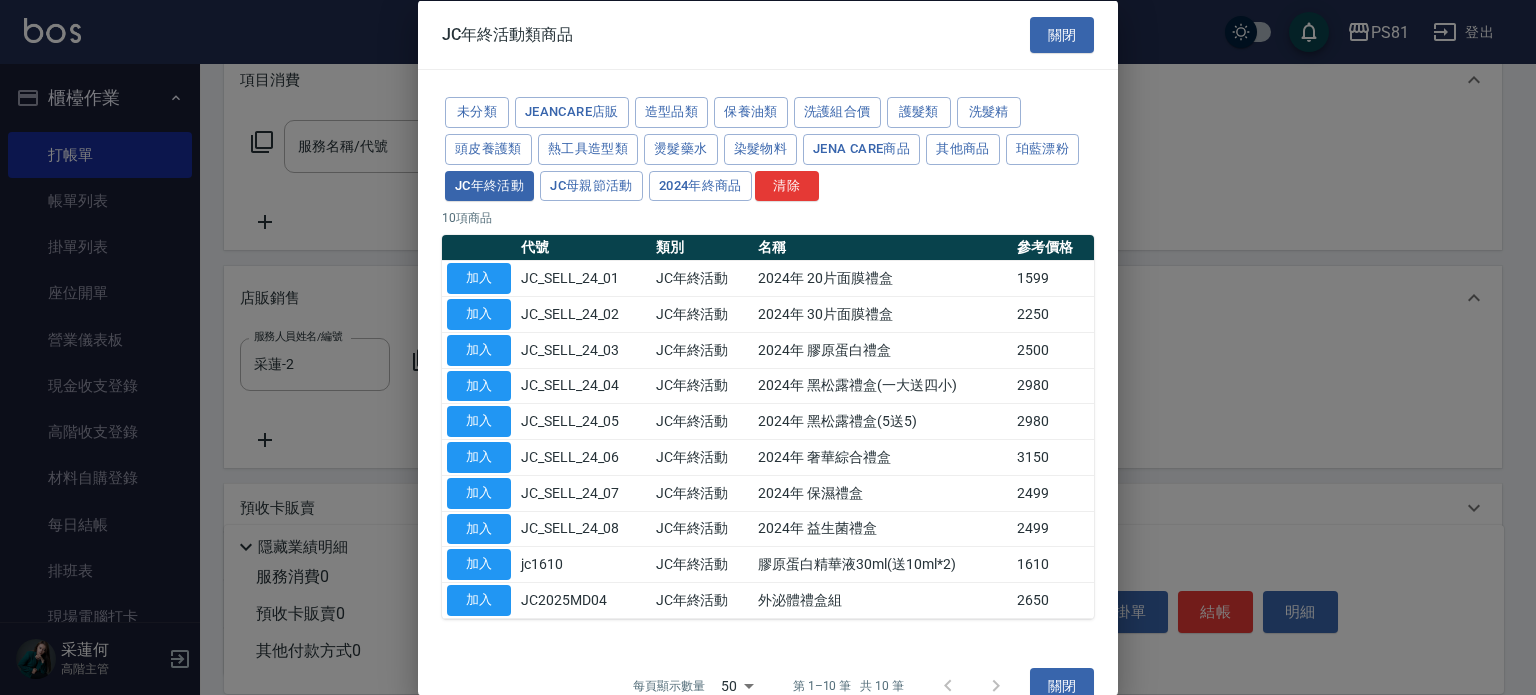 click on "JC2025MD04" at bounding box center (583, 600) 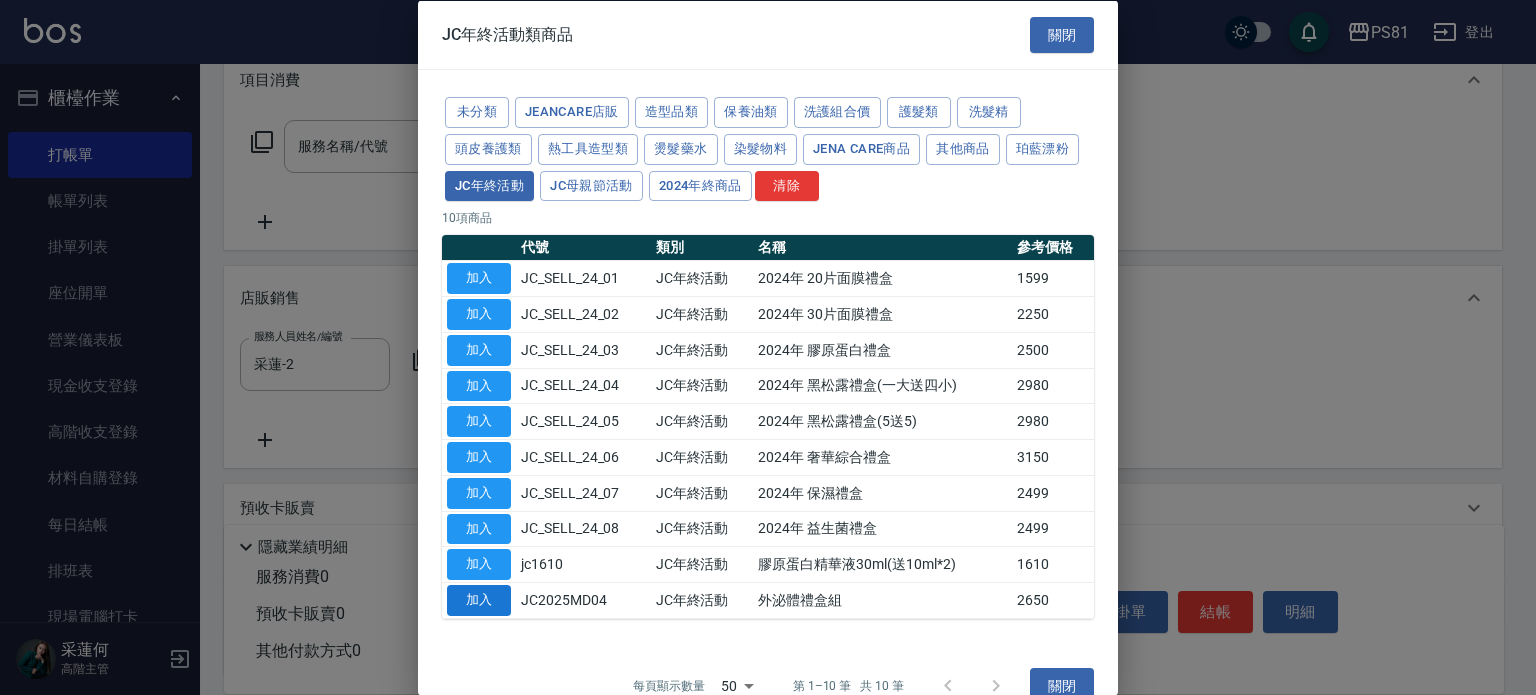 click on "加入" at bounding box center [479, 600] 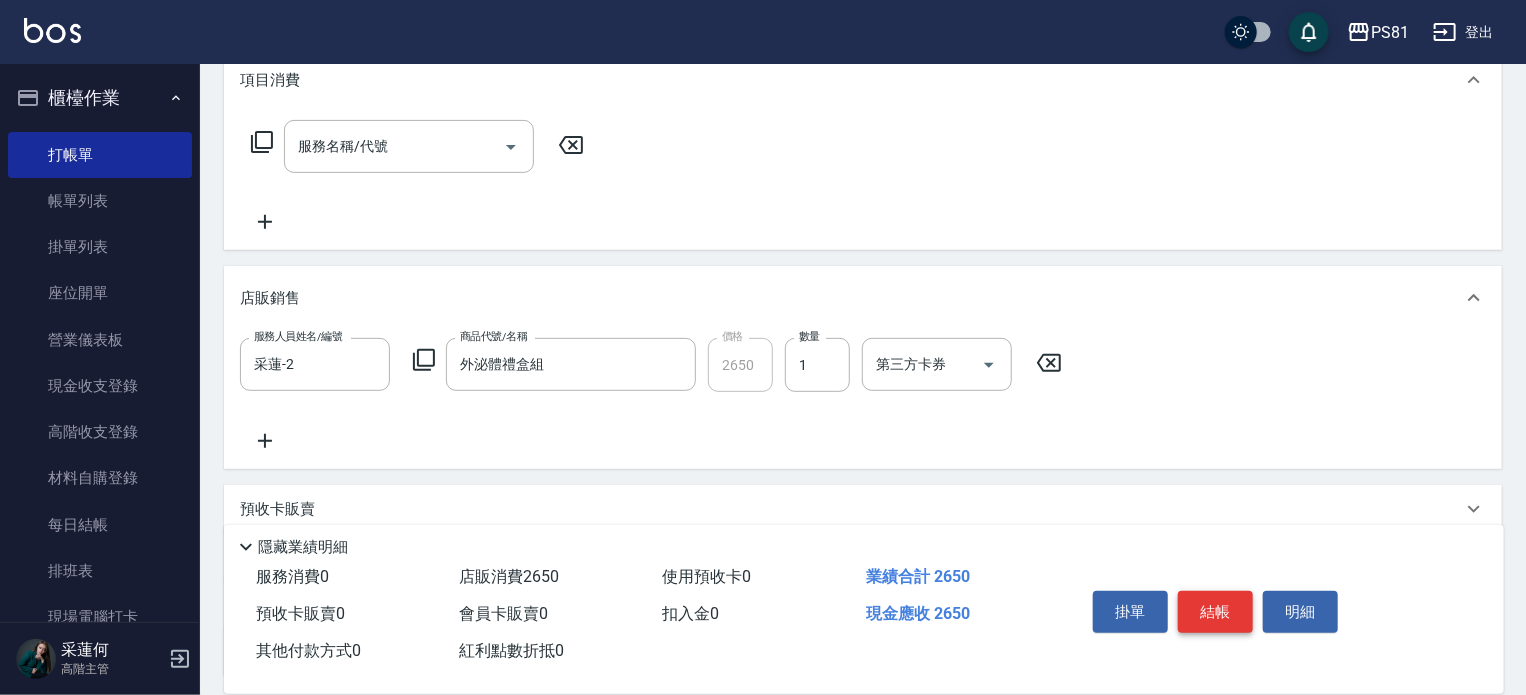 click on "結帳" at bounding box center [1215, 612] 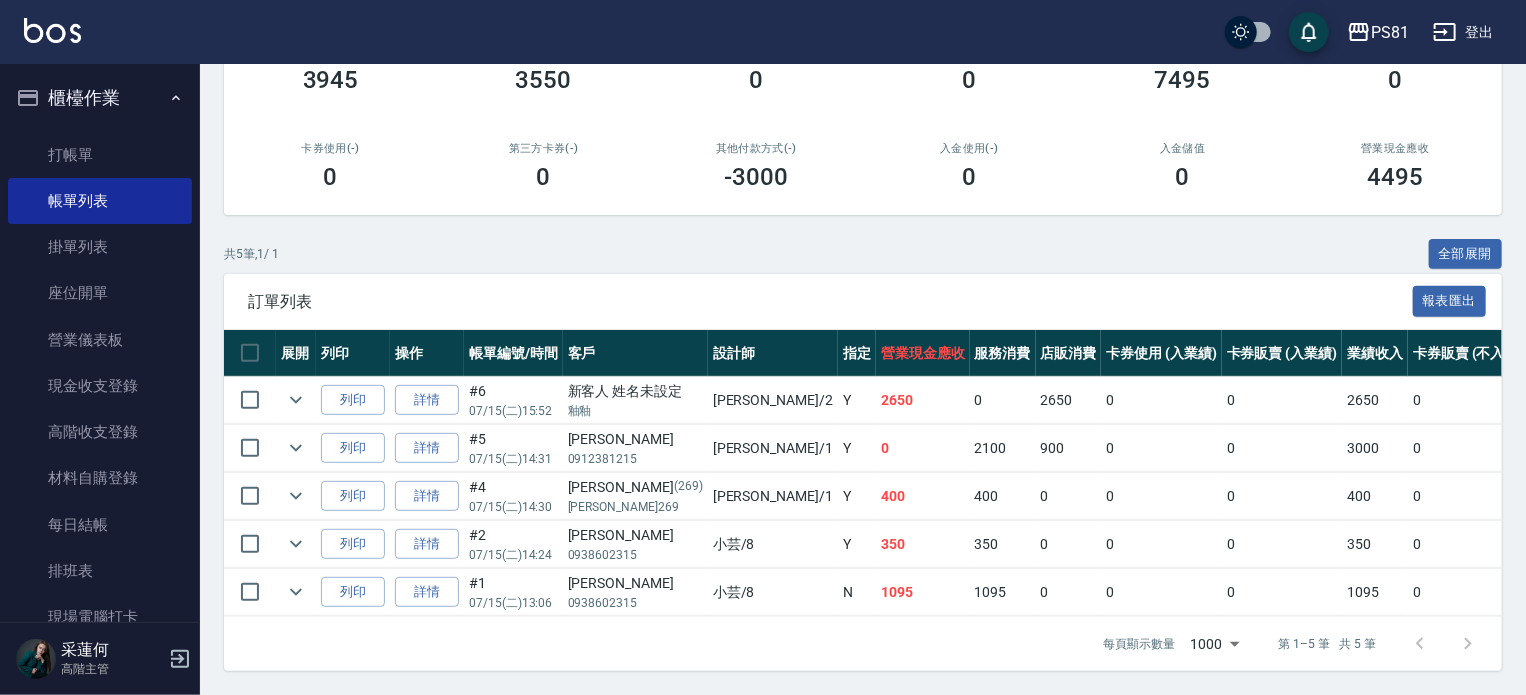 scroll, scrollTop: 300, scrollLeft: 0, axis: vertical 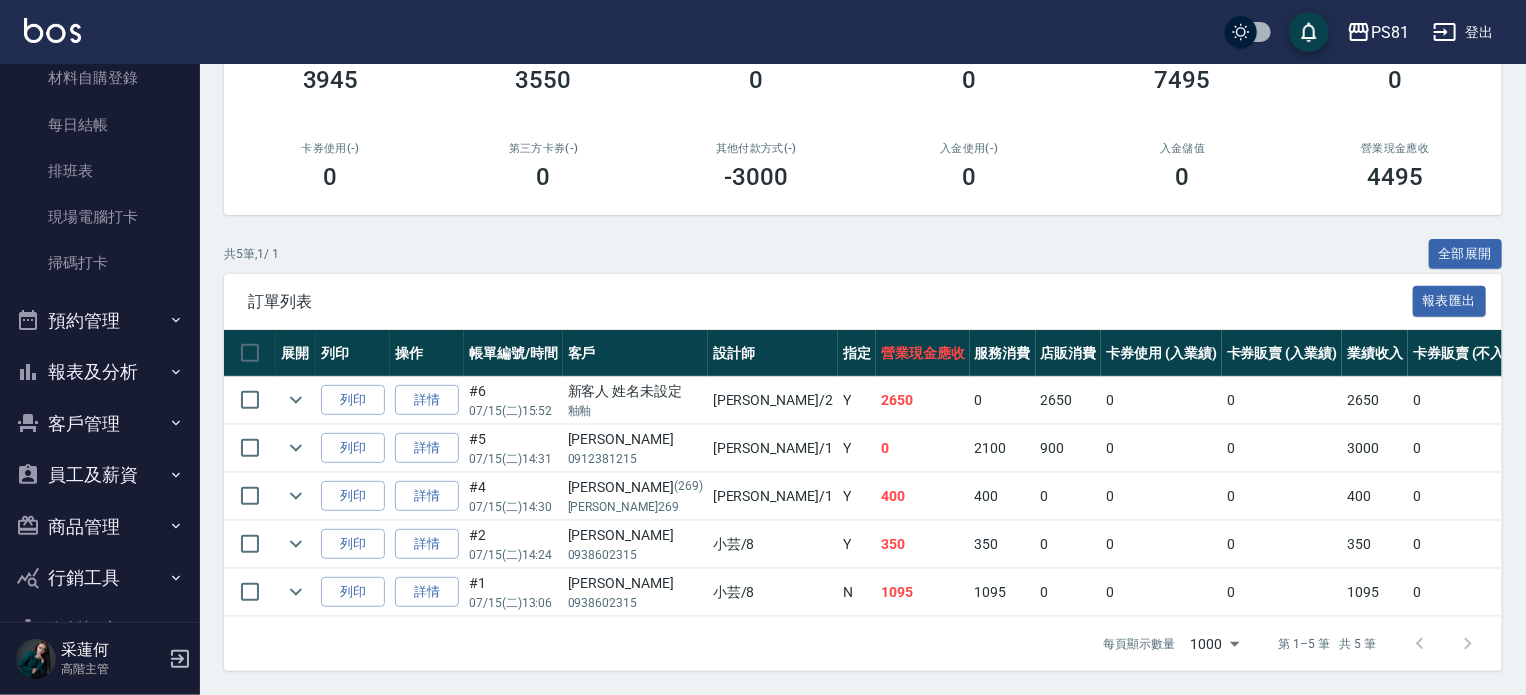 click on "客戶管理" at bounding box center (100, 424) 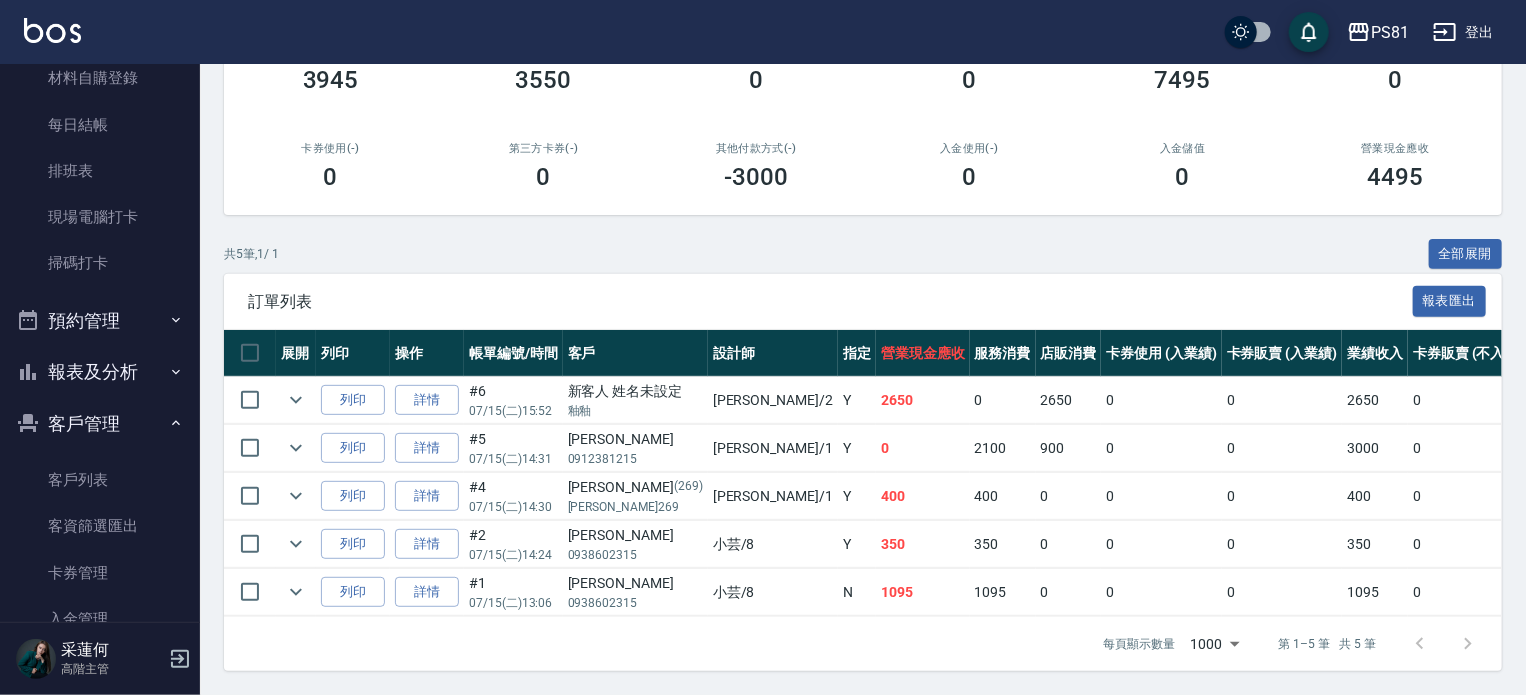 click on "客戶管理" at bounding box center (100, 424) 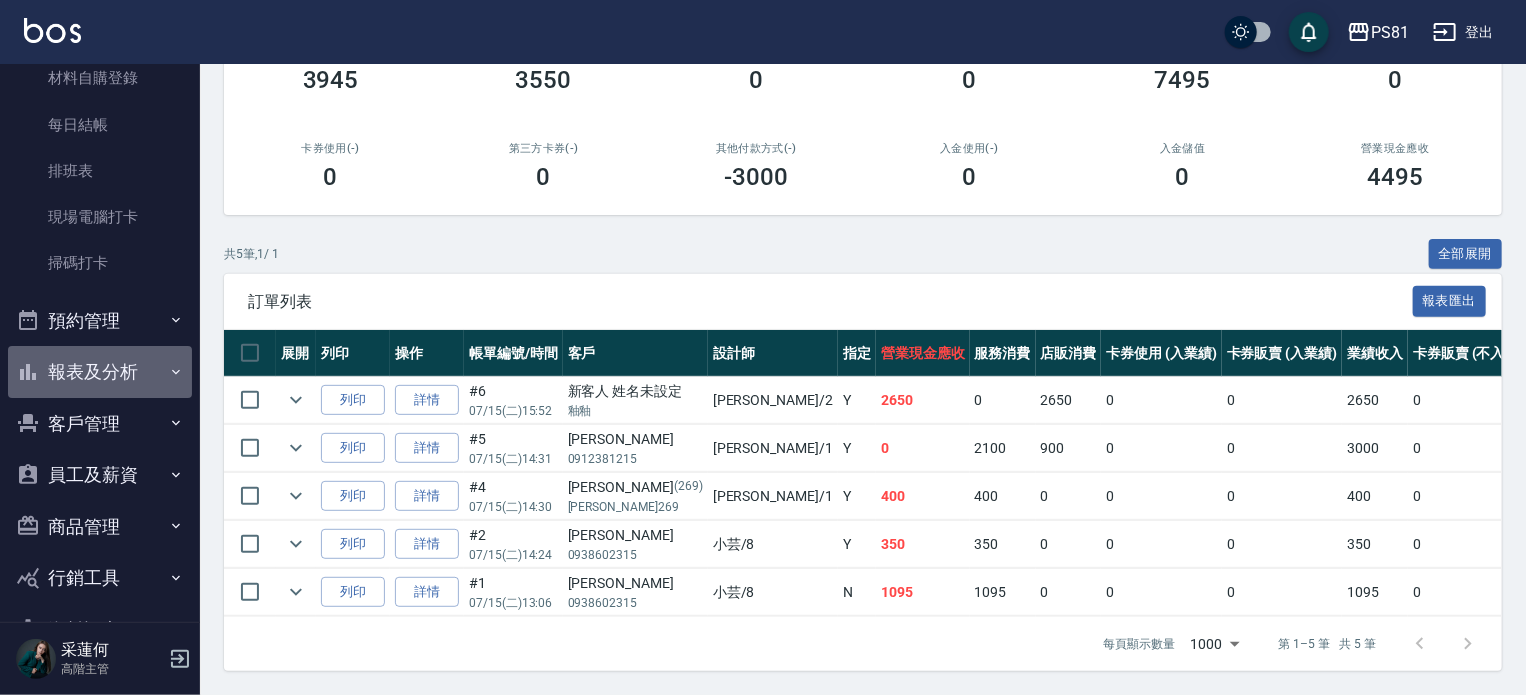 click on "報表及分析" at bounding box center [100, 372] 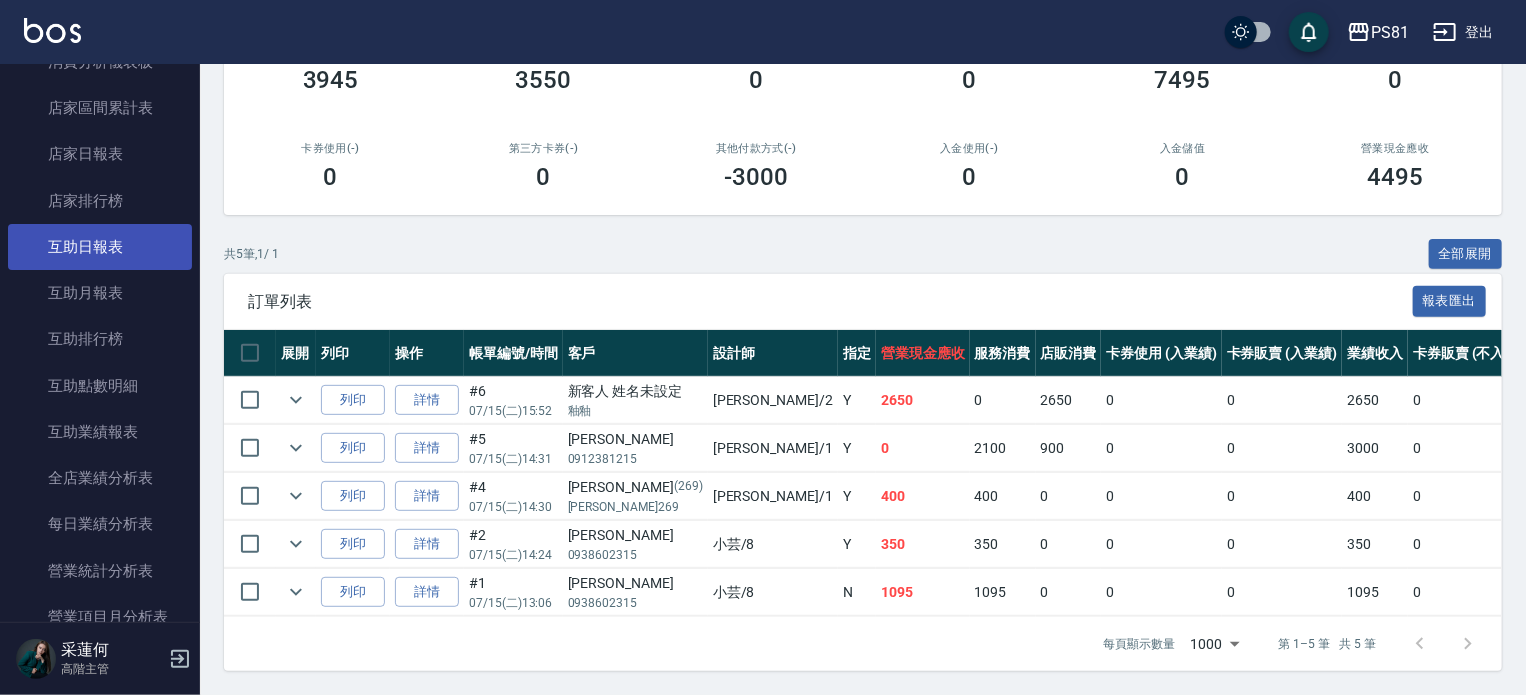 scroll, scrollTop: 800, scrollLeft: 0, axis: vertical 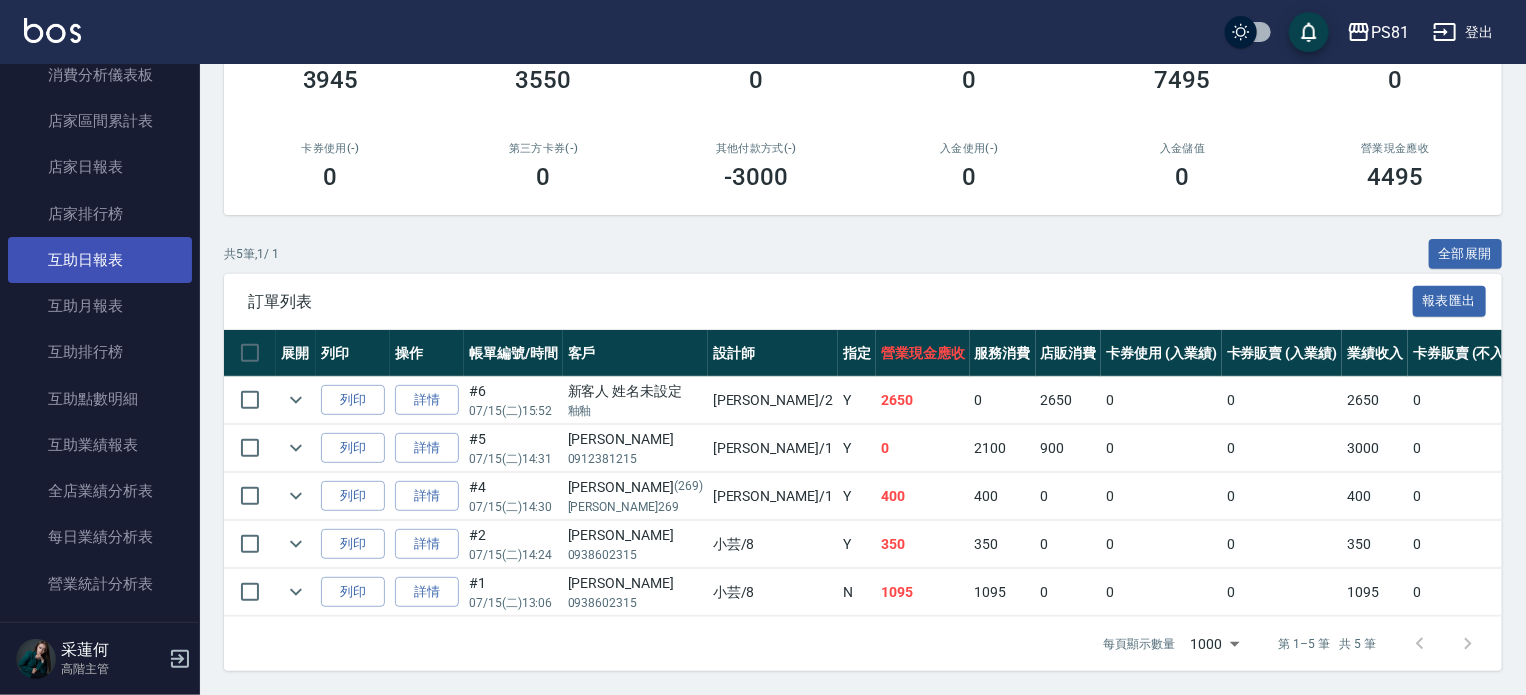 click on "互助日報表" at bounding box center (100, 260) 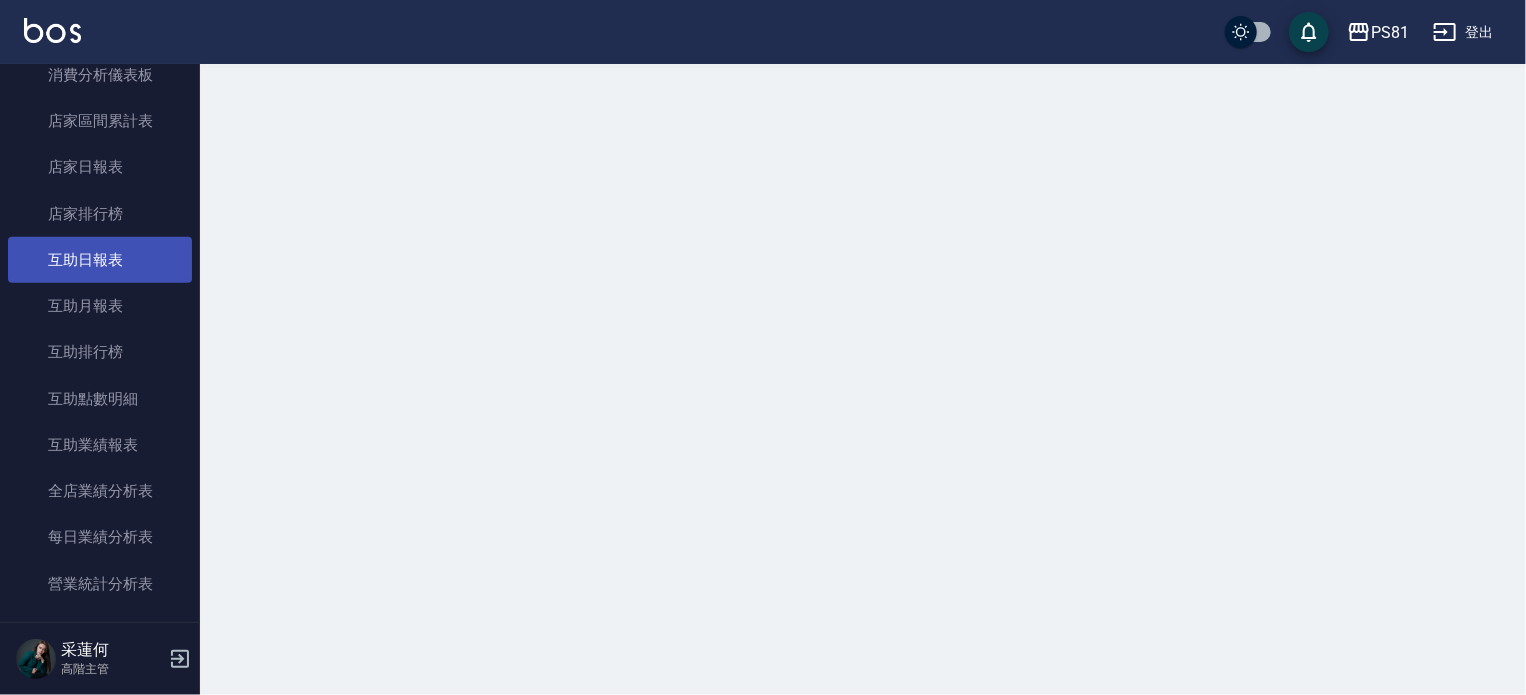 scroll, scrollTop: 0, scrollLeft: 0, axis: both 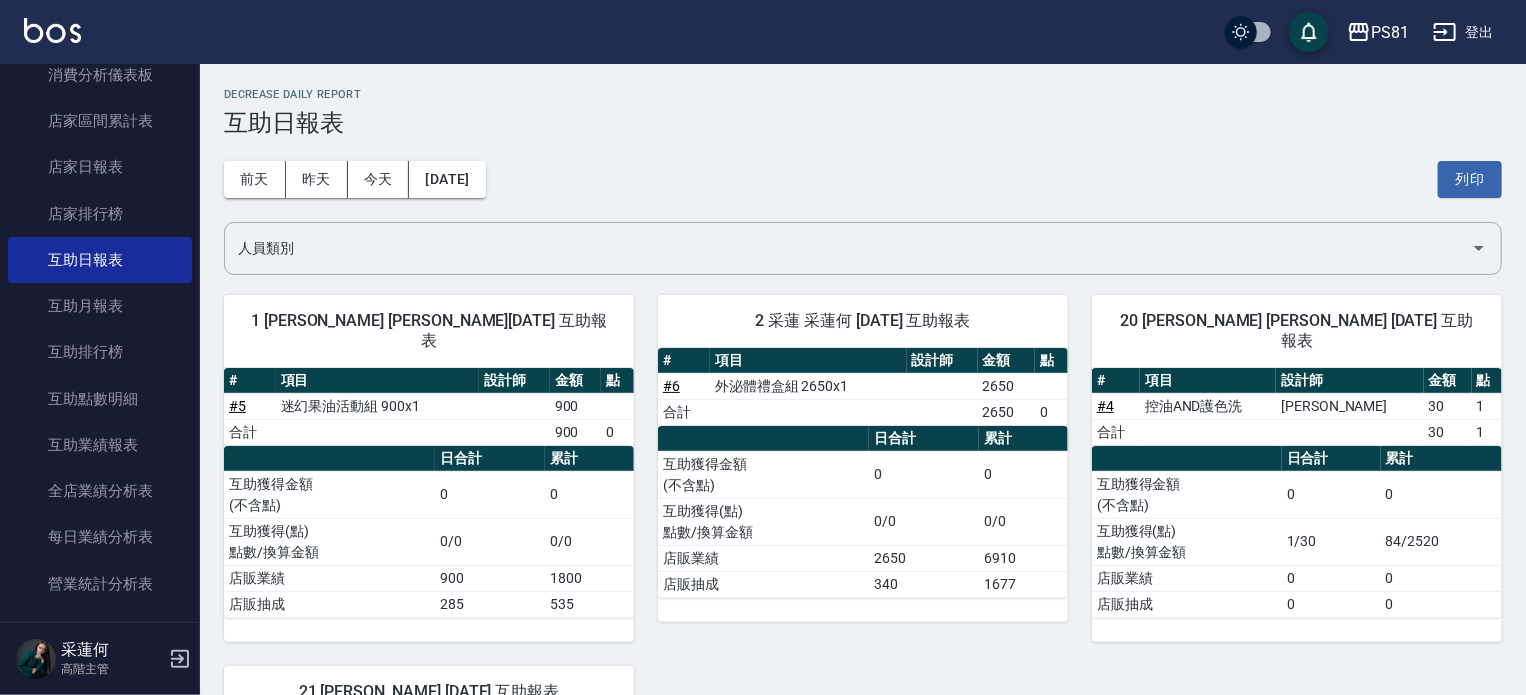 click on "6910" at bounding box center [1023, 558] 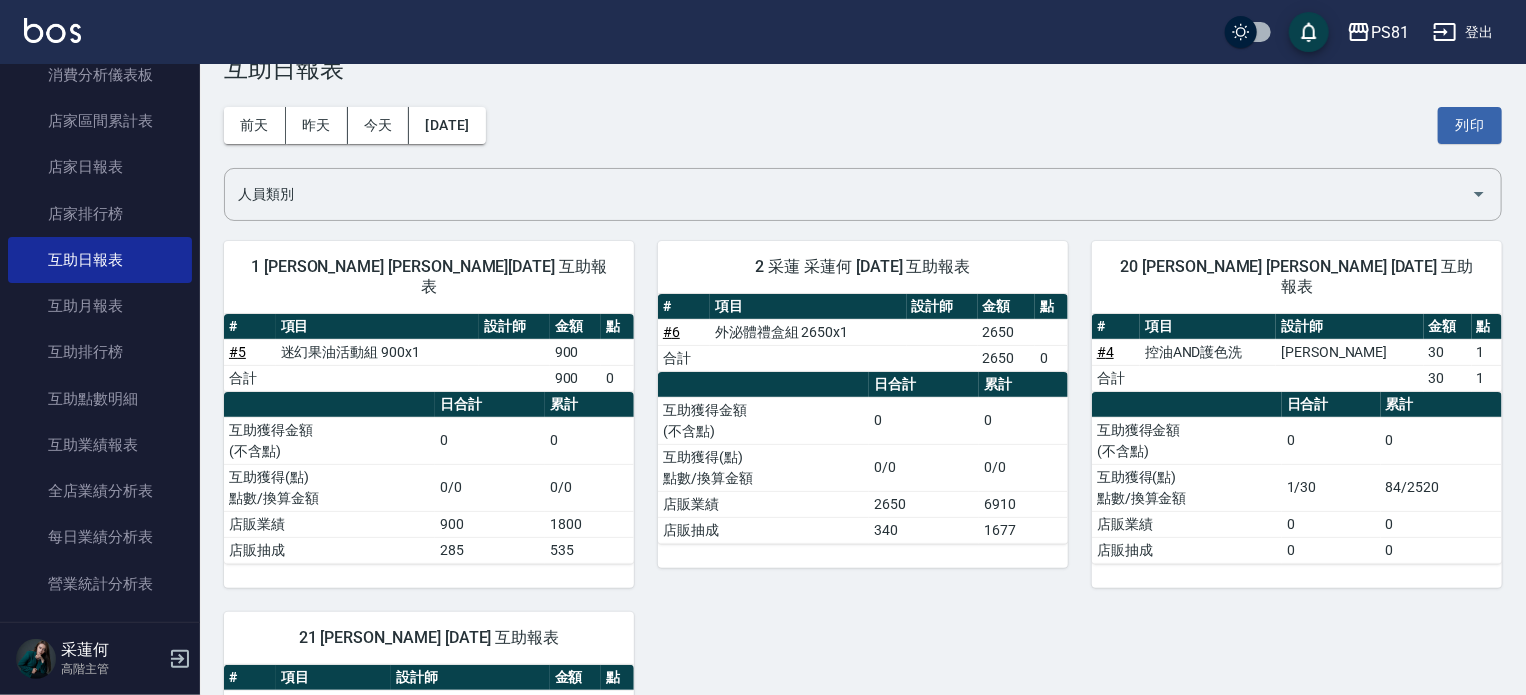 scroll, scrollTop: 100, scrollLeft: 0, axis: vertical 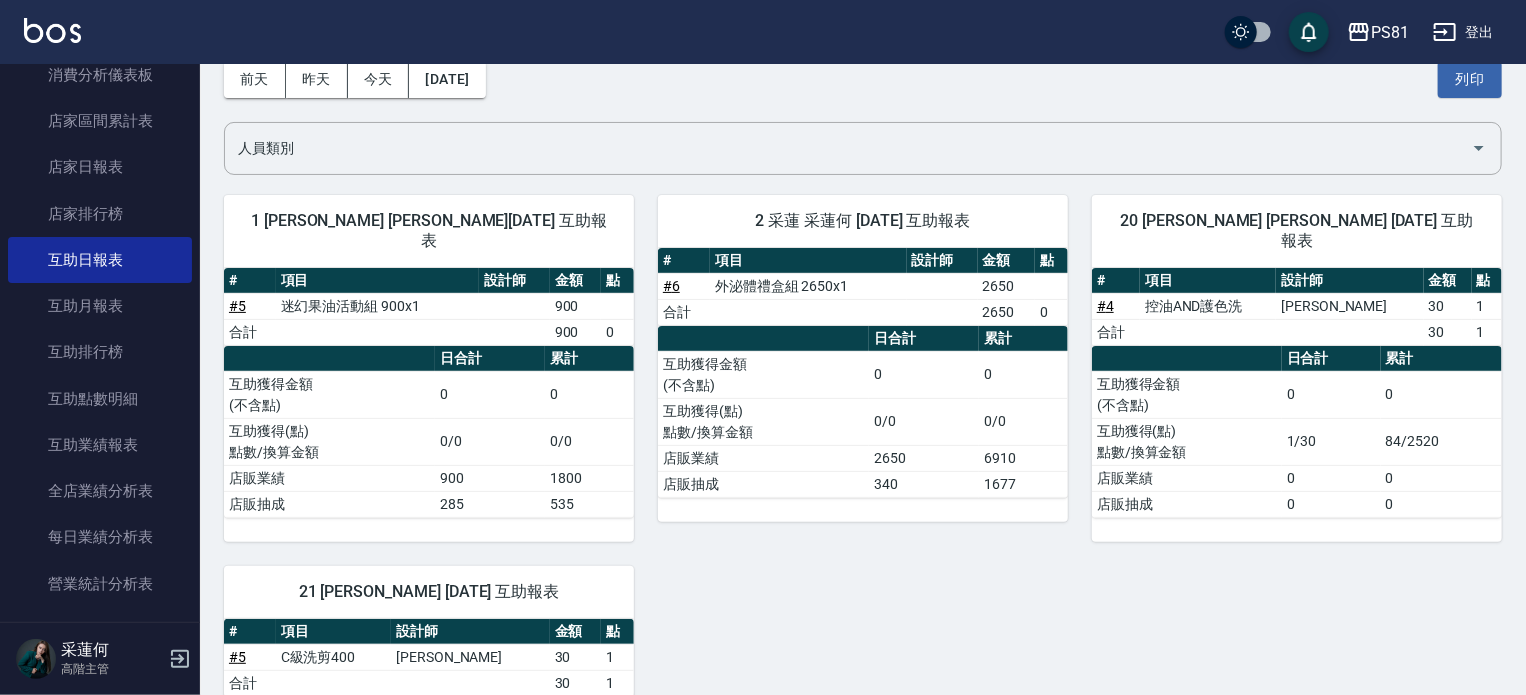 click on "340" at bounding box center [924, 484] 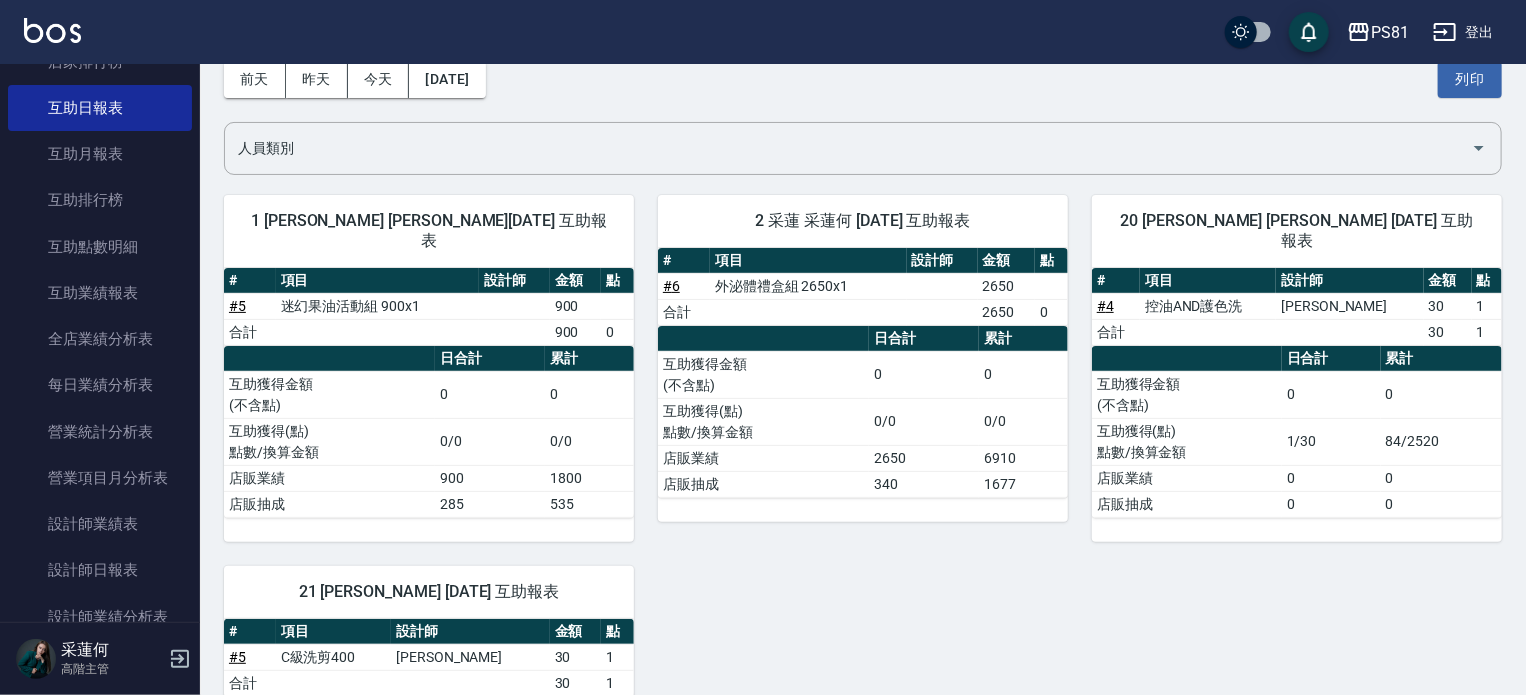 scroll, scrollTop: 960, scrollLeft: 0, axis: vertical 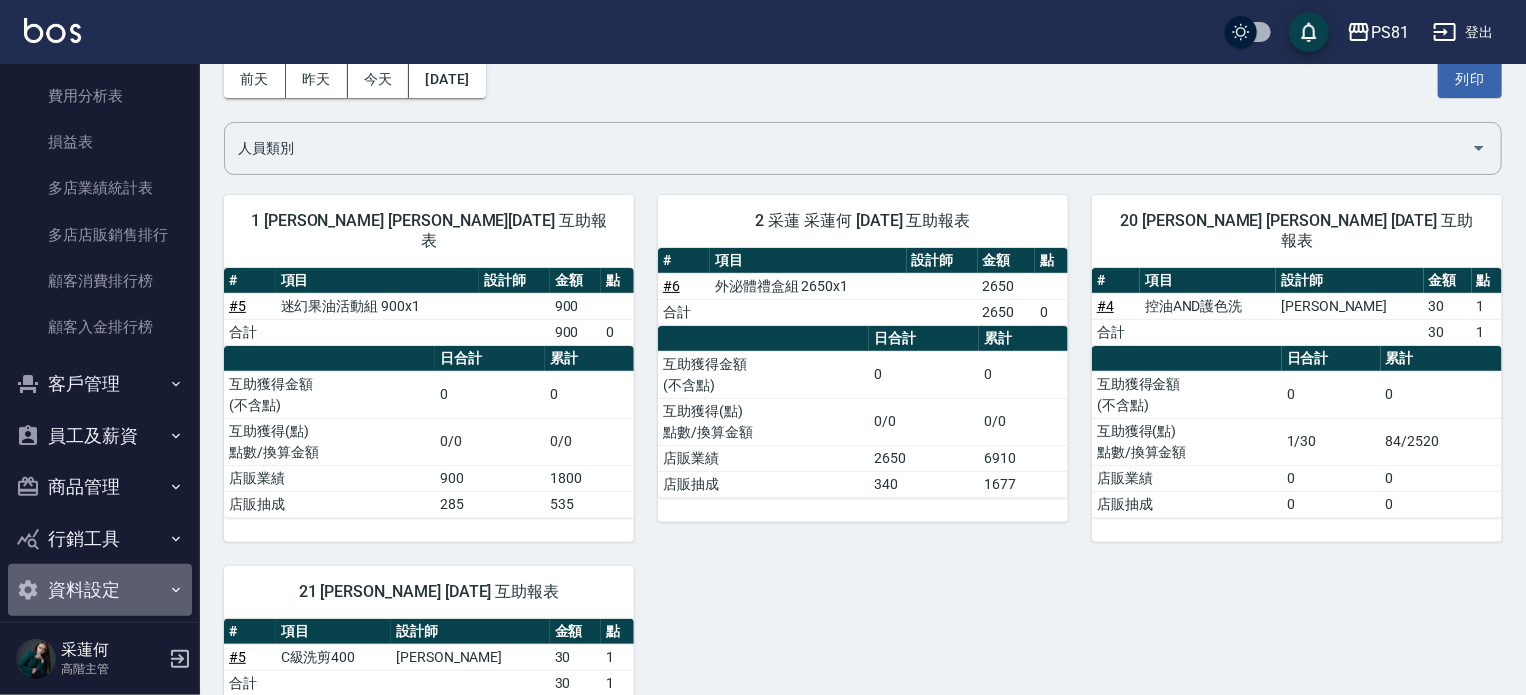 click on "資料設定" at bounding box center [100, 590] 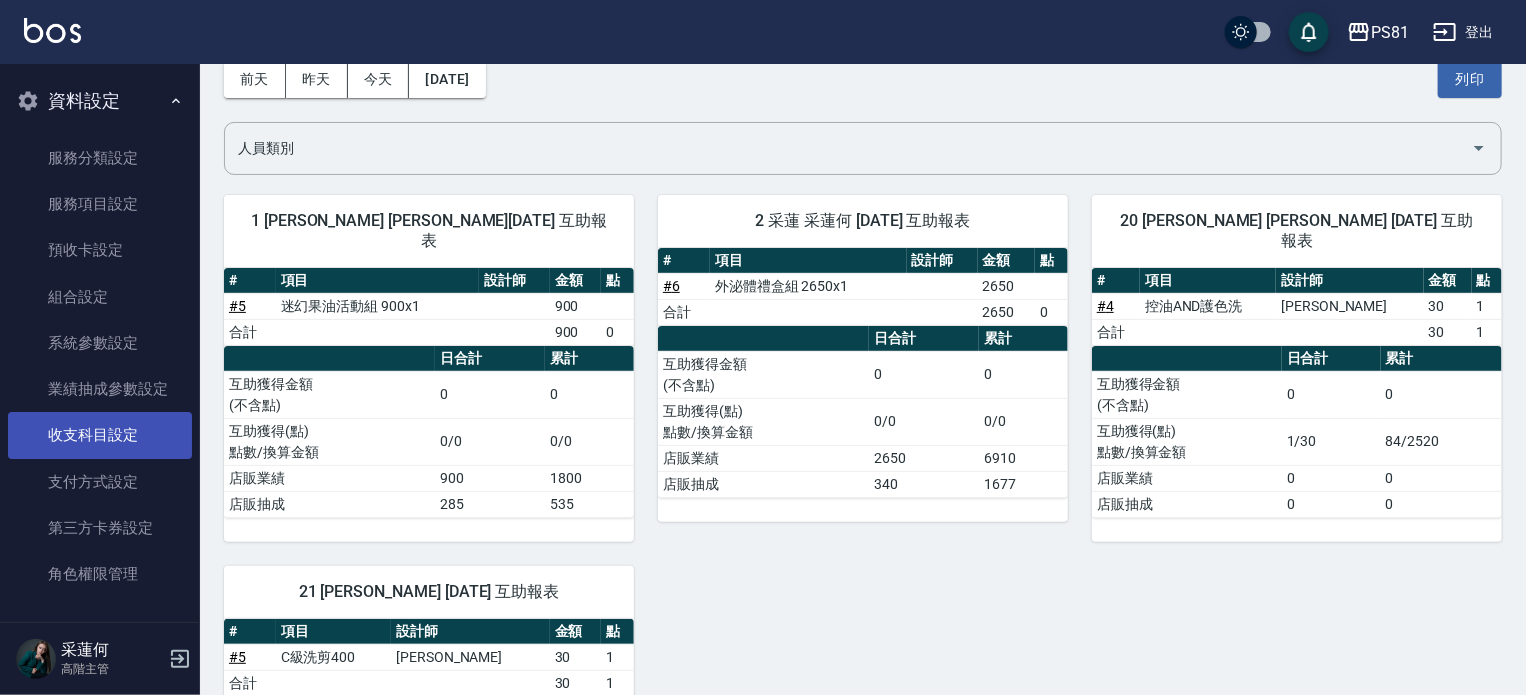 scroll, scrollTop: 2936, scrollLeft: 0, axis: vertical 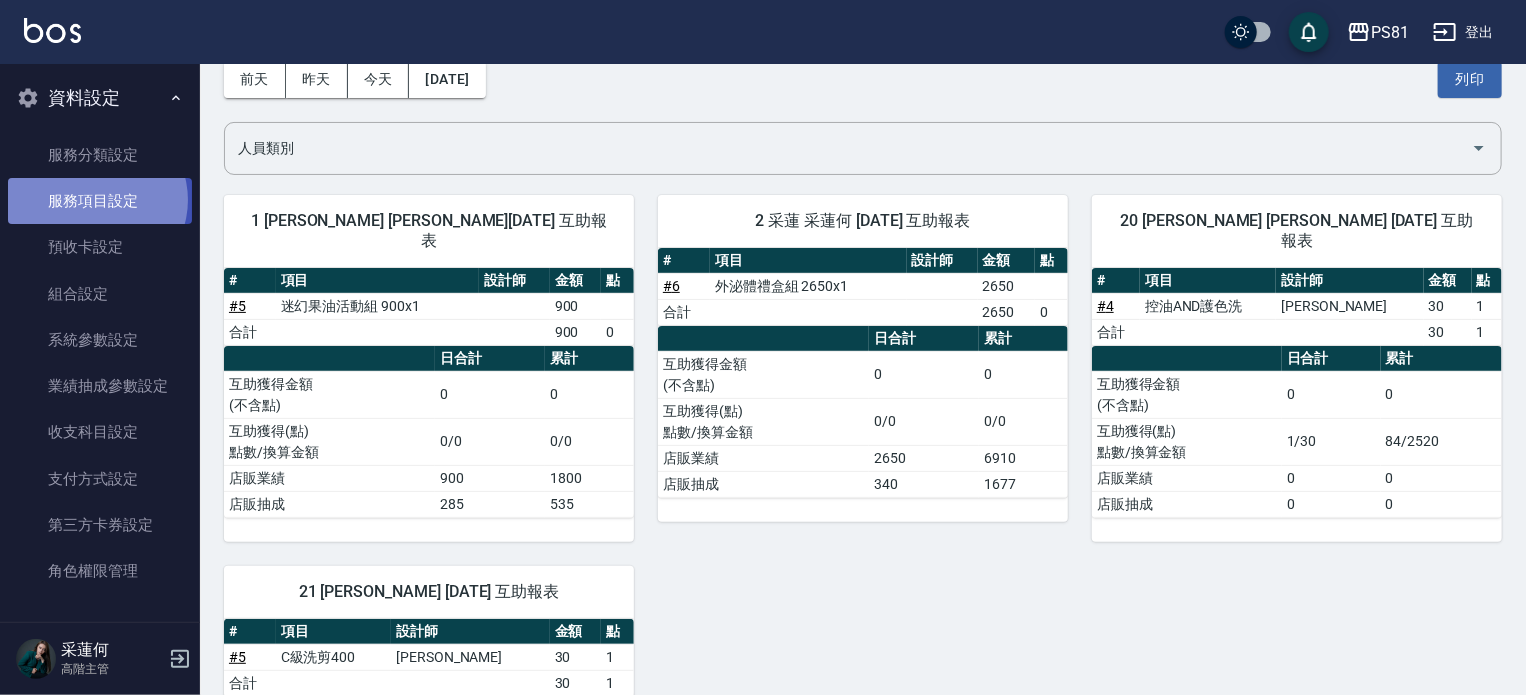 click on "服務項目設定" at bounding box center [100, 201] 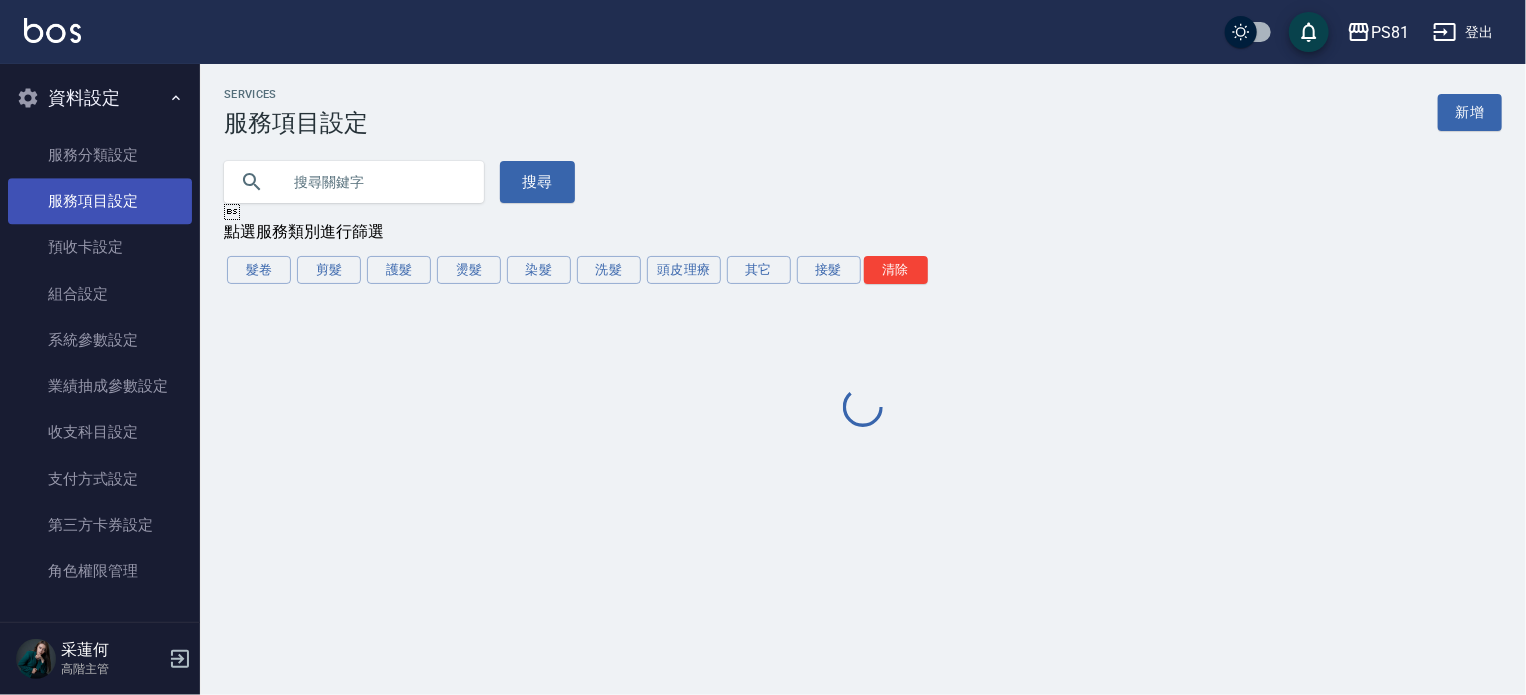 scroll, scrollTop: 0, scrollLeft: 0, axis: both 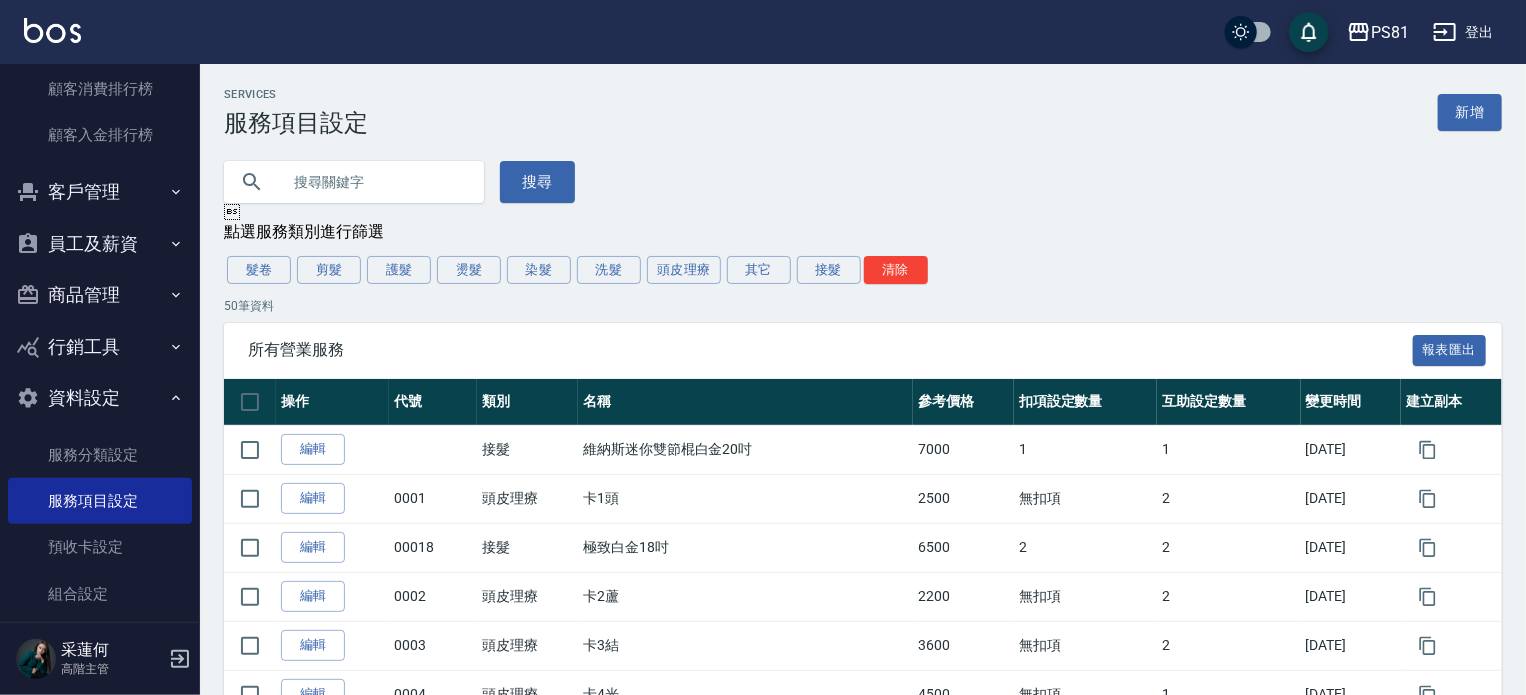click on "行銷工具" at bounding box center [100, 347] 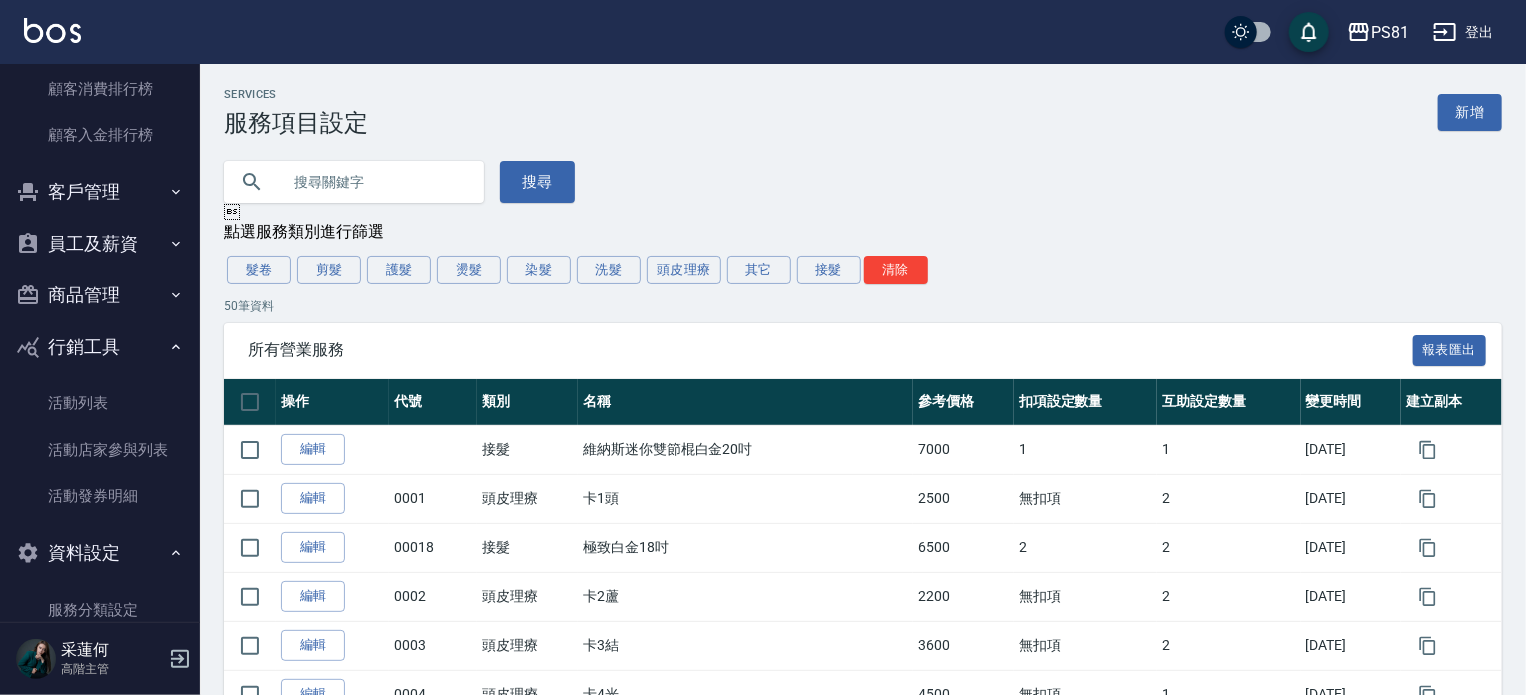 click on "商品管理" at bounding box center [100, 295] 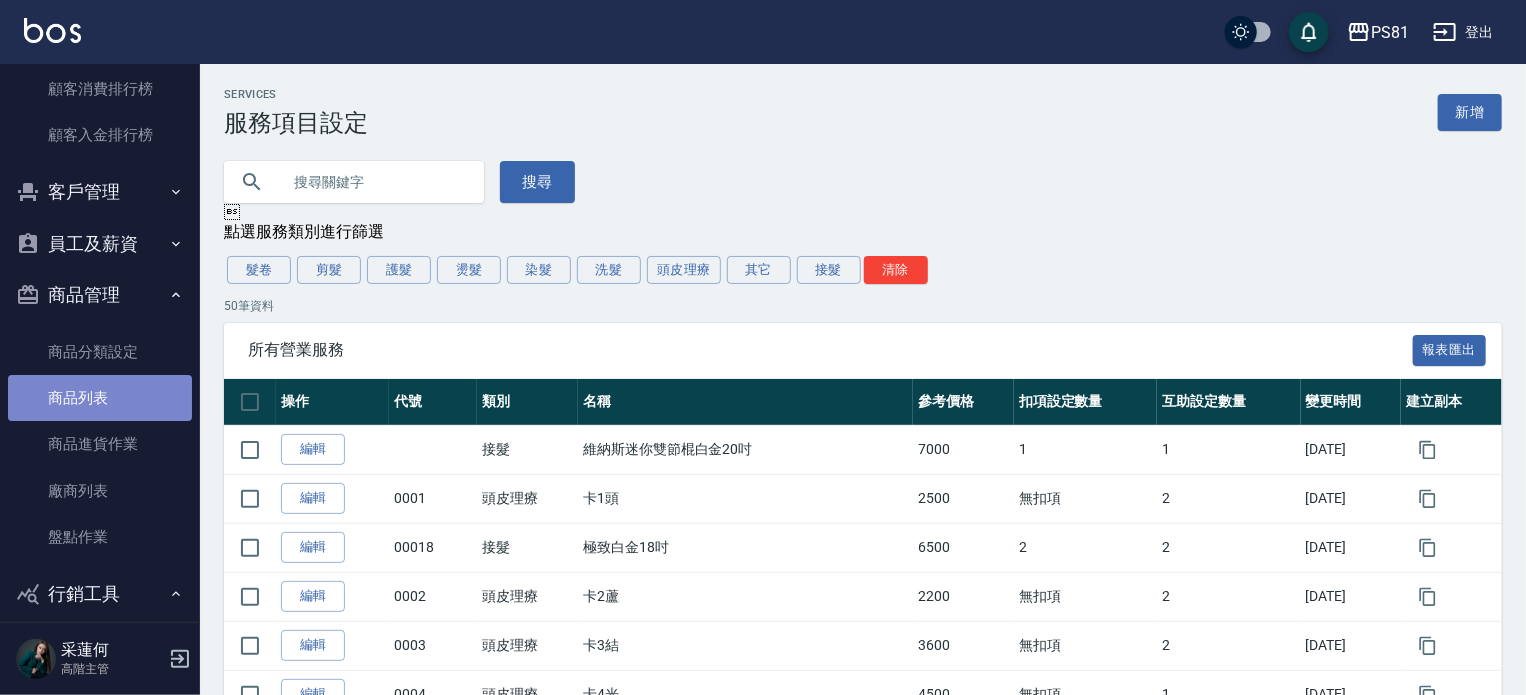 click on "商品列表" at bounding box center (100, 398) 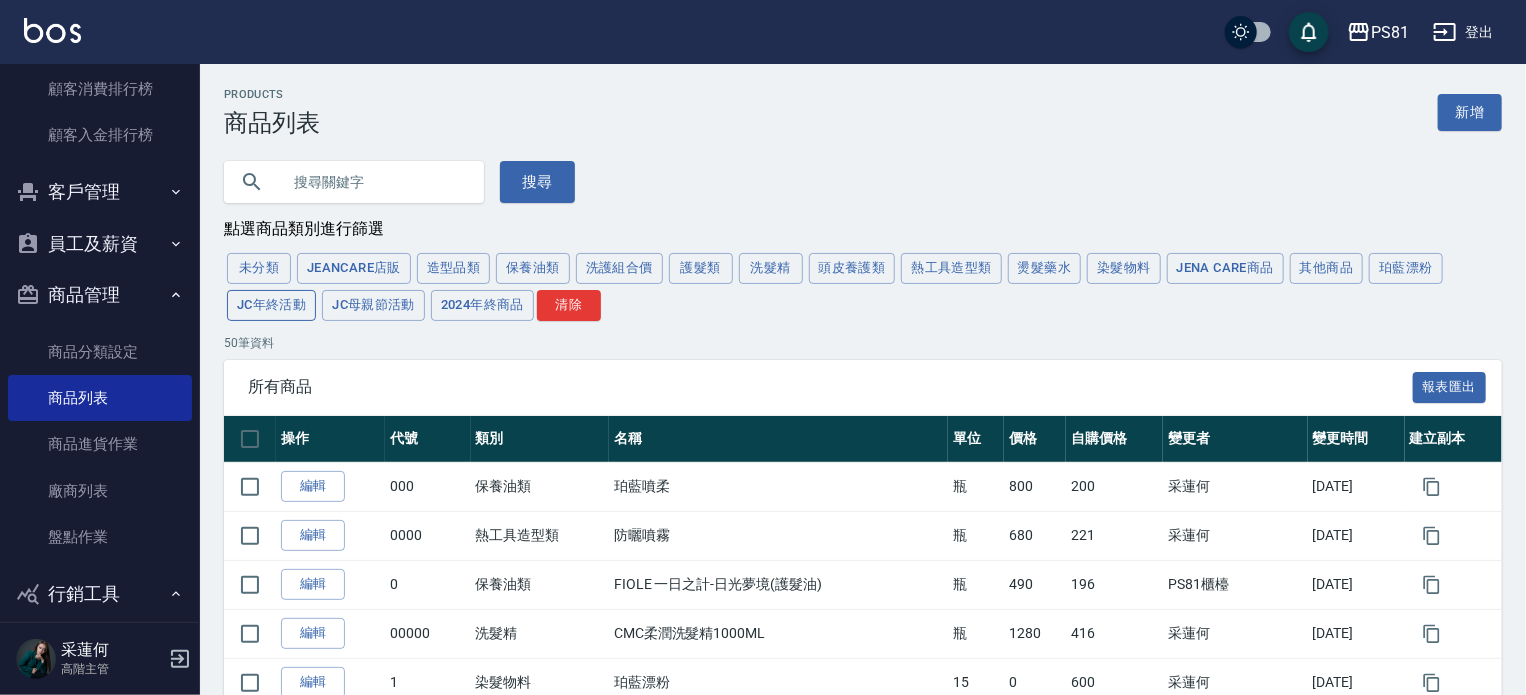 click on "JC年終活動" at bounding box center [271, 305] 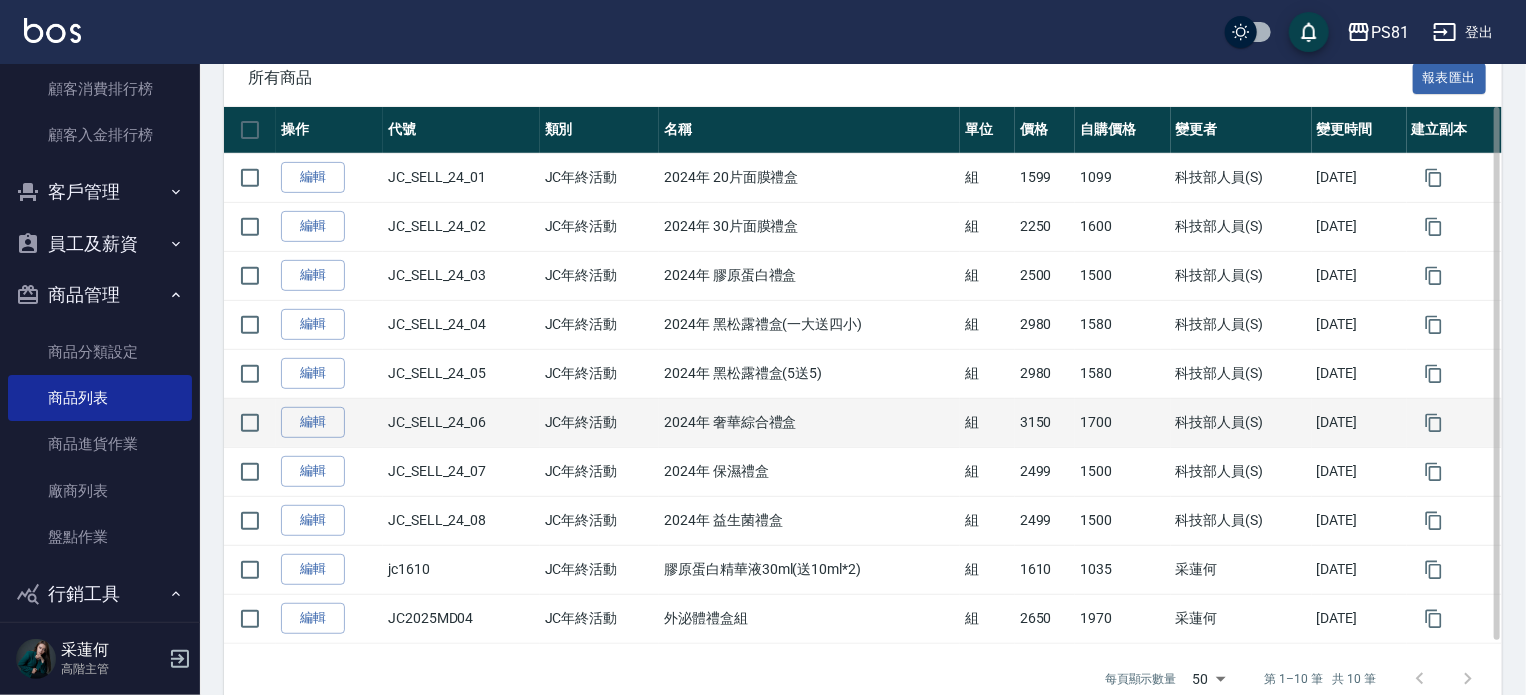 scroll, scrollTop: 351, scrollLeft: 0, axis: vertical 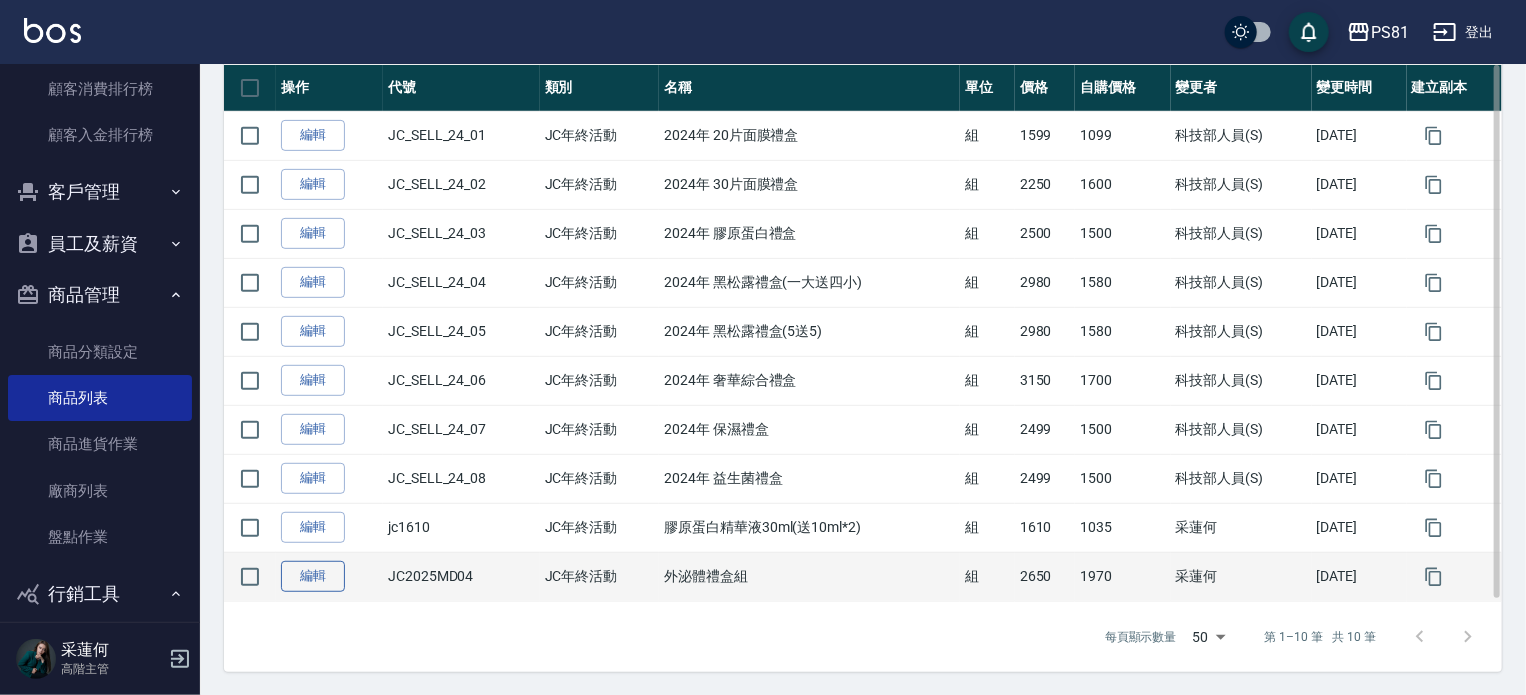 click on "編輯" at bounding box center (313, 576) 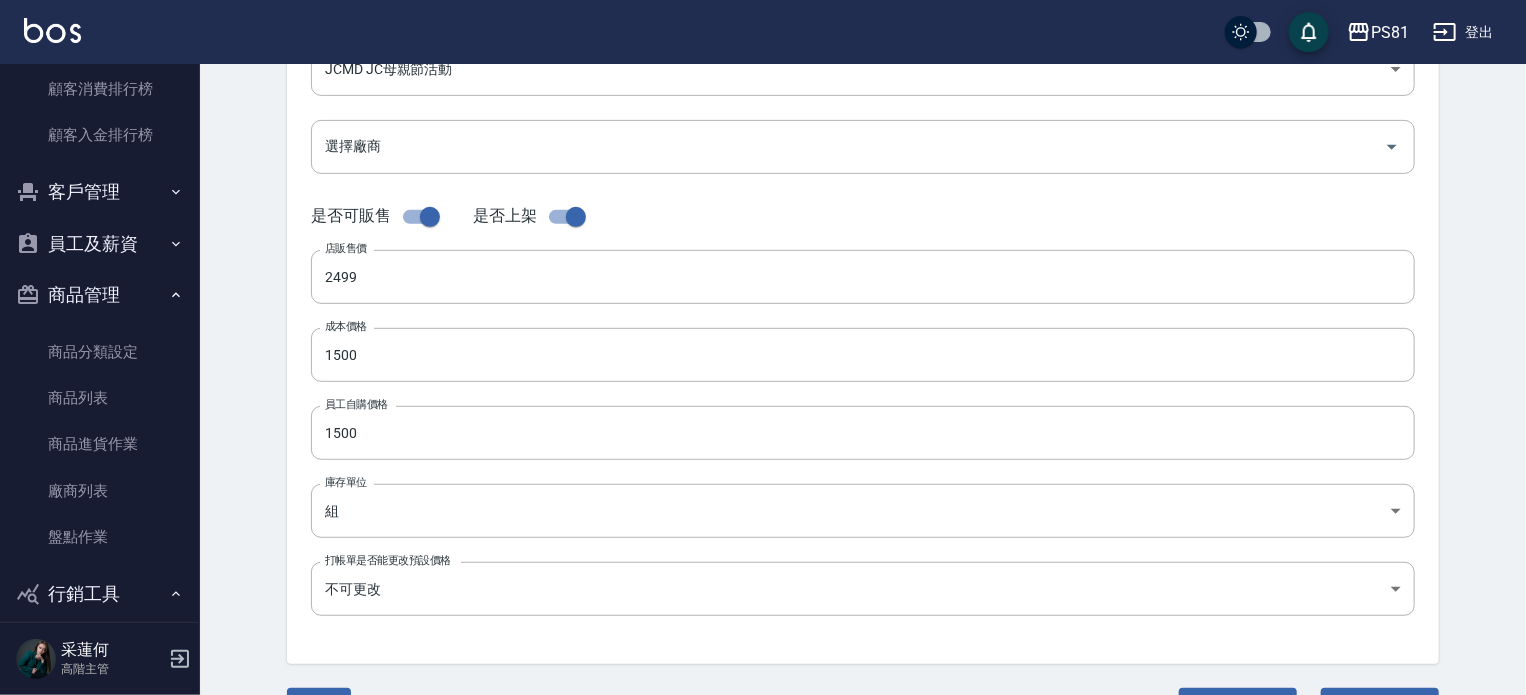 scroll, scrollTop: 0, scrollLeft: 0, axis: both 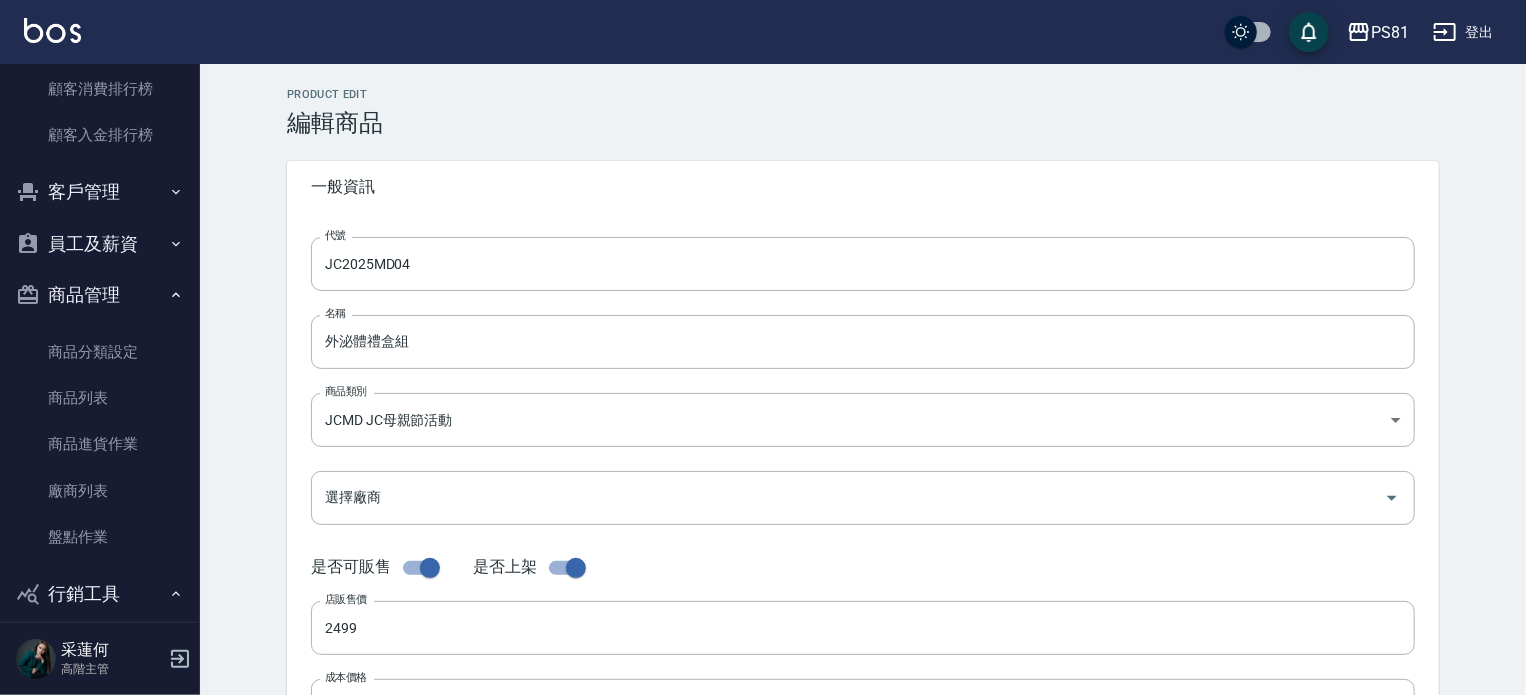 type on "3d6b9303-9271-4890-a8f7-41f2e6c3c75a" 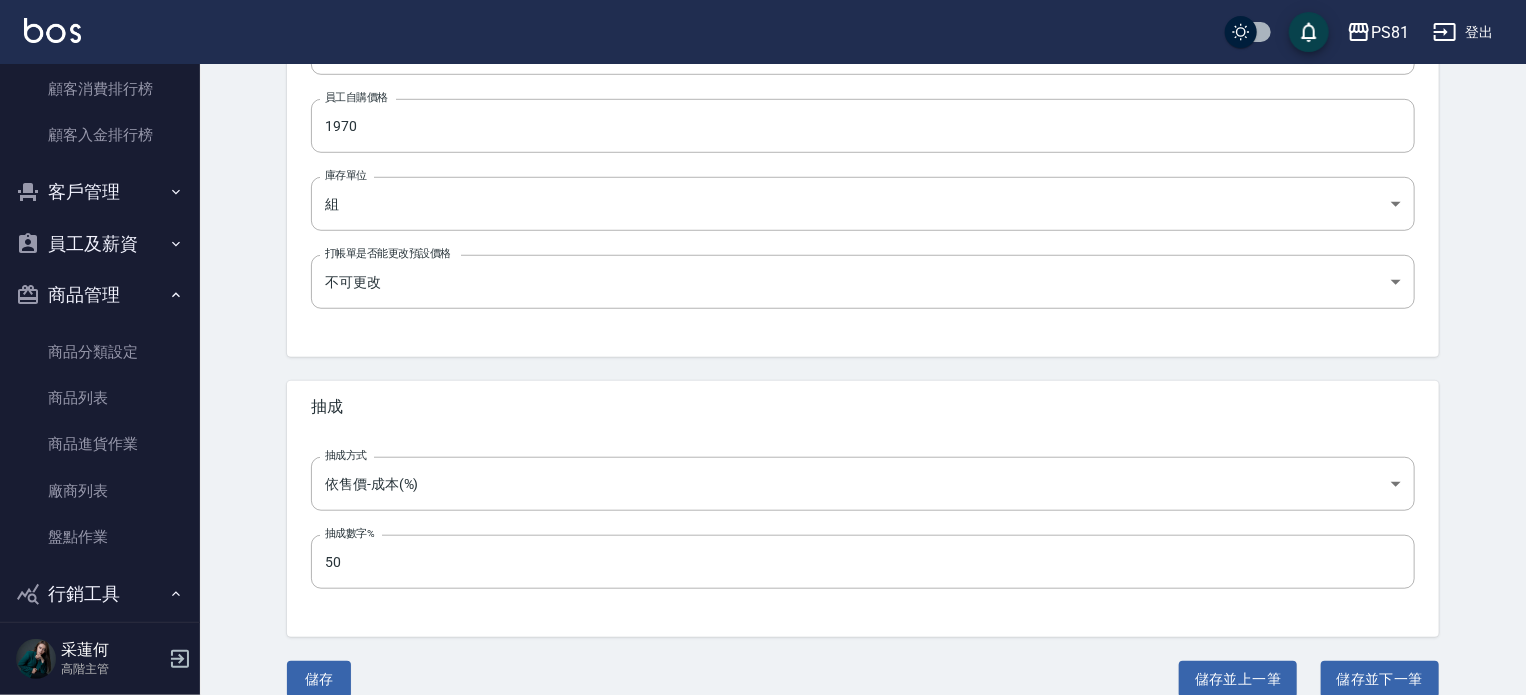 scroll, scrollTop: 684, scrollLeft: 0, axis: vertical 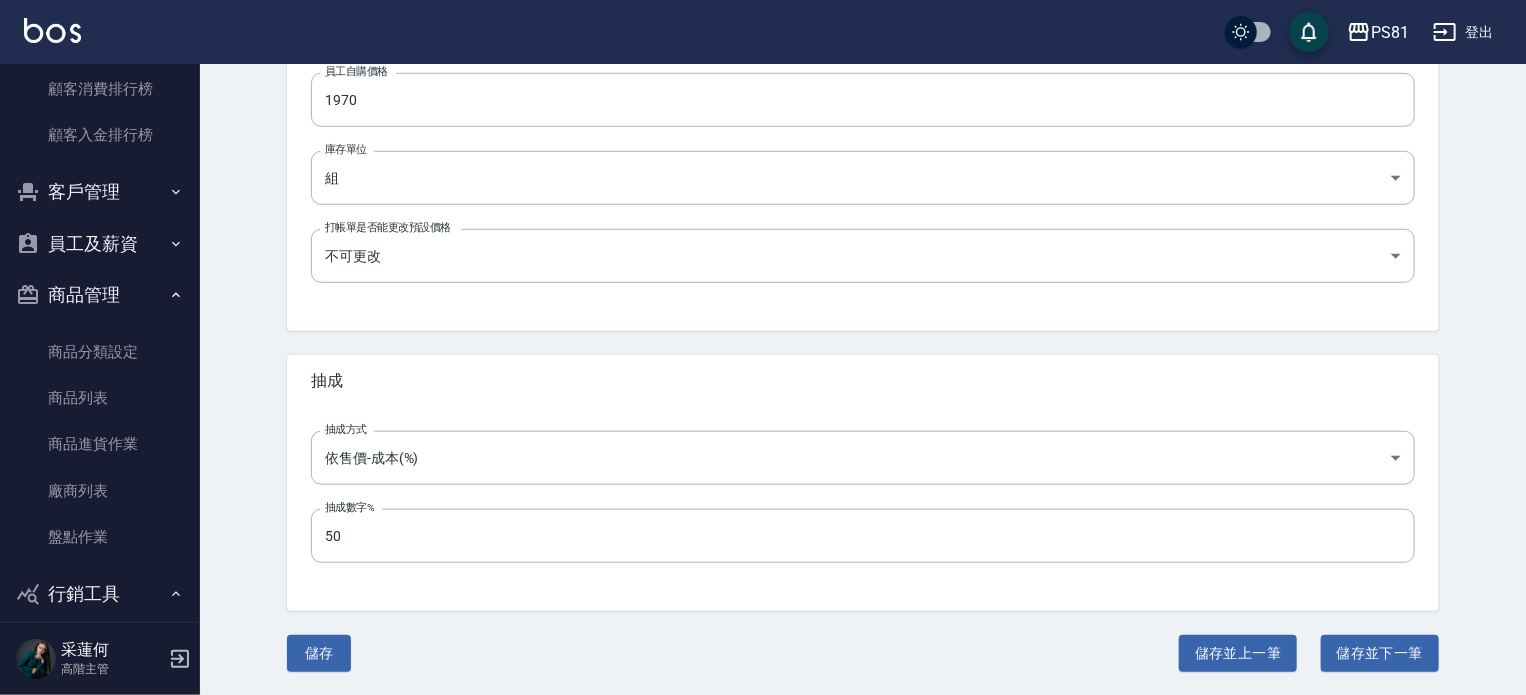 click on "Product Edit 編輯商品 一般資訊 代號 JC2025MD04 代號 名稱 外泌體禮盒組 名稱 商品類別 HQ   JC年終活動 3d6b9303-9271-4890-a8f7-41f2e6c3c75a 商品類別 選擇廠商 選擇廠商 是否可販售 是否上架 店販售價 2650 店販售價 成本價格 1970 成本價格 員工自購價格 1970 員工自購價格 庫存單位 組 組 庫存單位 打帳單是否能更改預設價格 不可更改 TRUE 打帳單是否能更改預設價格 抽成 抽成方式 依售價-成本(%) byCost 抽成方式 抽成數字% 50 抽成數字% 儲存 儲存並上一筆 儲存並下一筆" at bounding box center (863, 38) 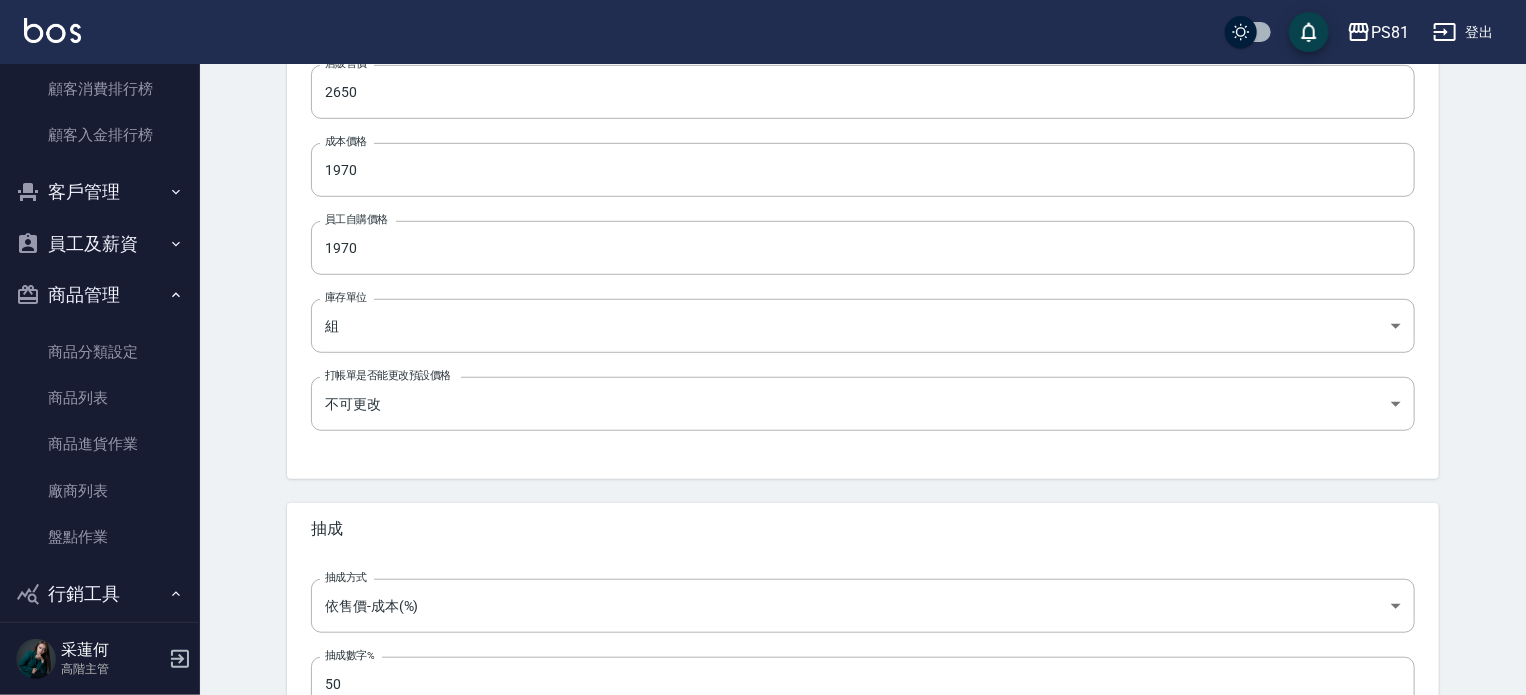 scroll, scrollTop: 684, scrollLeft: 0, axis: vertical 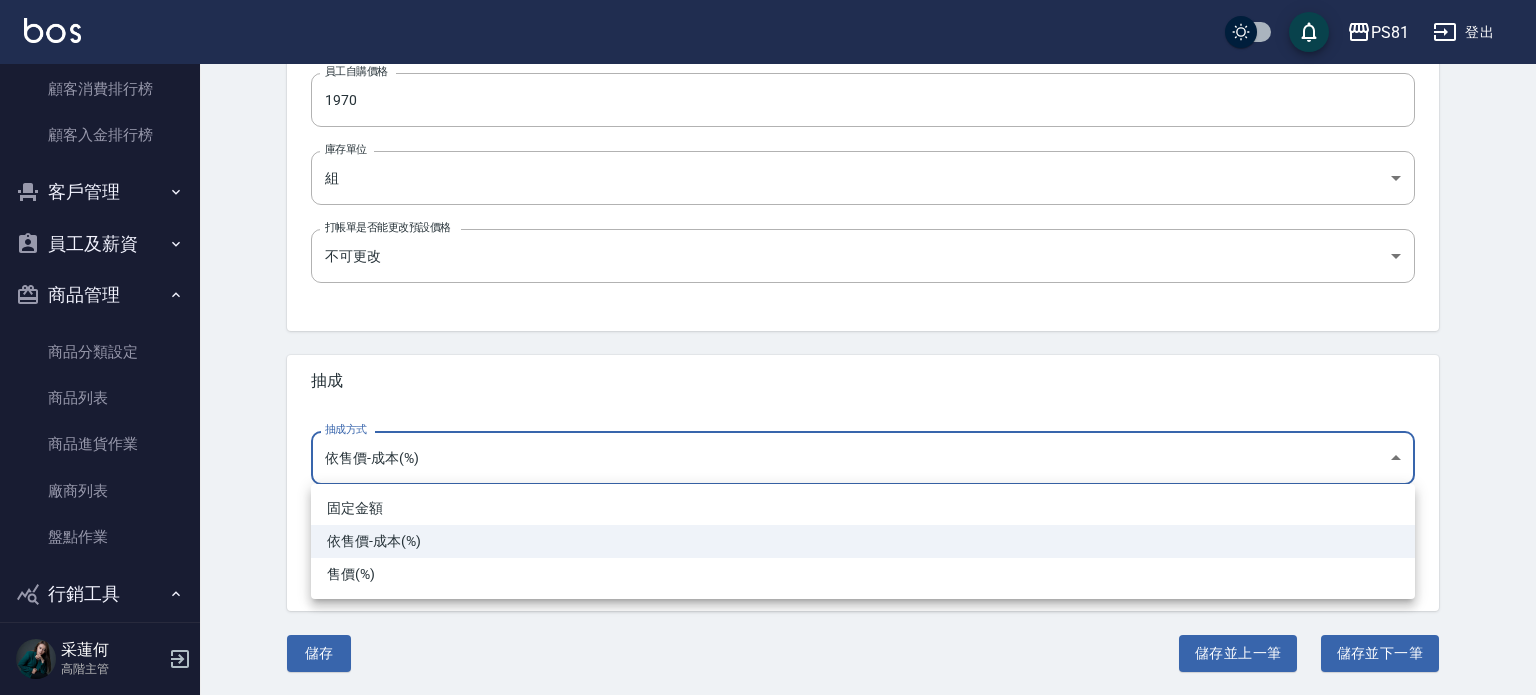 click on "PS81 登出 櫃檯作業 打帳單 帳單列表 掛單列表 座位開單 營業儀表板 現金收支登錄 高階收支登錄 材料自購登錄 每日結帳 排班表 現場電腦打卡 掃碼打卡 預約管理 預約管理 單日預約紀錄 單週預約紀錄 報表及分析 報表目錄 消費分析儀表板 店家區間累計表 店家日報表 店家排行榜 互助日報表 互助月報表 互助排行榜 互助點數明細 互助業績報表 全店業績分析表 每日業績分析表 營業統計分析表 營業項目月分析表 設計師業績表 設計師日報表 設計師業績分析表 設計師業績月報表 設計師抽成報表 設計師排行榜 商品銷售排行榜 商品消耗明細 商品進銷貨報表 商品庫存表 商品庫存盤點表 會員卡銷售報表 服務扣項明細表 單一服務項目查詢 店販抽成明細 店販分類抽成明細 顧客入金餘額表 顧客卡券餘額表 每日非現金明細 每日收支明細 收支分類明細表 收支匯款表 損益表" at bounding box center [768, 6] 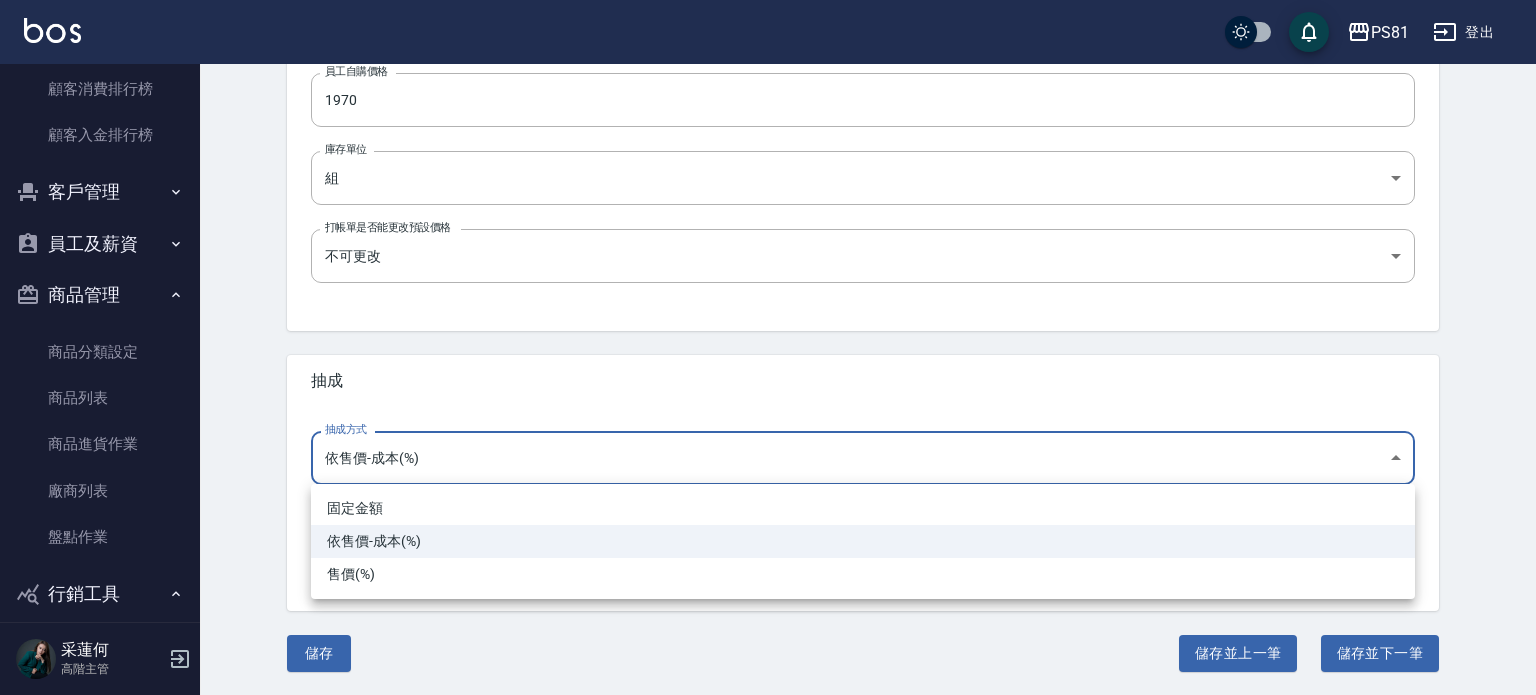 click at bounding box center [768, 347] 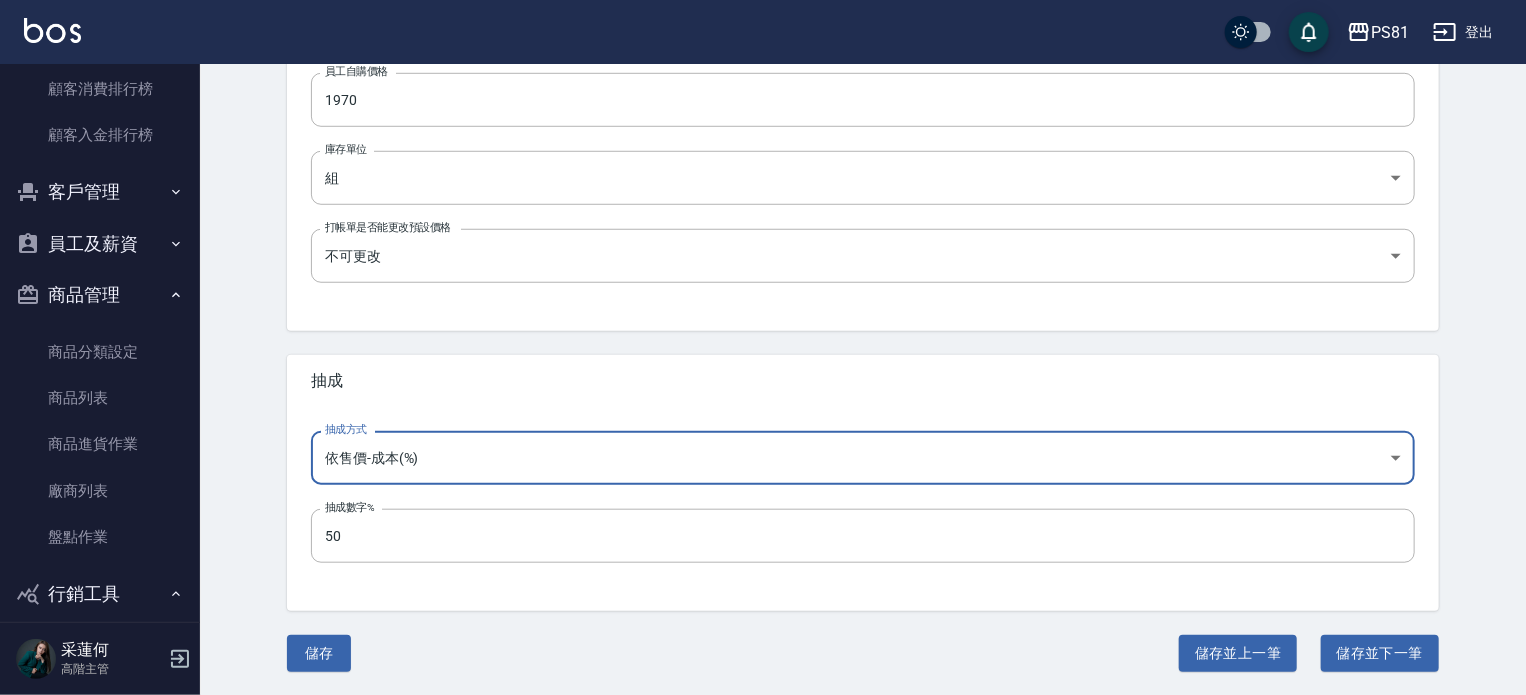click on "商品管理" at bounding box center [100, 295] 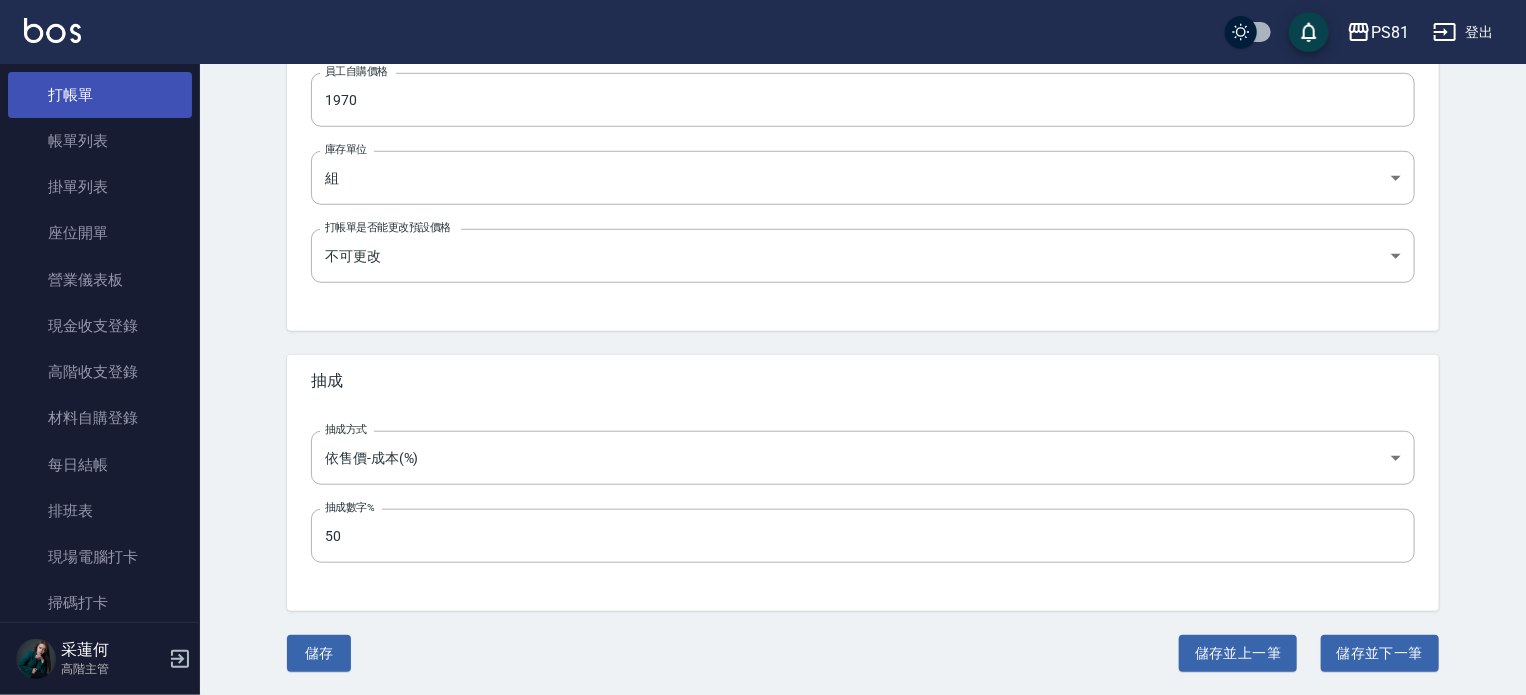 scroll, scrollTop: 0, scrollLeft: 0, axis: both 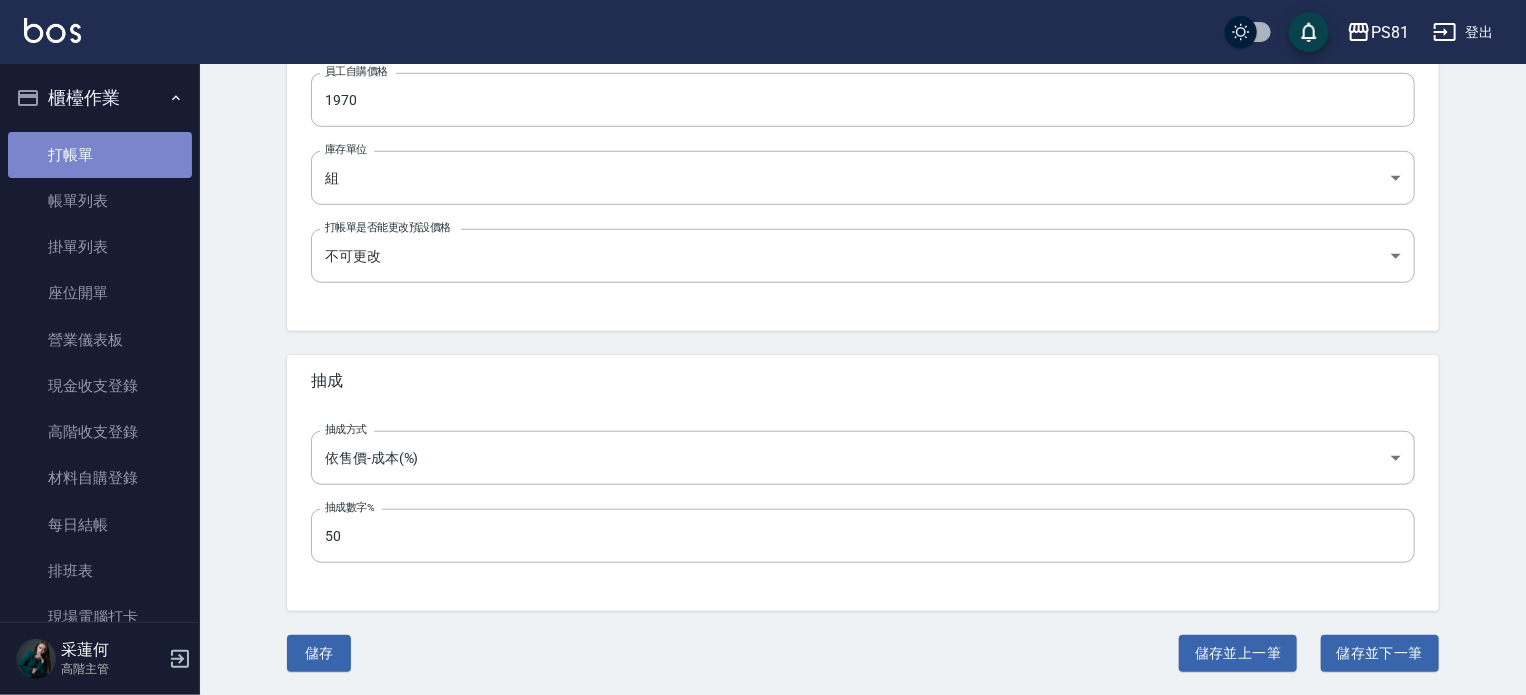 click on "打帳單" at bounding box center [100, 155] 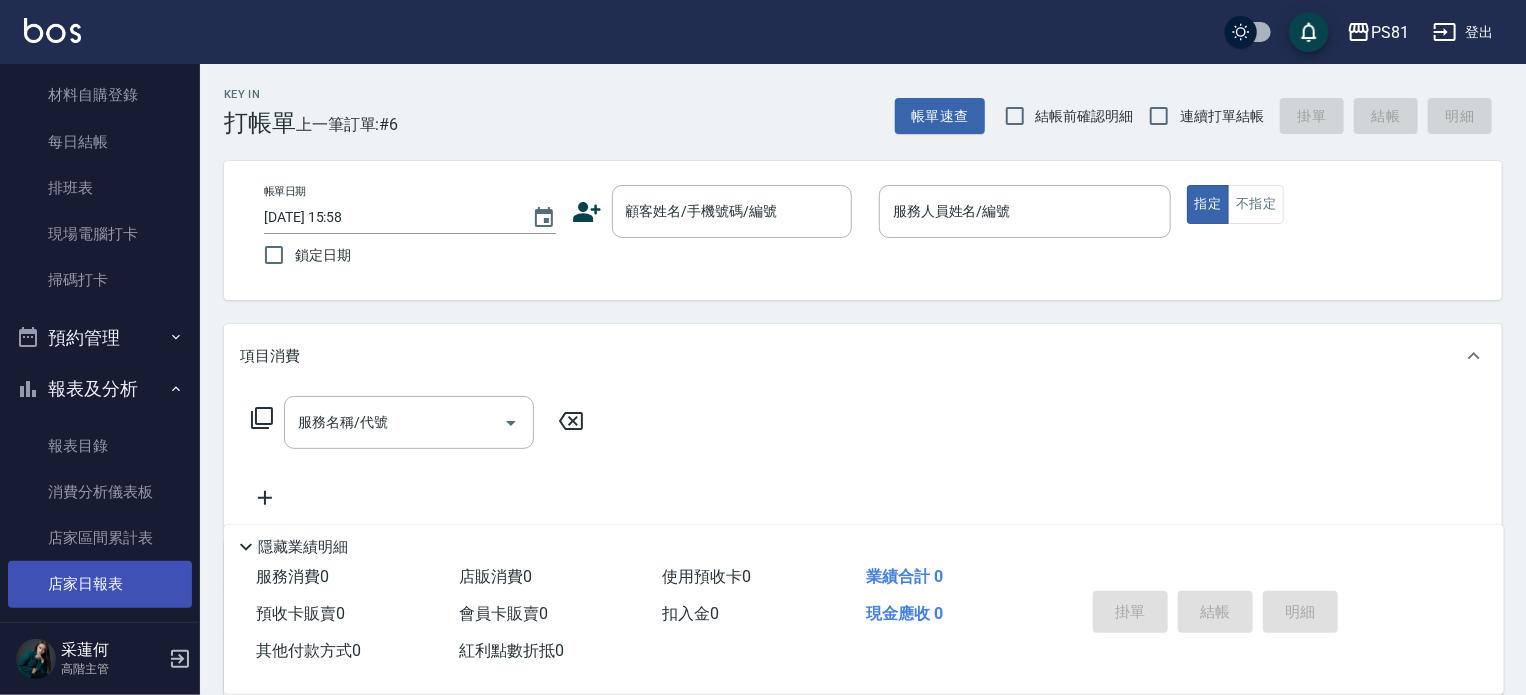 scroll, scrollTop: 700, scrollLeft: 0, axis: vertical 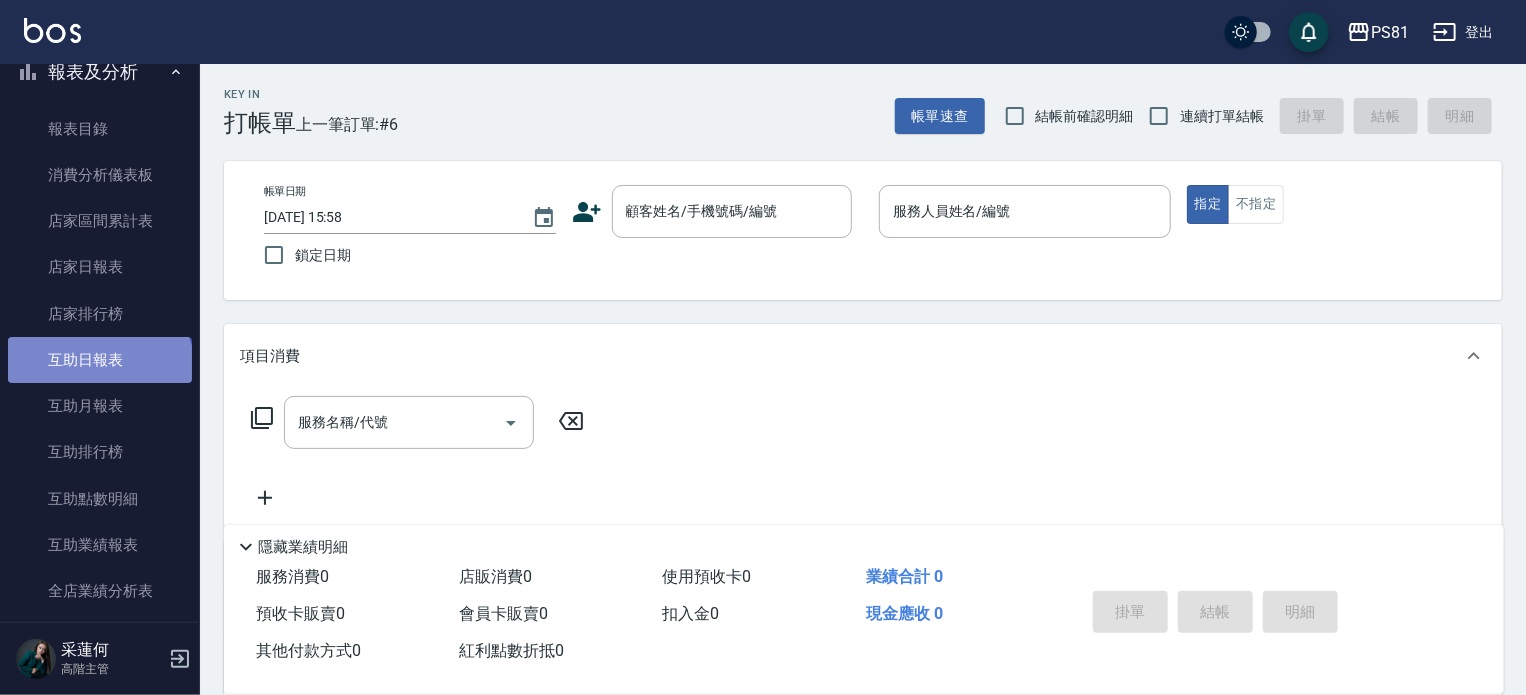 click on "互助日報表" at bounding box center (100, 360) 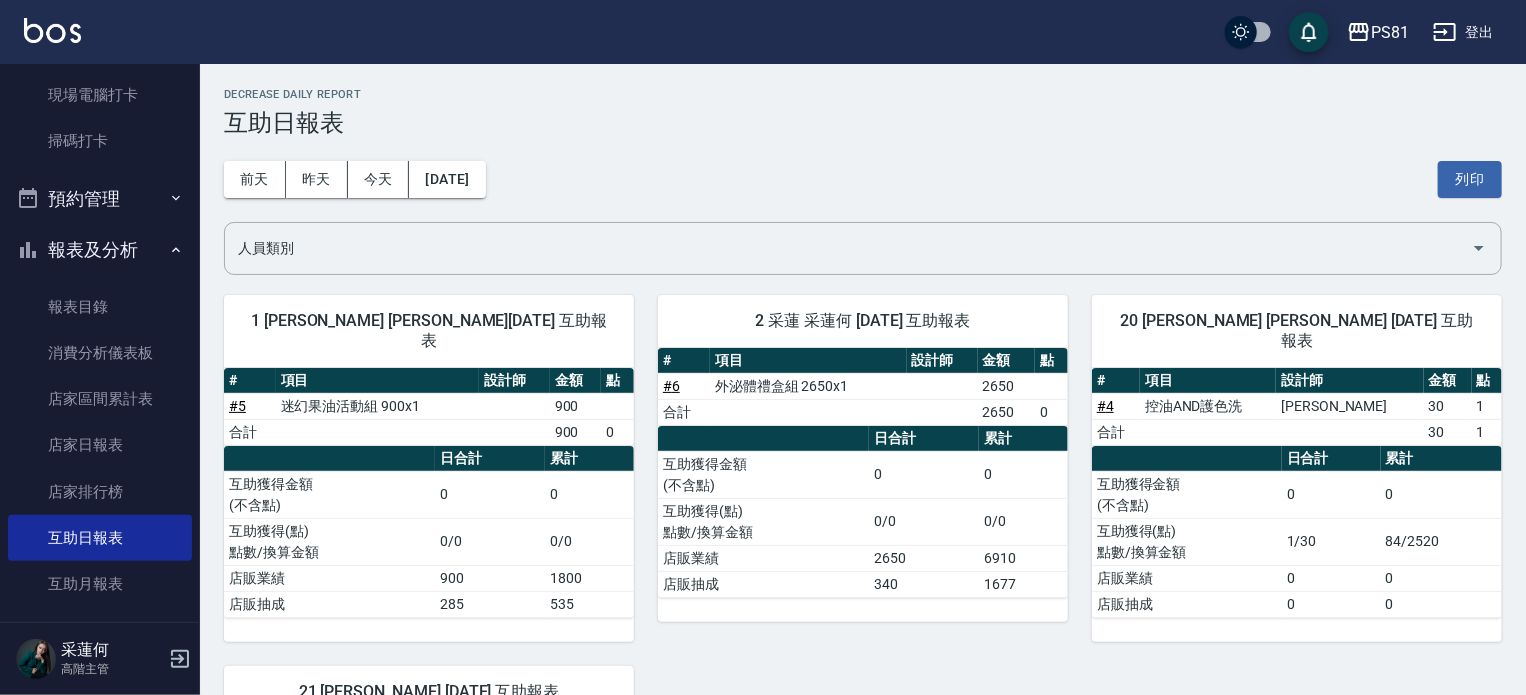 scroll, scrollTop: 500, scrollLeft: 0, axis: vertical 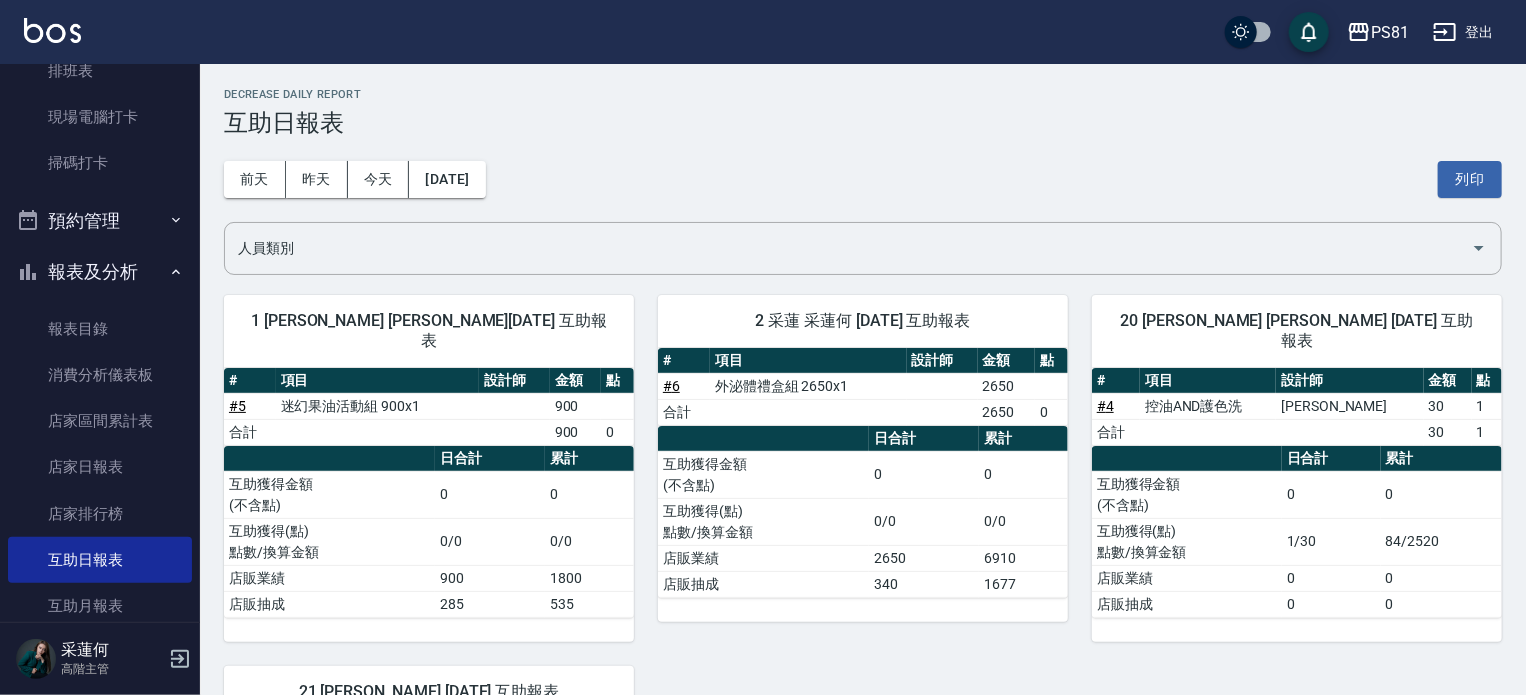 click on "報表及分析" at bounding box center [100, 272] 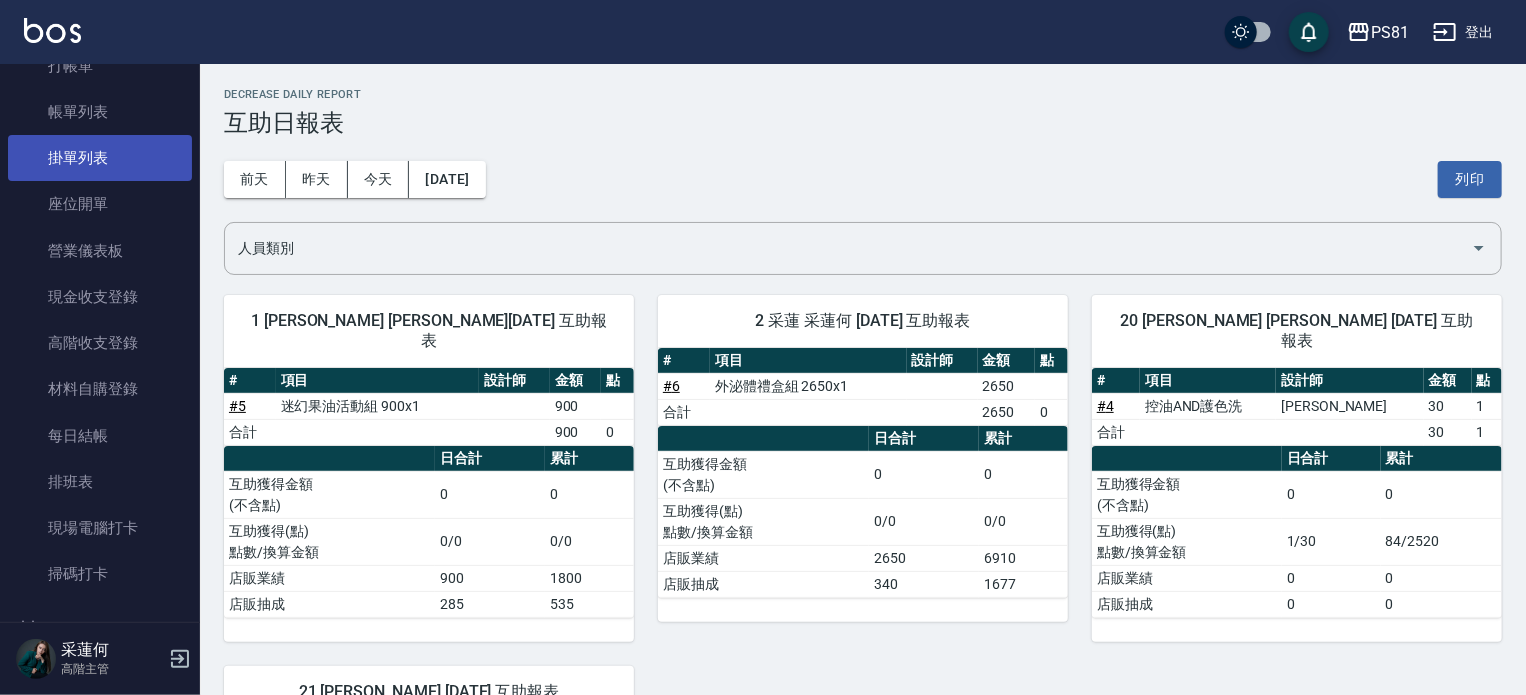 scroll, scrollTop: 0, scrollLeft: 0, axis: both 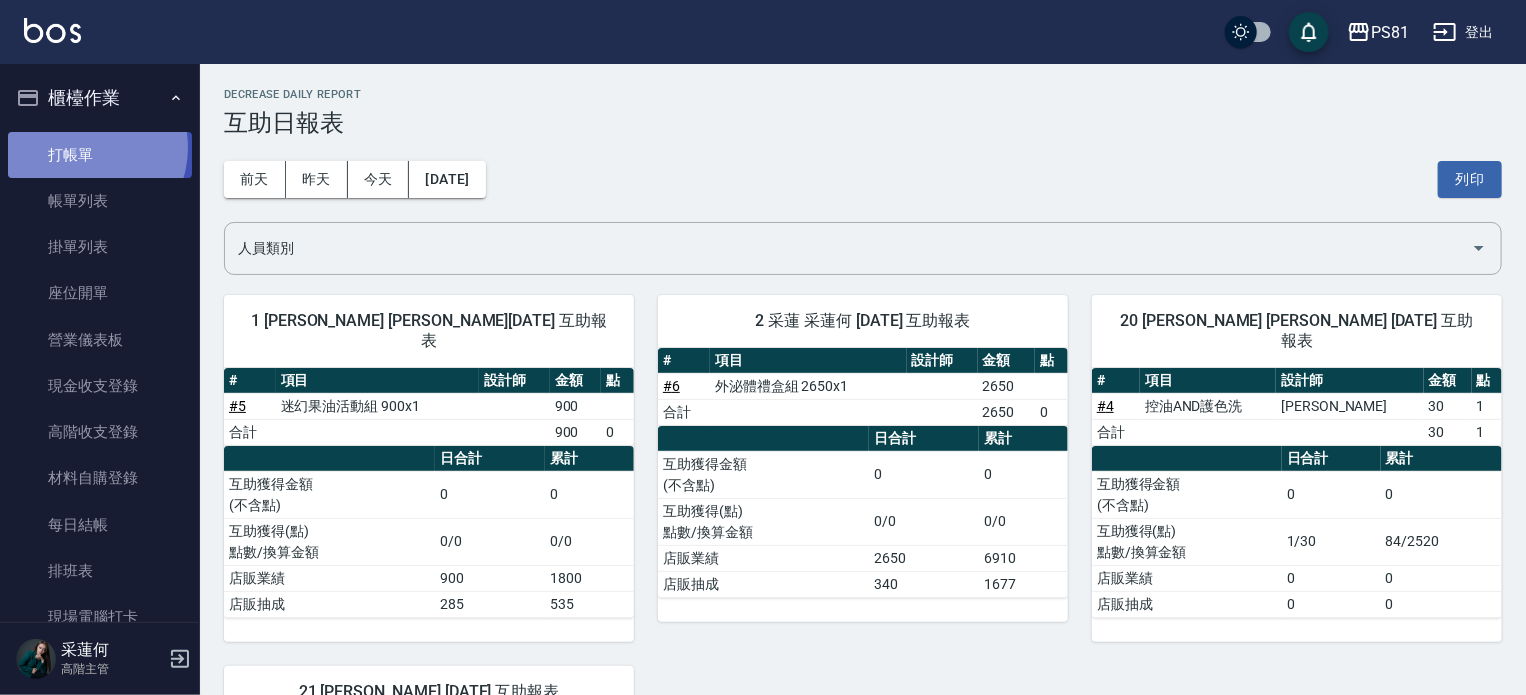 click on "打帳單" at bounding box center (100, 155) 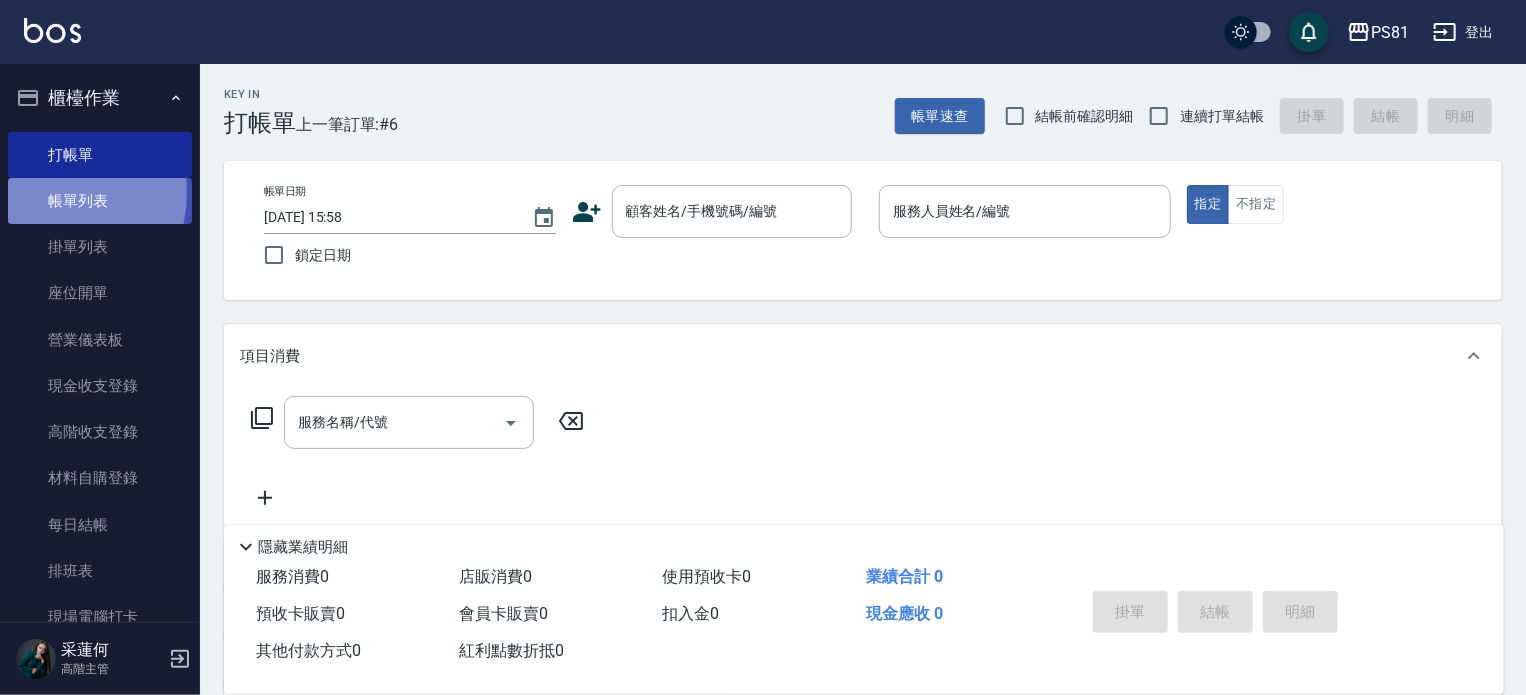 click on "帳單列表" at bounding box center (100, 201) 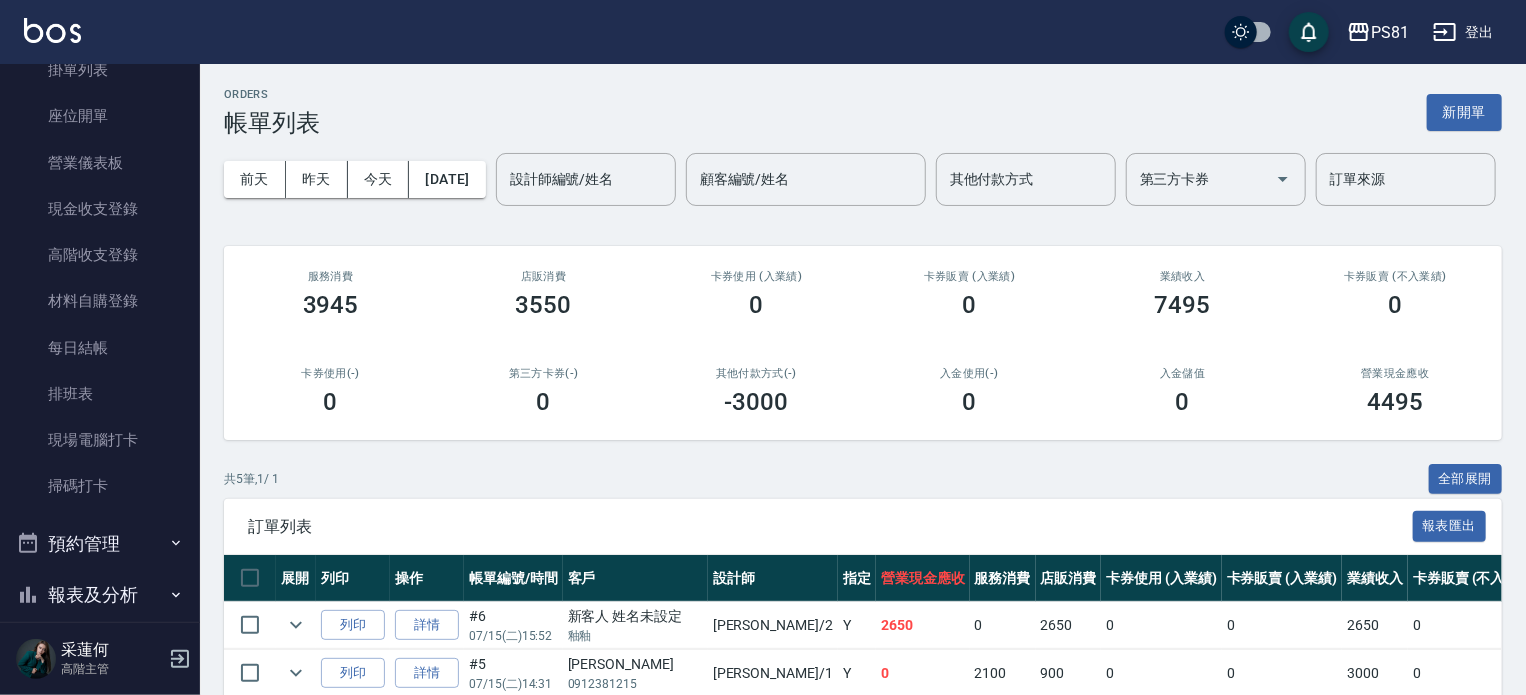 scroll, scrollTop: 200, scrollLeft: 0, axis: vertical 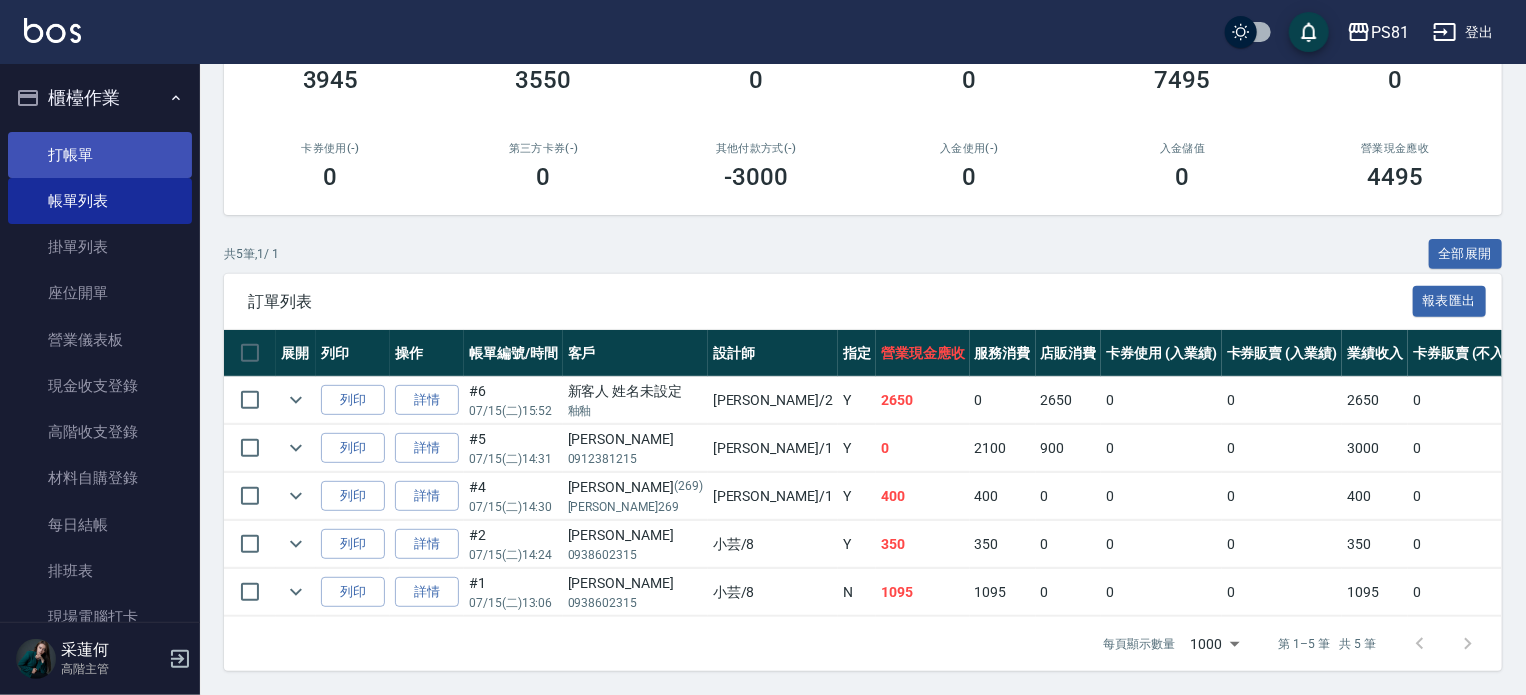 click on "打帳單" at bounding box center (100, 155) 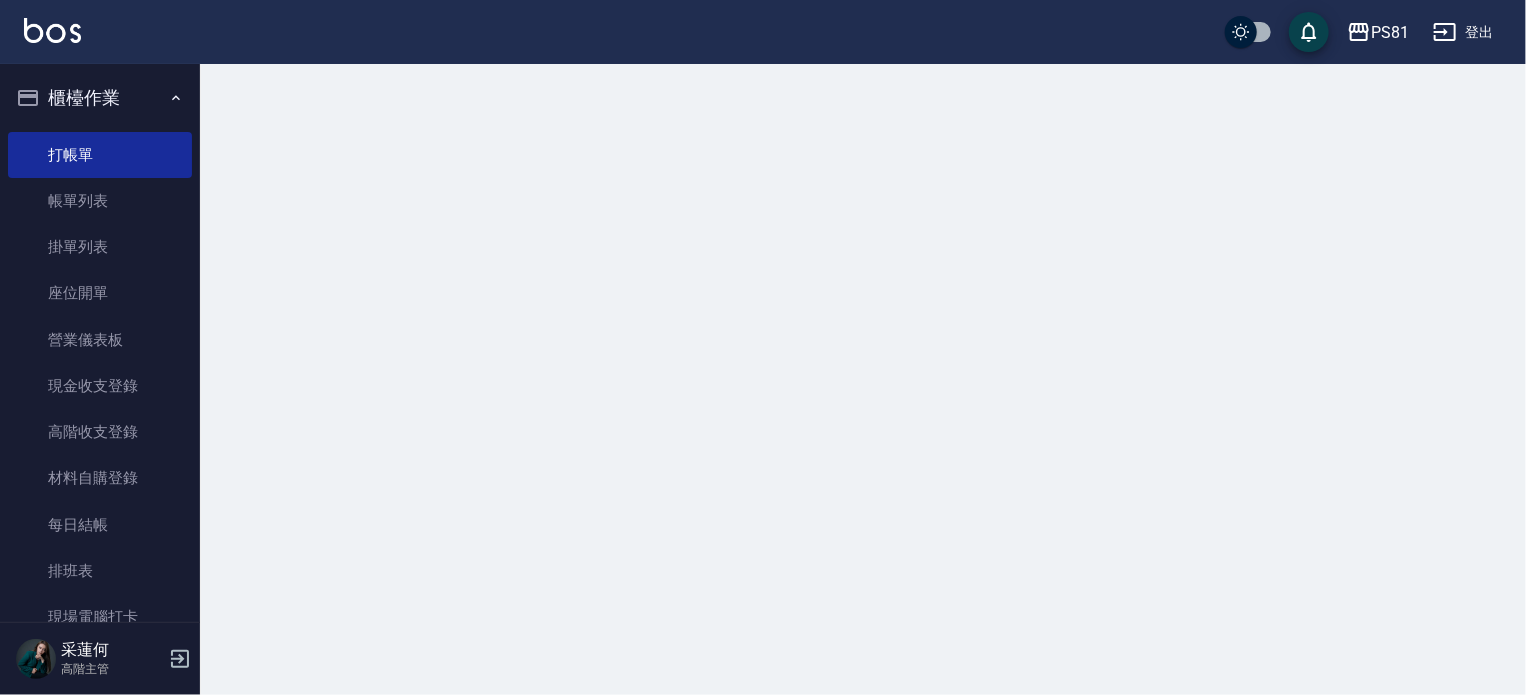 scroll, scrollTop: 0, scrollLeft: 0, axis: both 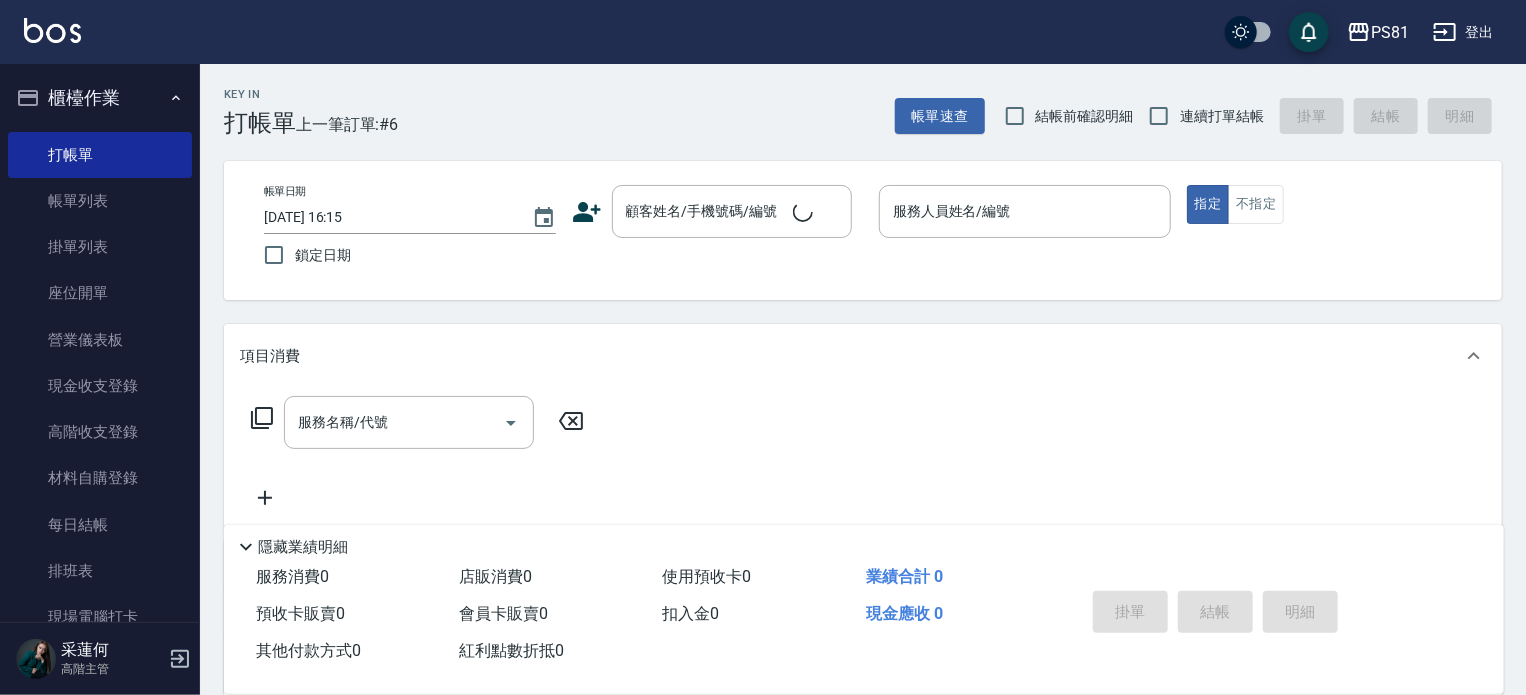 click on "帳單日期 [DATE] 16:15 鎖定日期 顧客姓名/手機號碼/編號 顧客姓名/手機號碼/編號 服務人員姓名/編號 服務人員姓名/編號 指定 不指定" at bounding box center [863, 230] 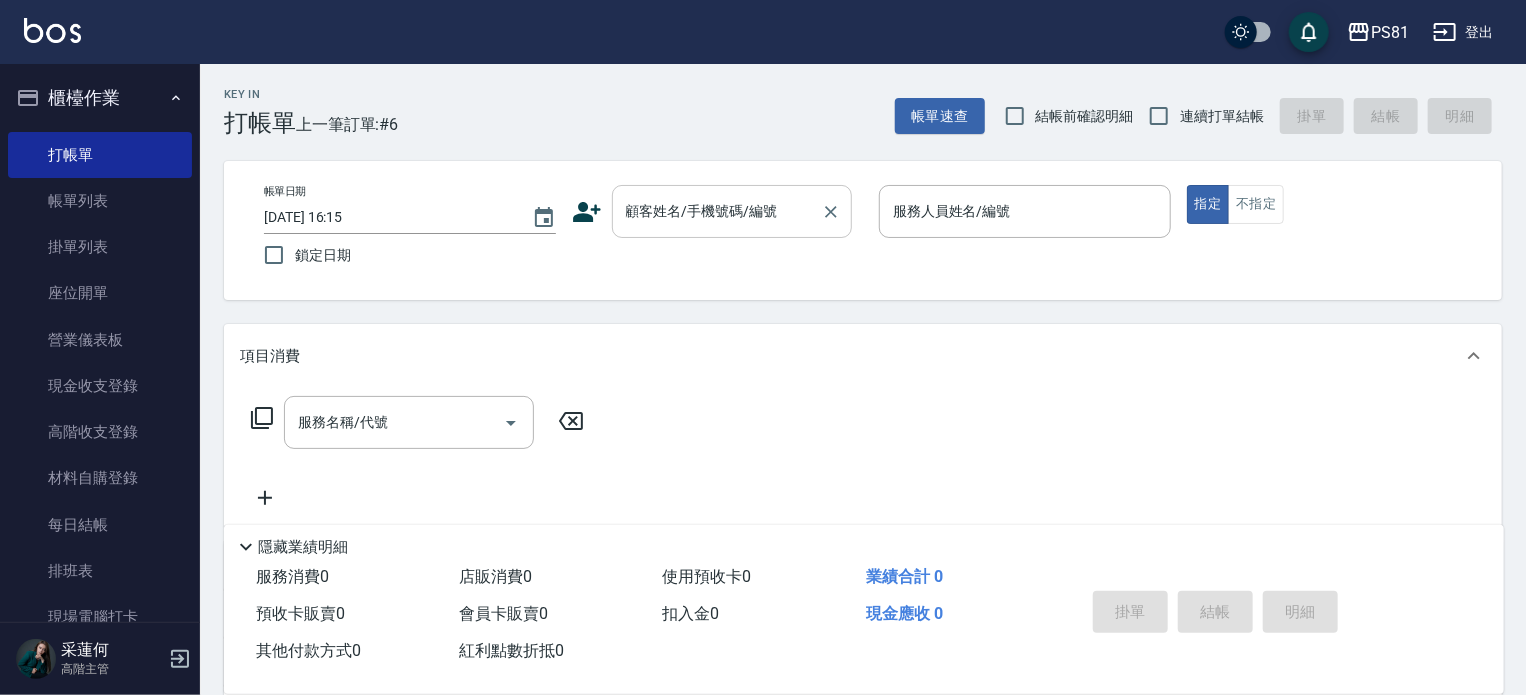 click on "顧客姓名/手機號碼/編號" at bounding box center (732, 211) 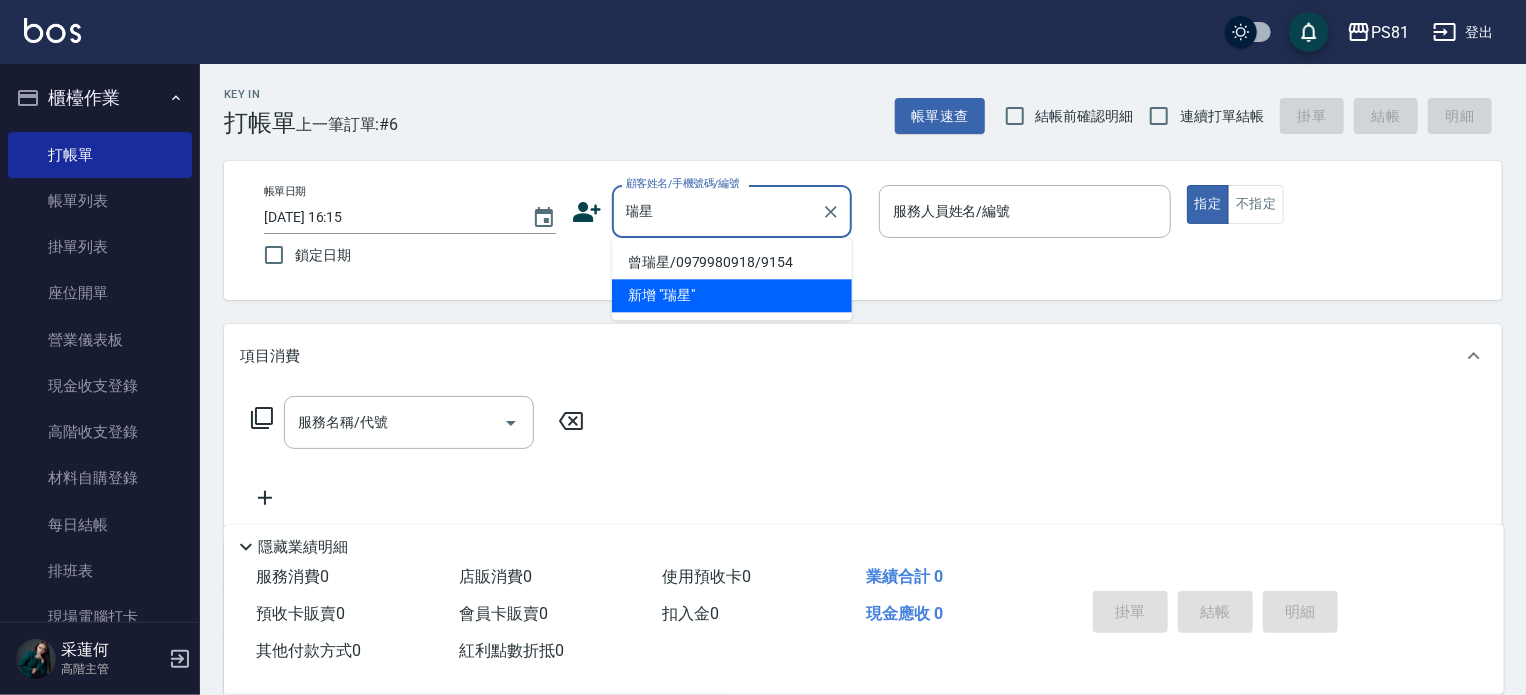 click on "曾瑞星/0979980918/9154" at bounding box center [732, 262] 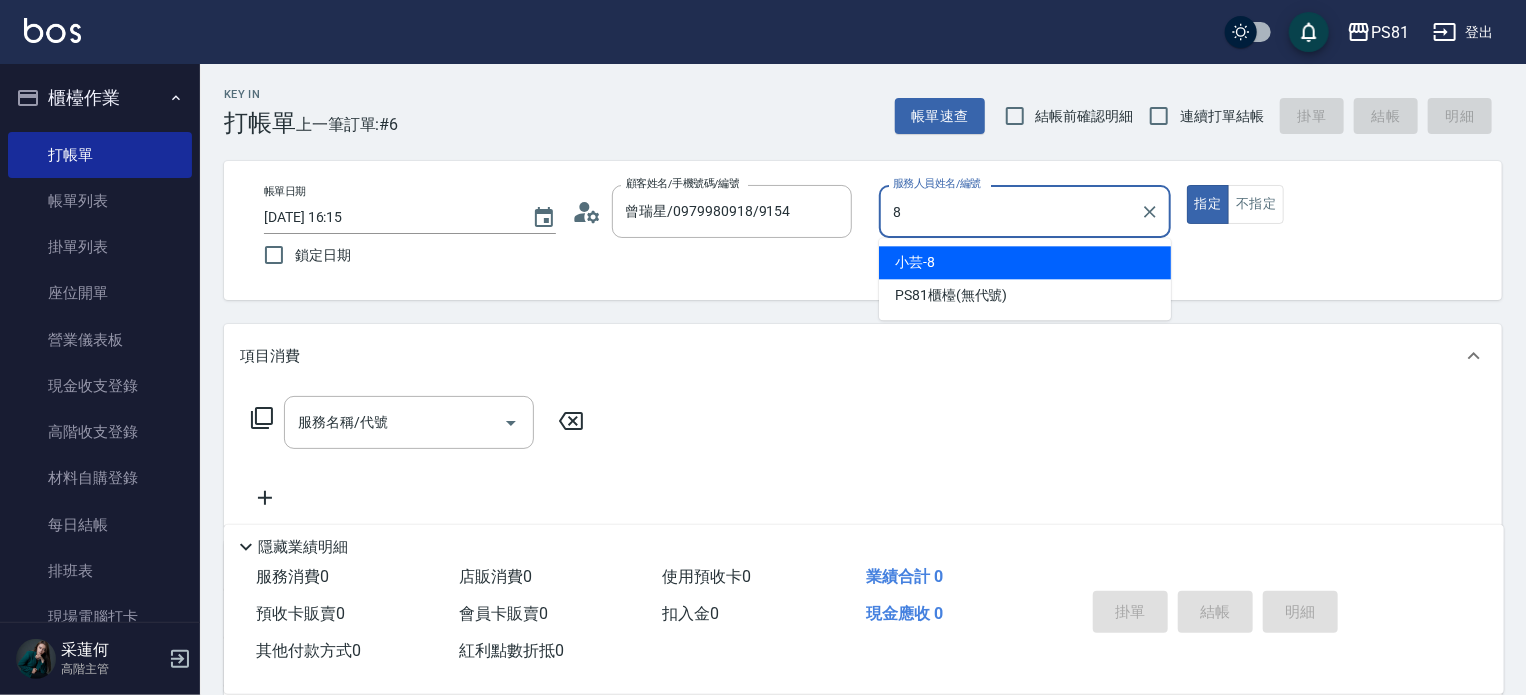 type on "小芸-8" 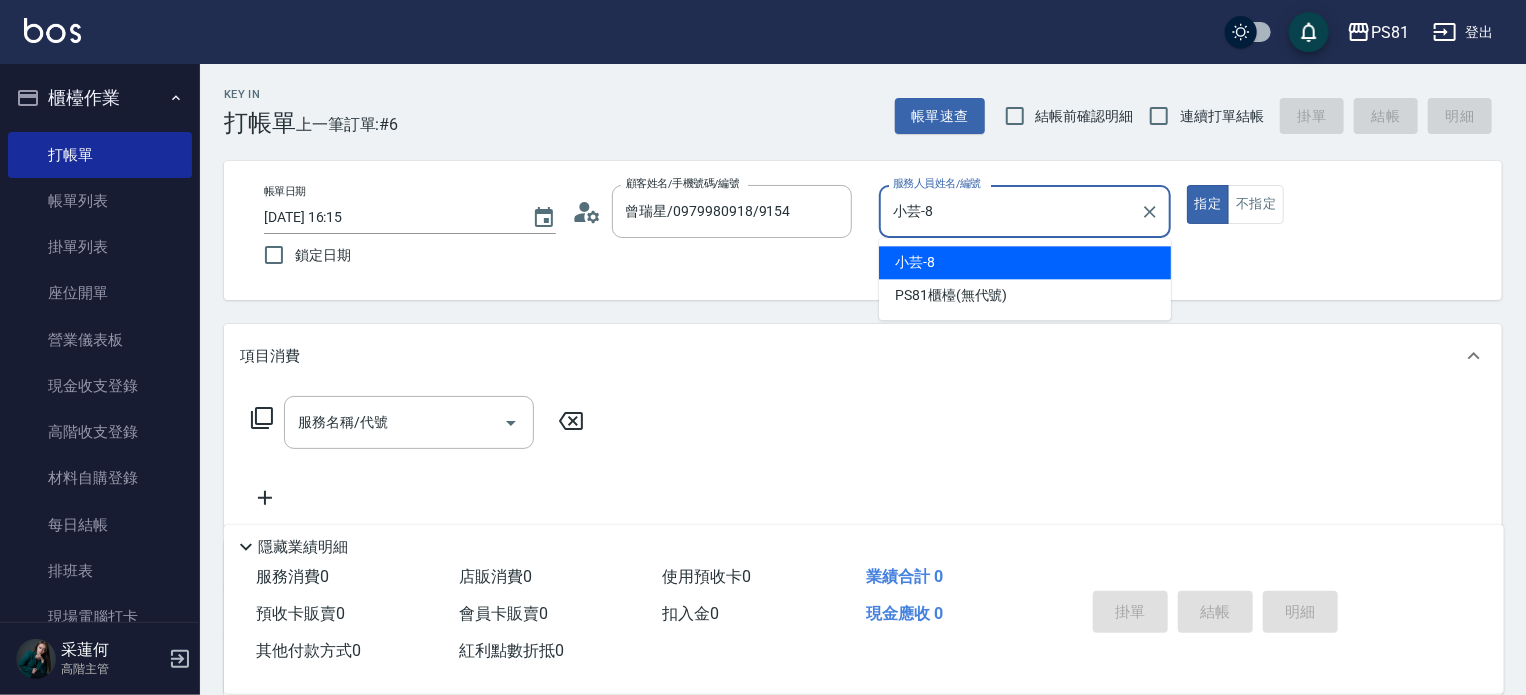 type on "true" 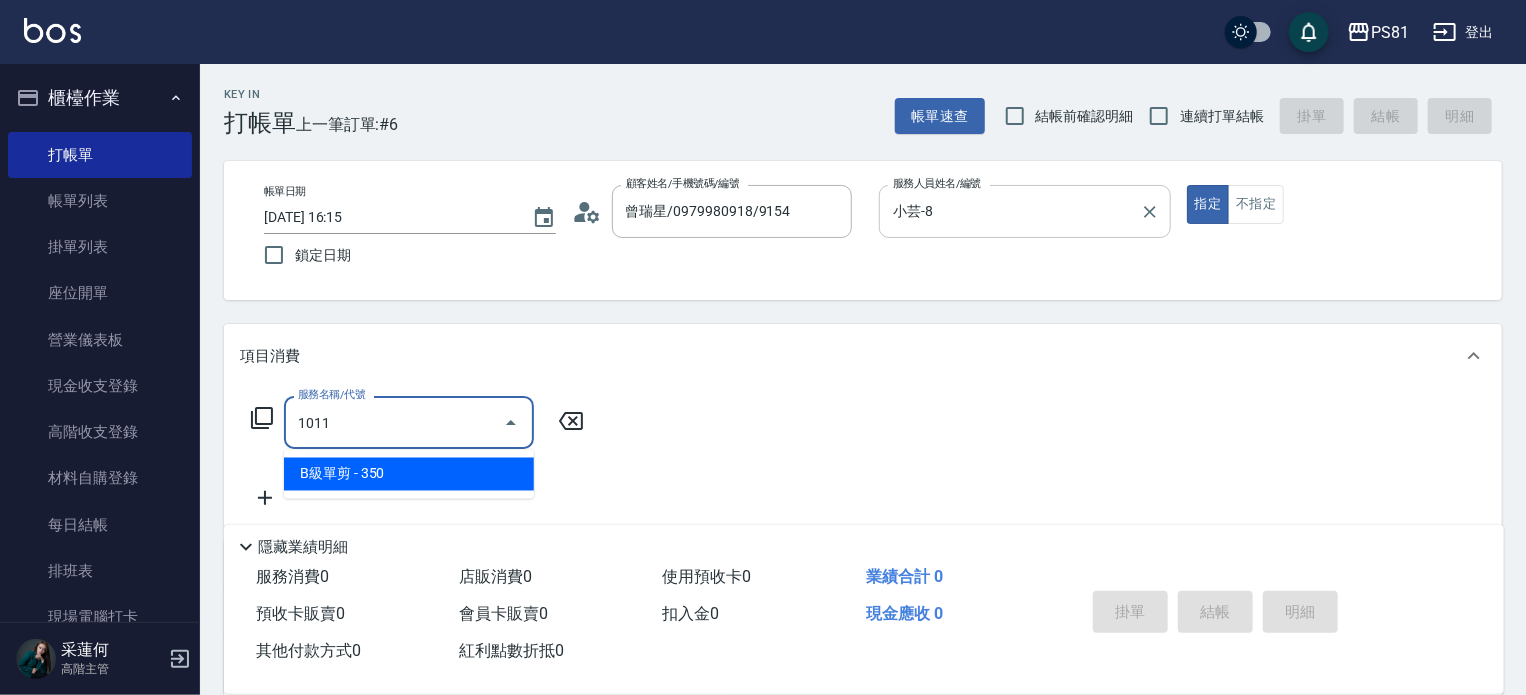 type on "B級單剪(1011)" 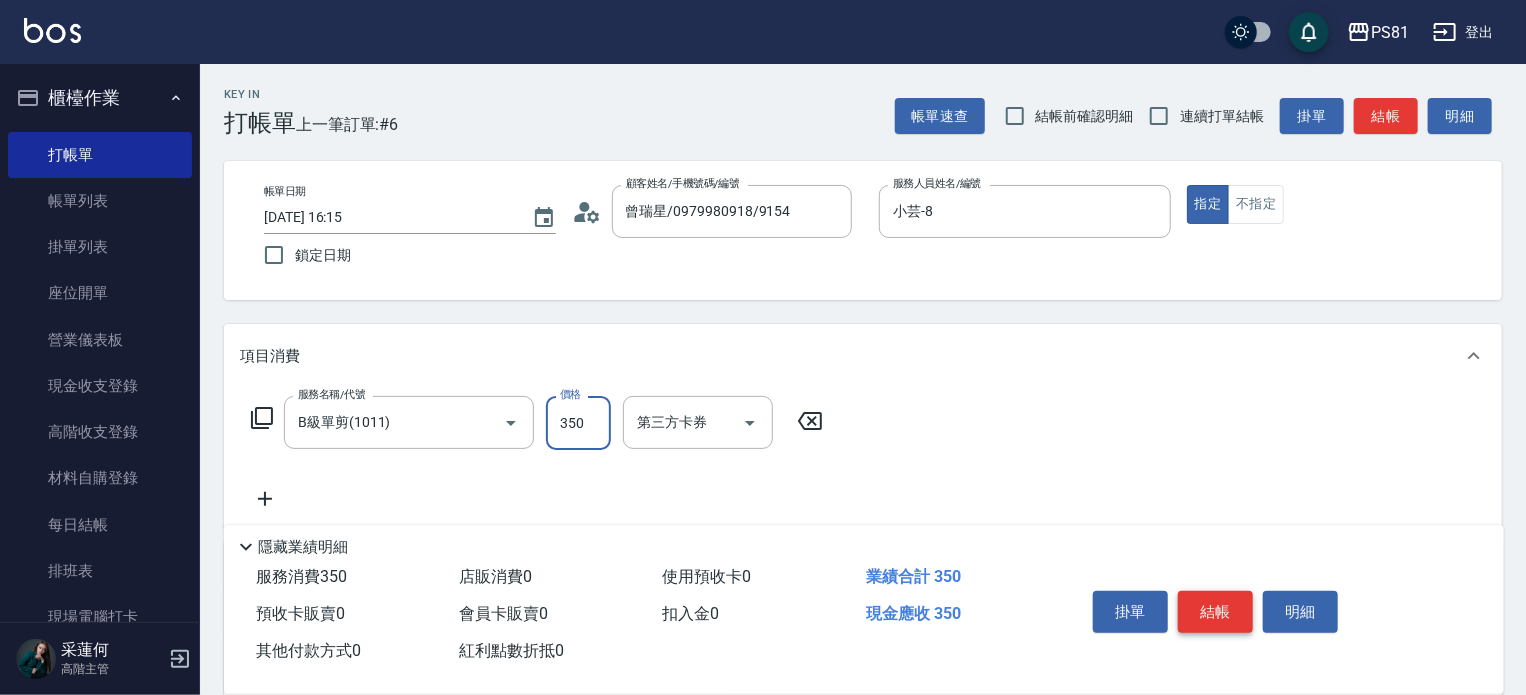 click on "結帳" at bounding box center [1215, 612] 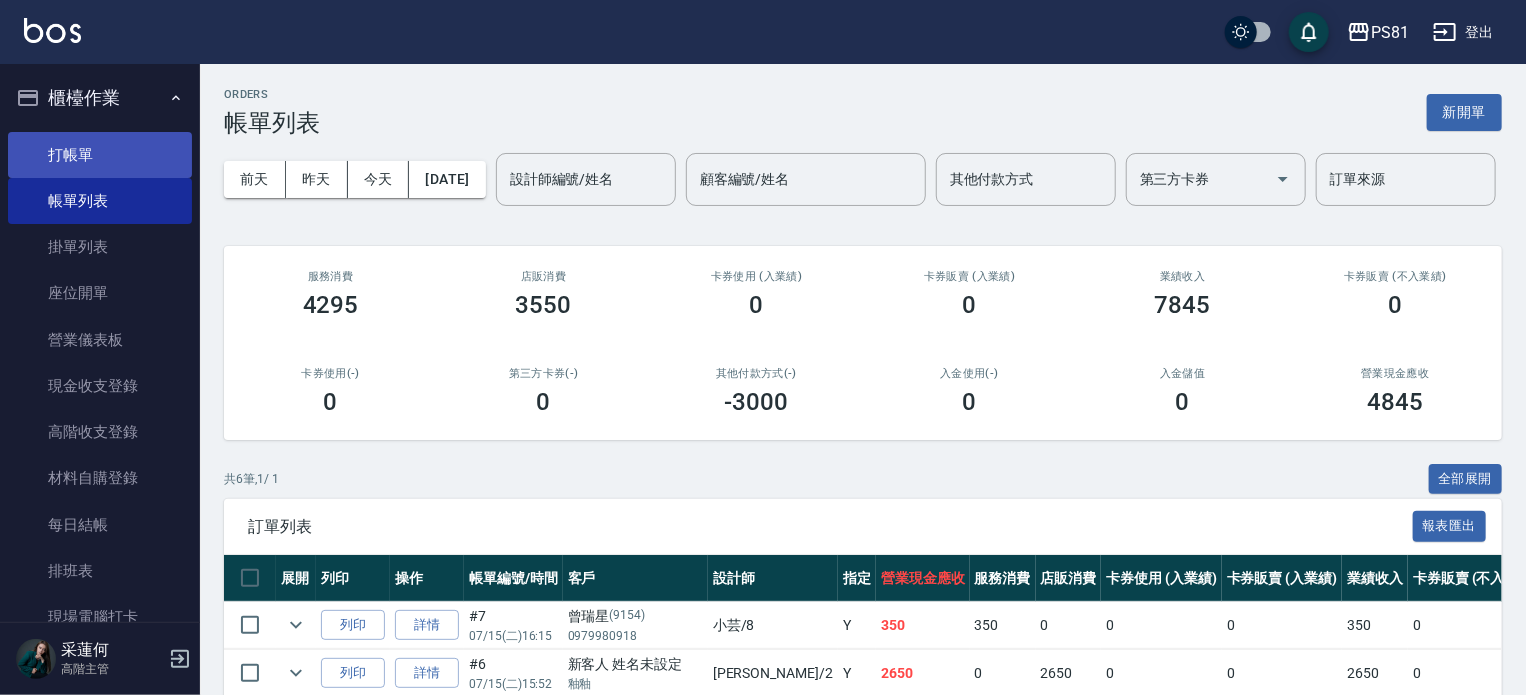 click on "打帳單" at bounding box center (100, 155) 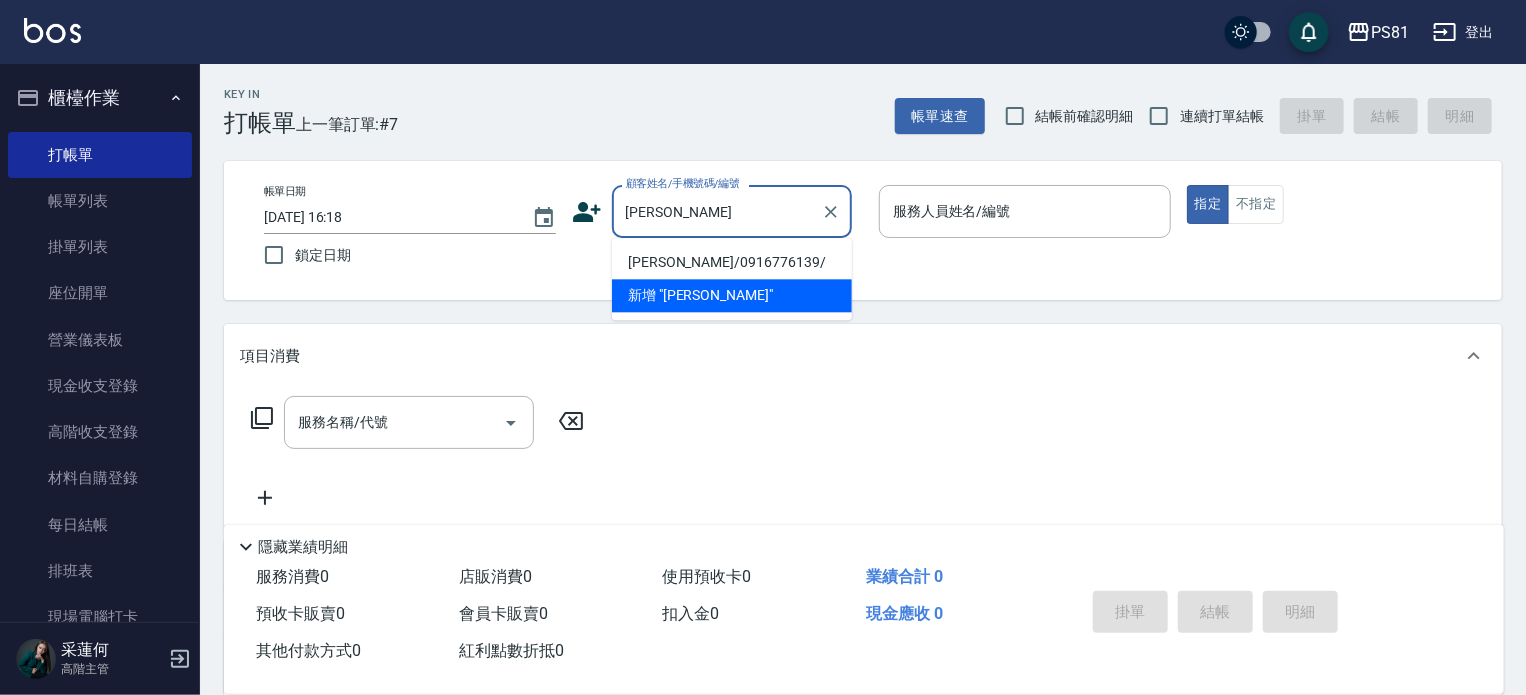 click on "[PERSON_NAME]/0916776139/" at bounding box center [732, 262] 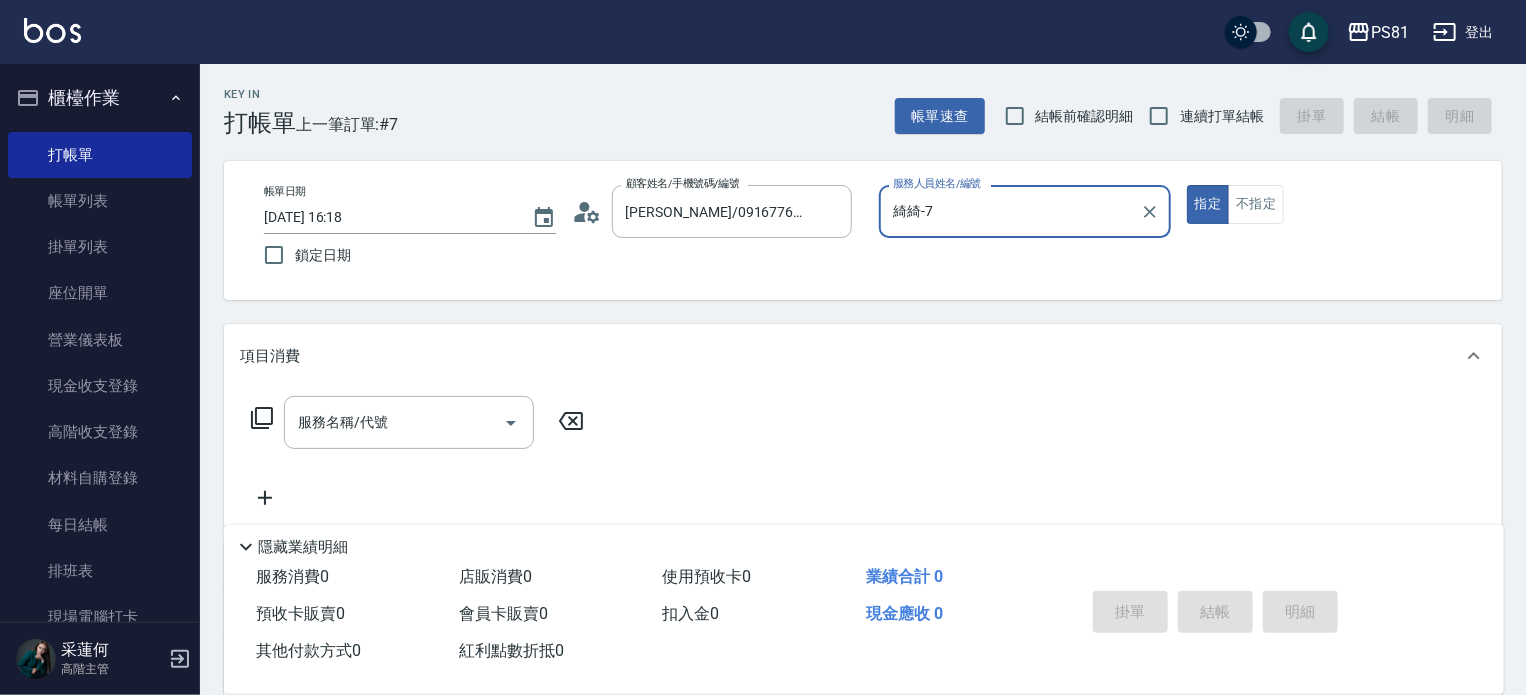 type on "綺綺-7" 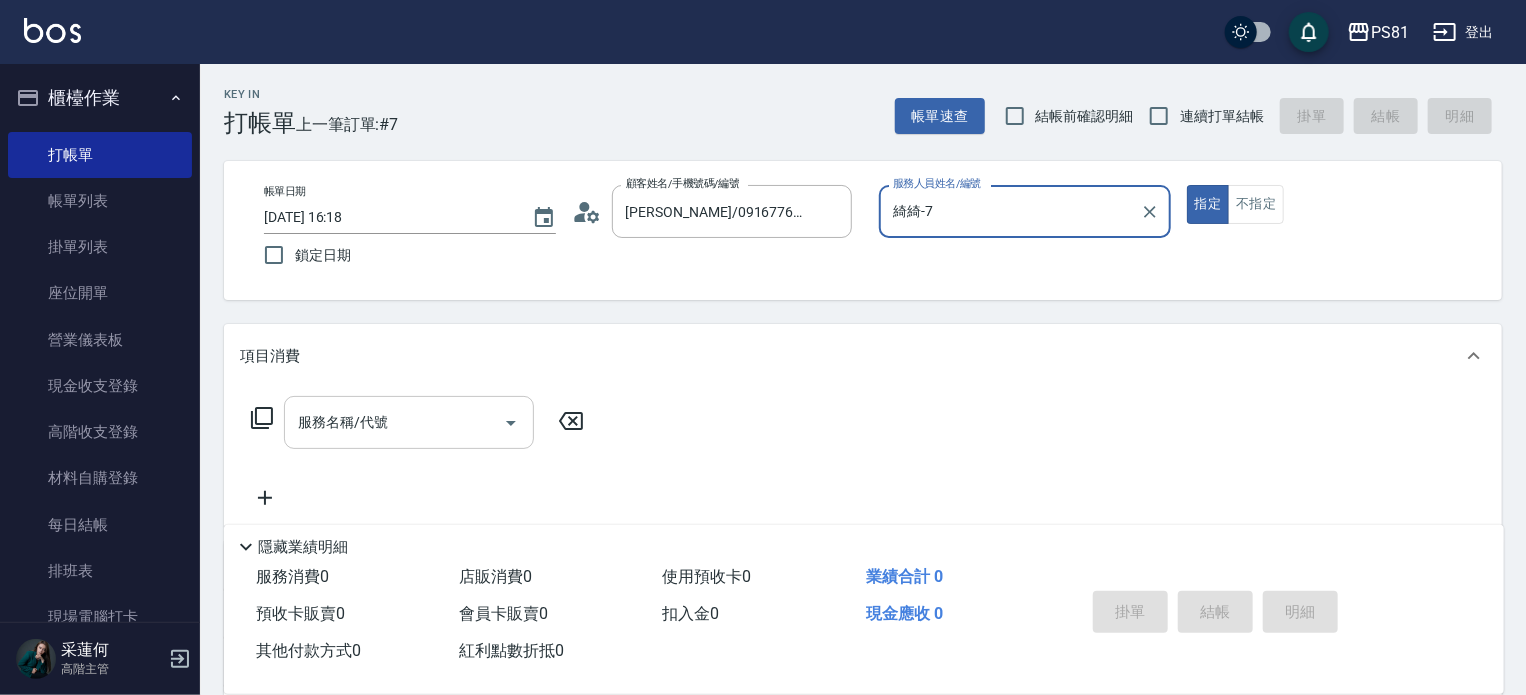 click on "服務名稱/代號" at bounding box center [394, 422] 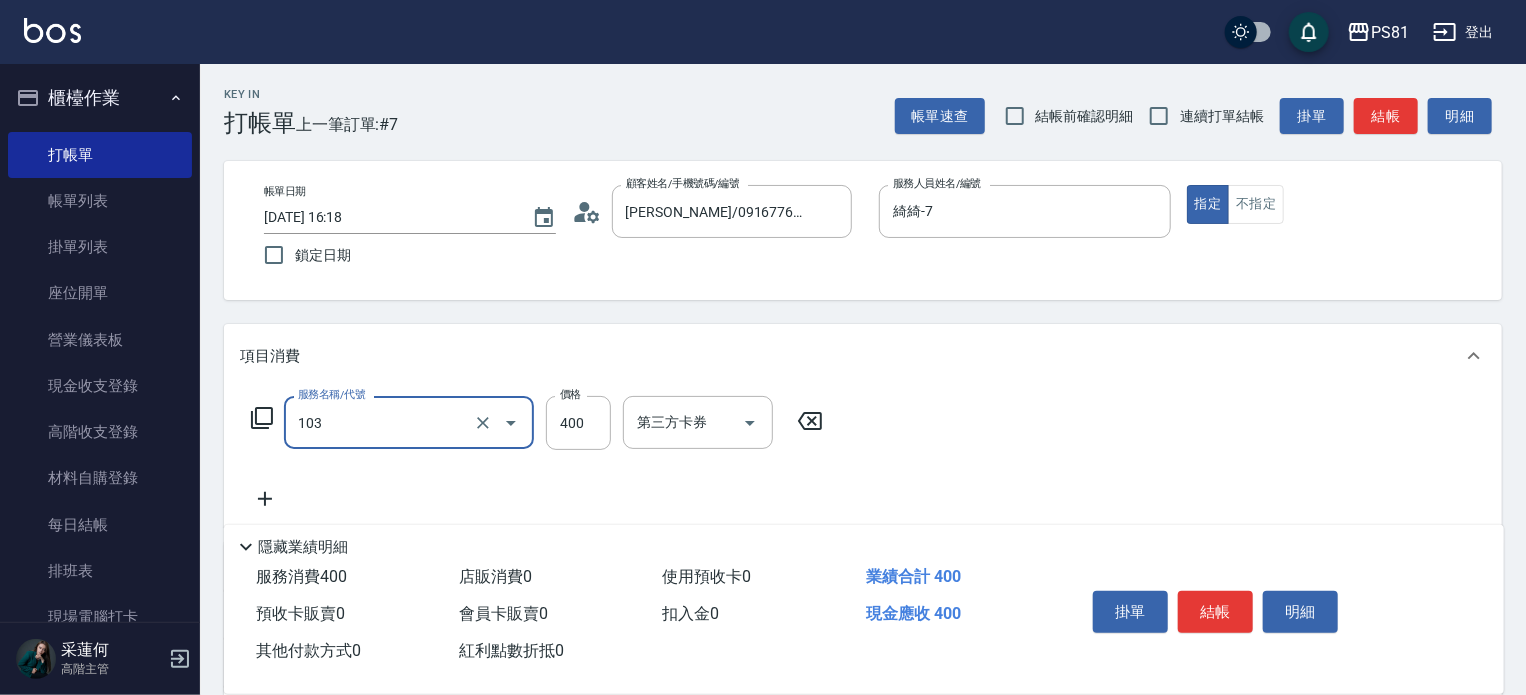 type on "C級洗剪400(103)" 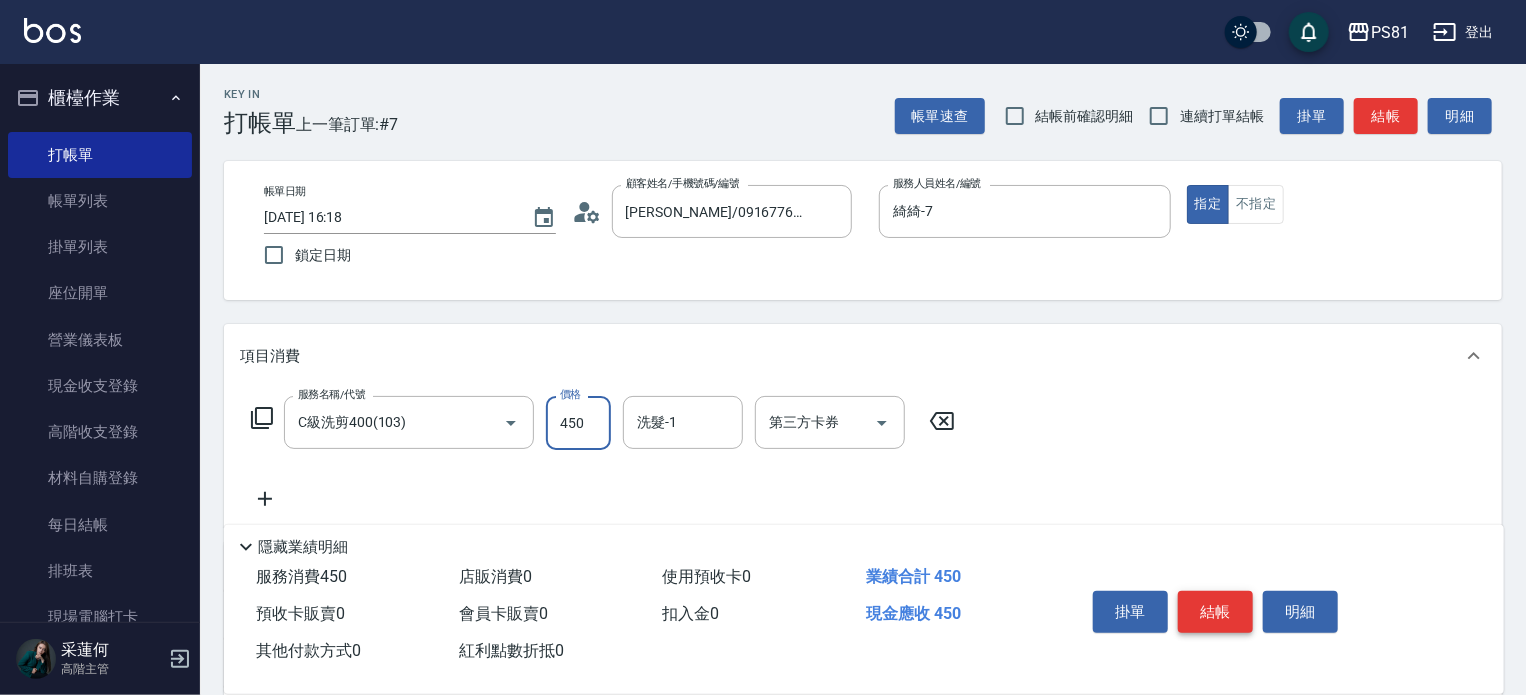 type on "450" 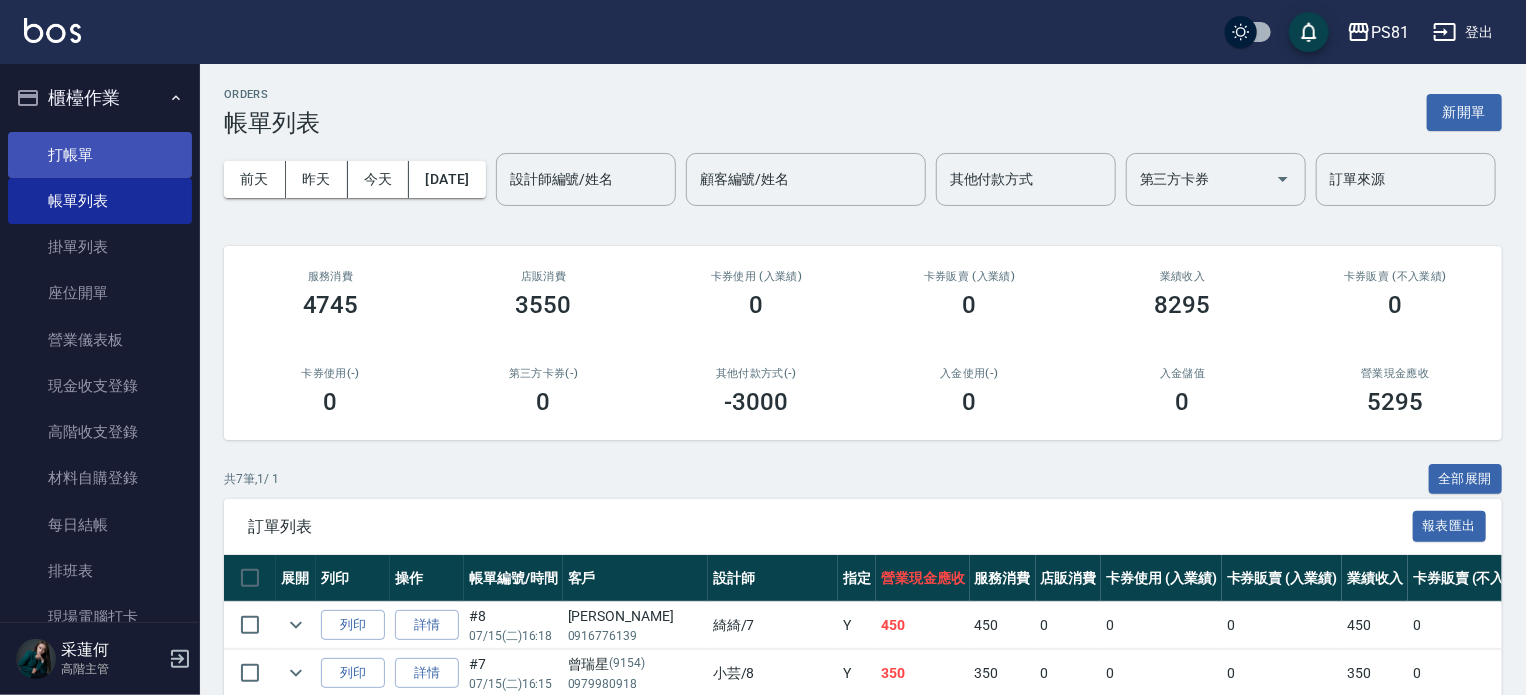 click on "打帳單" at bounding box center (100, 155) 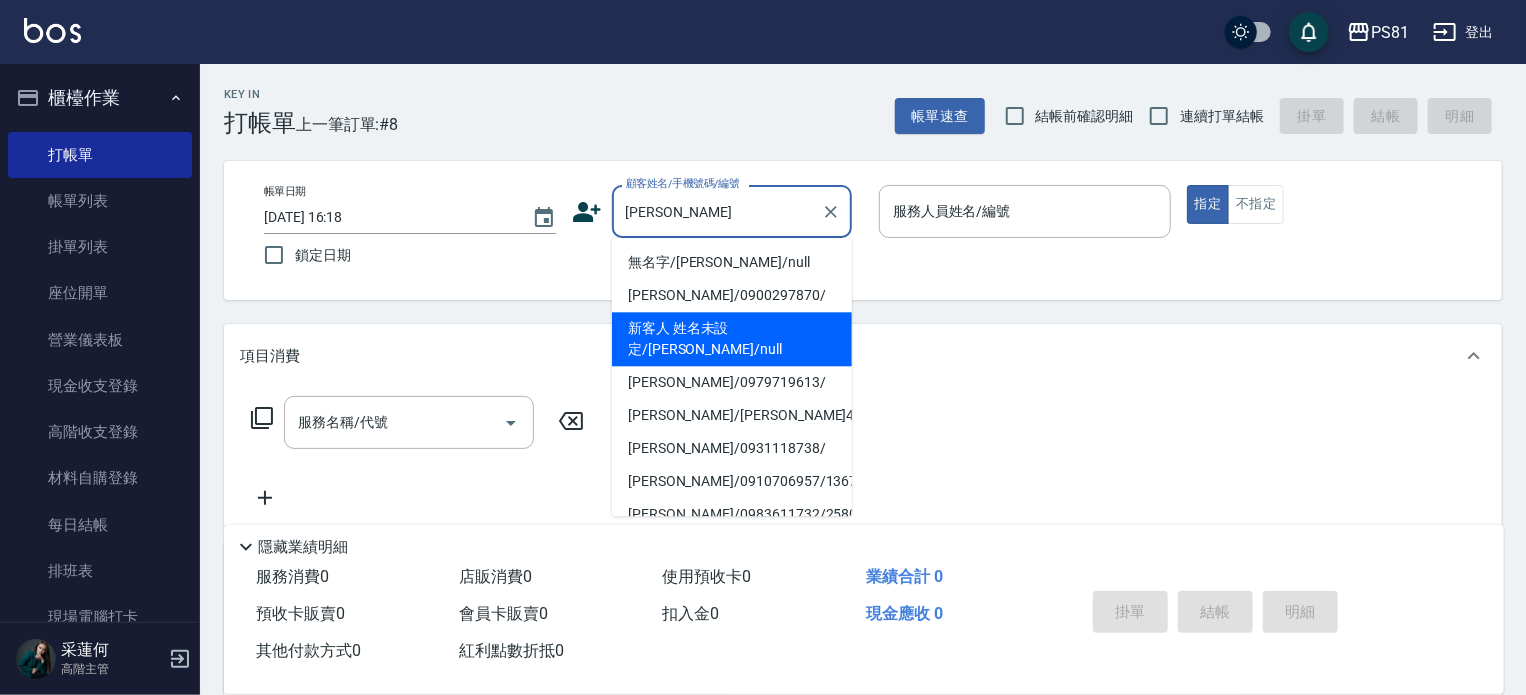 click on "新客人 姓名未設定/[PERSON_NAME]/null" at bounding box center (732, 339) 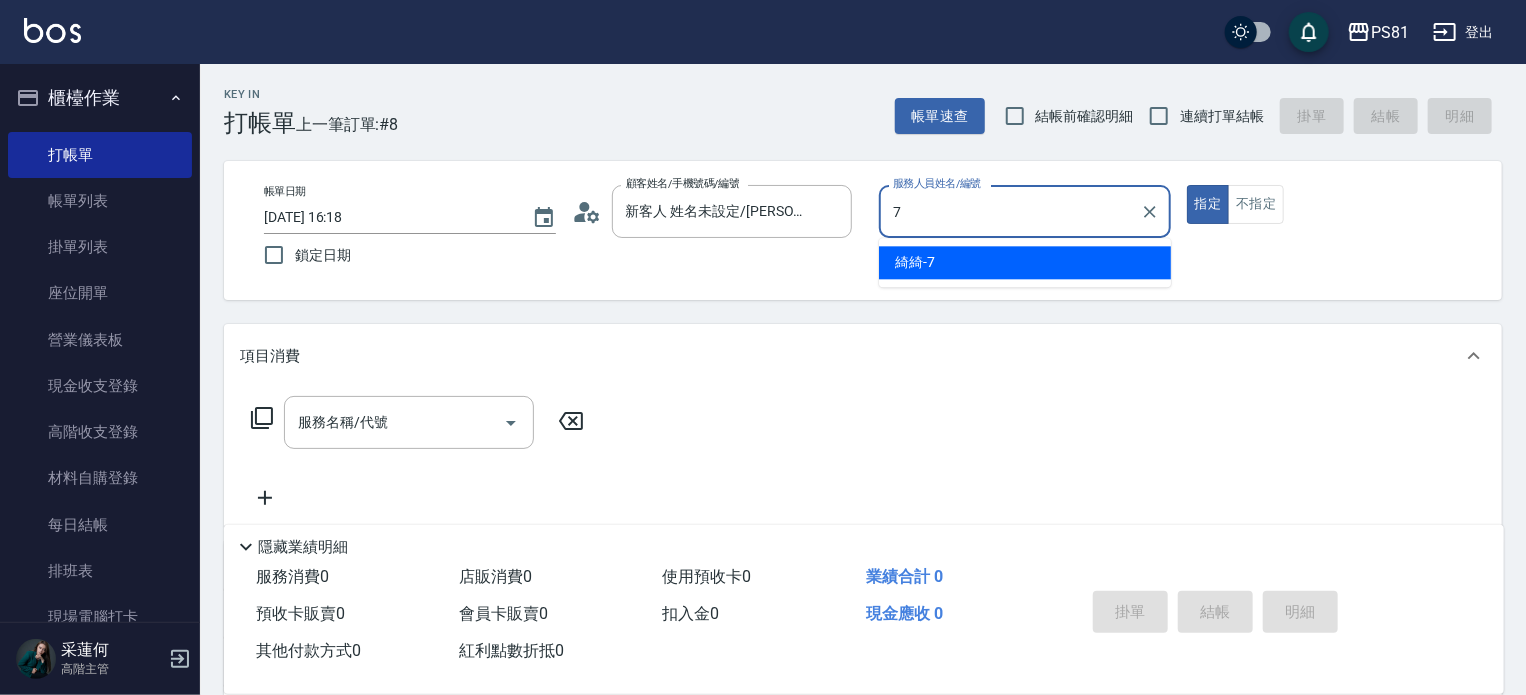click on "綺綺 -7" at bounding box center [1025, 262] 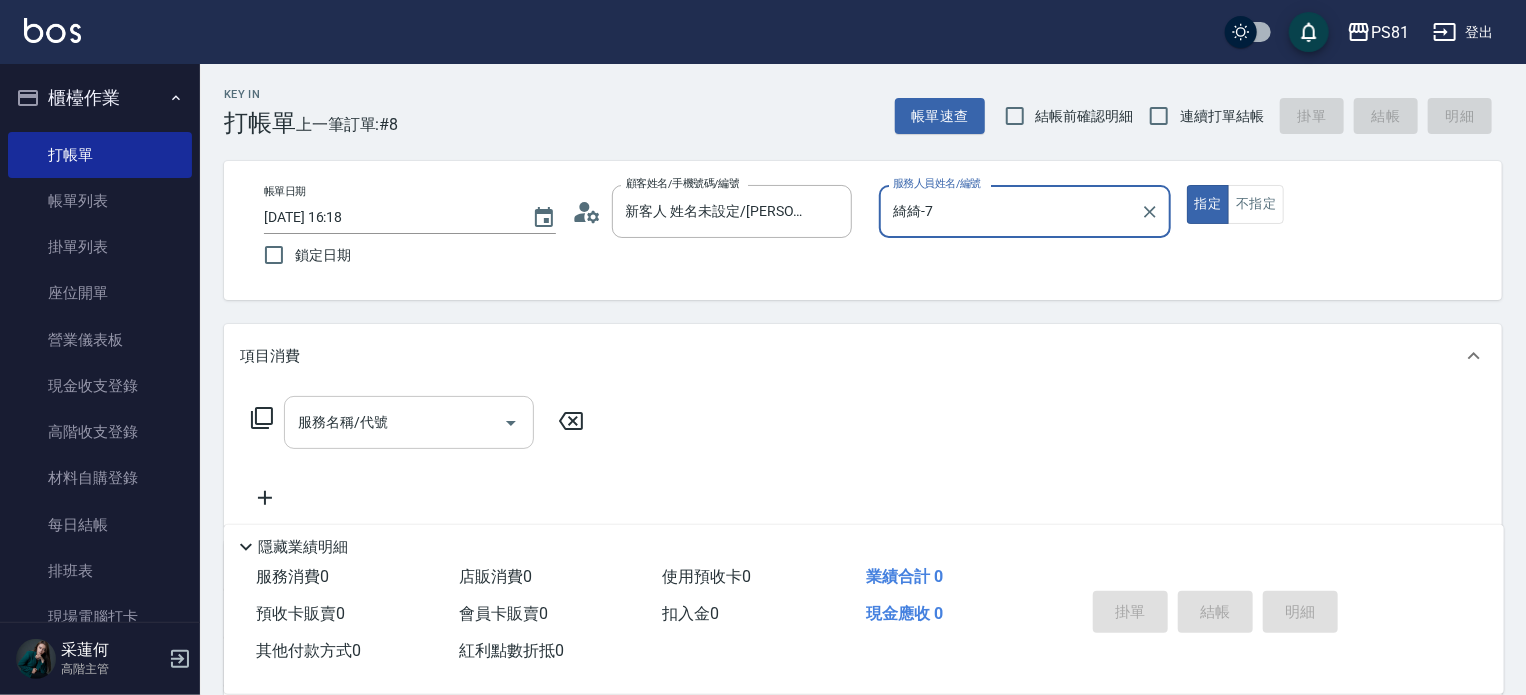 type on "綺綺-7" 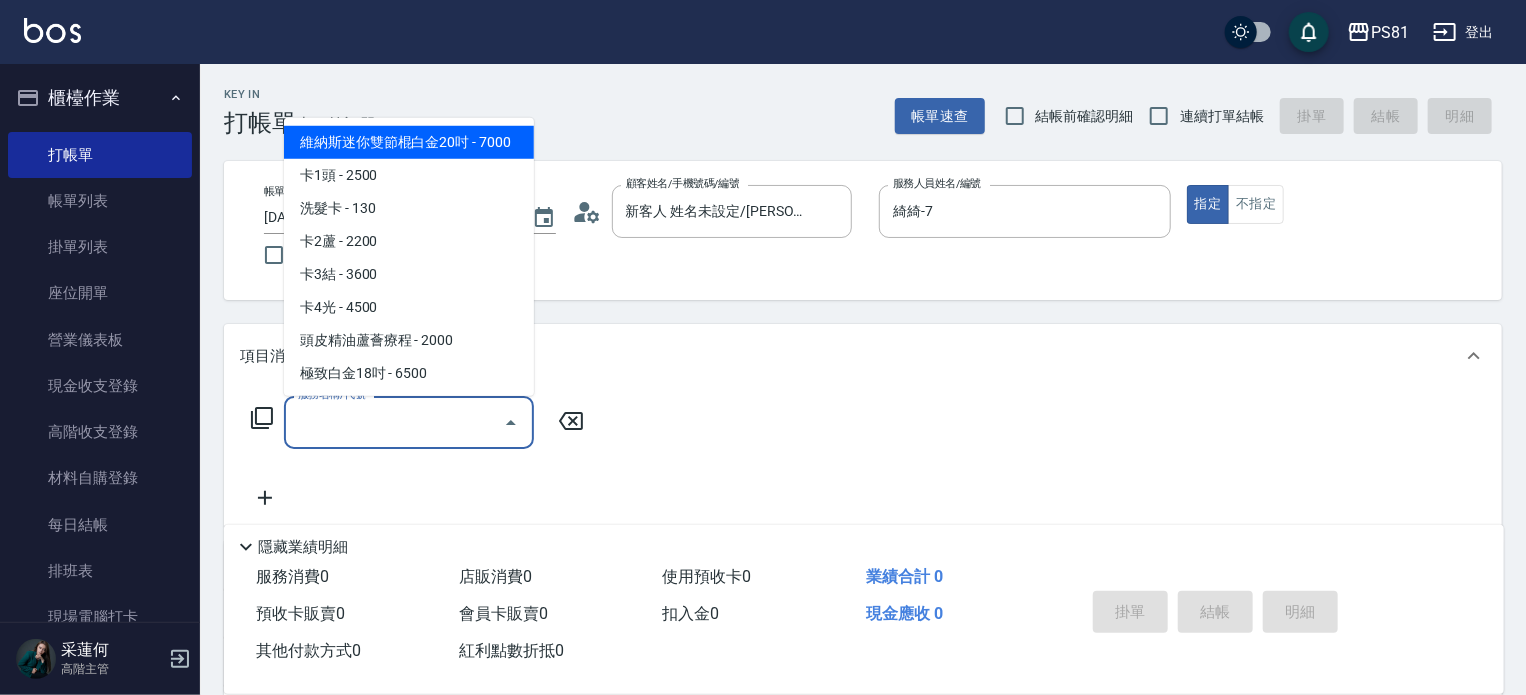 click on "服務名稱/代號" at bounding box center (394, 422) 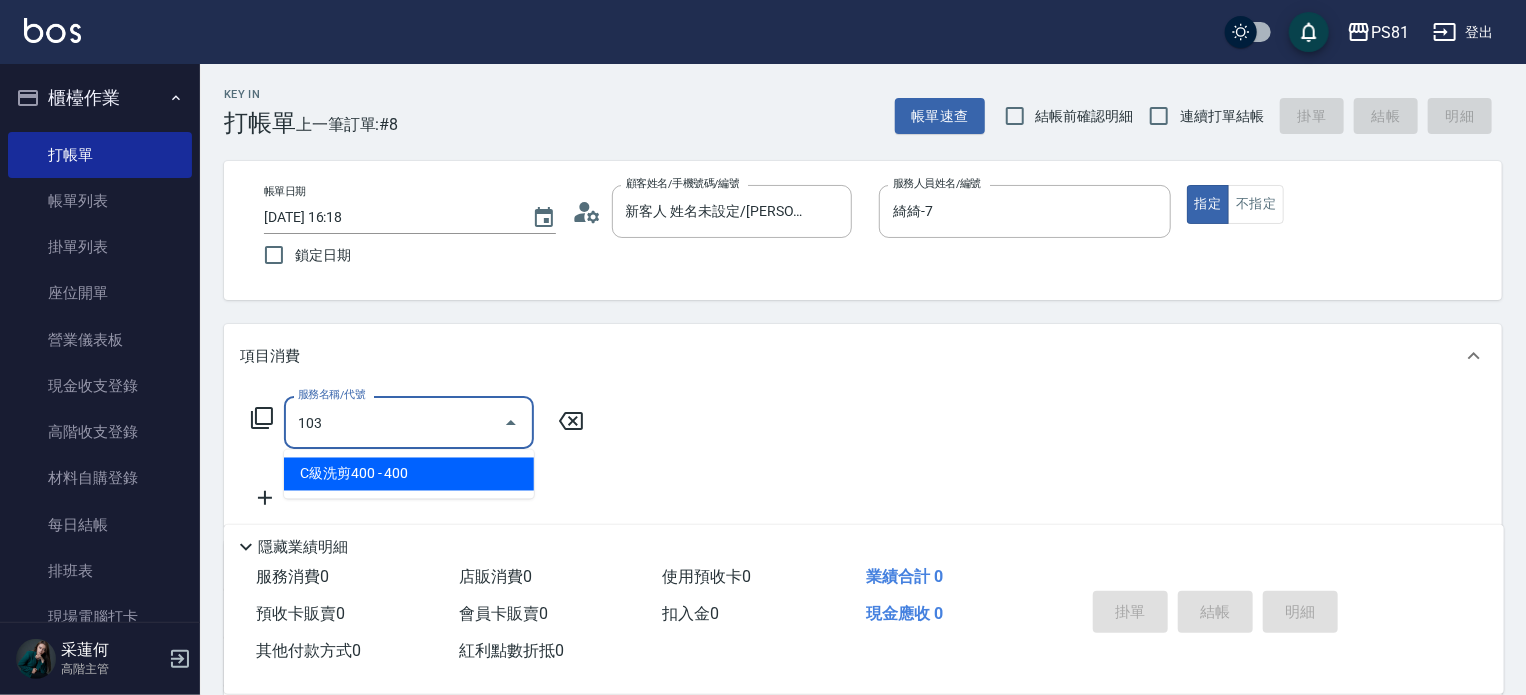 type on "C級洗剪400(103)" 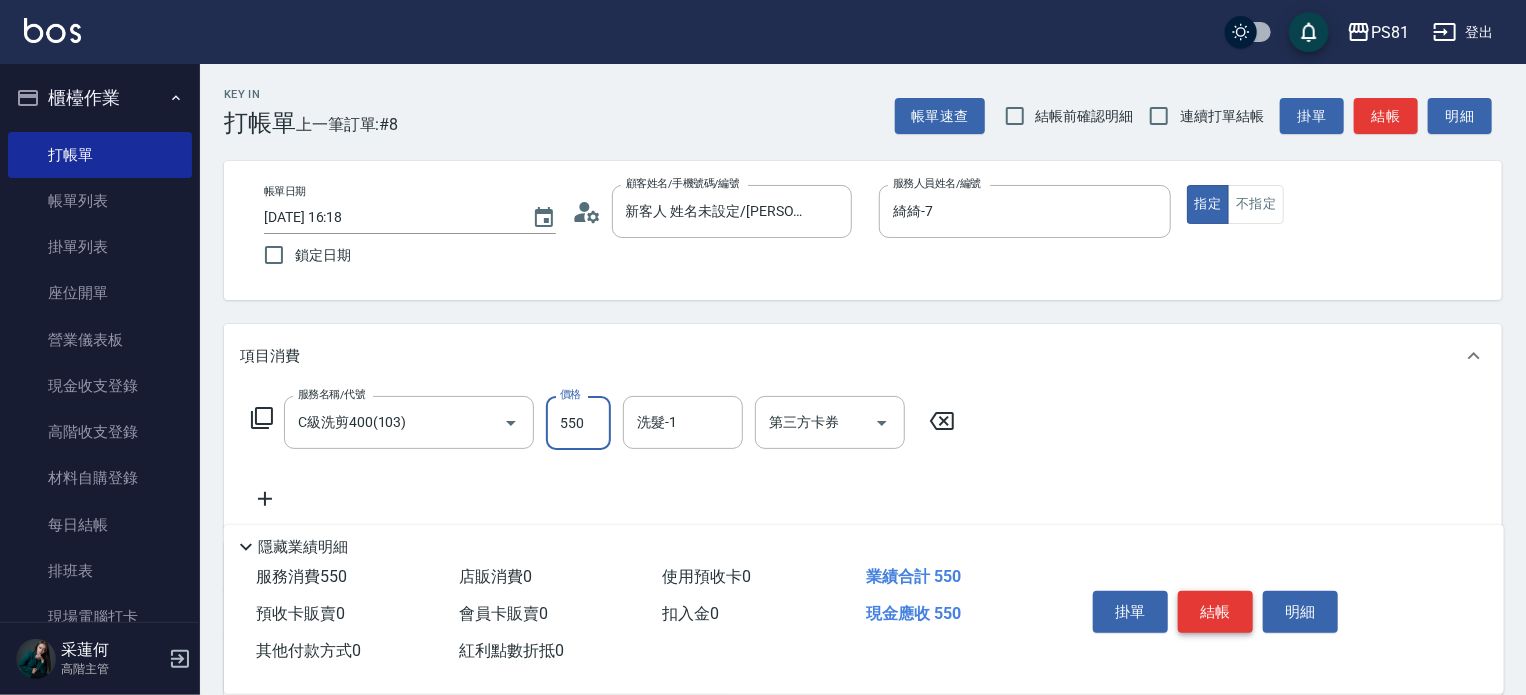 type on "550" 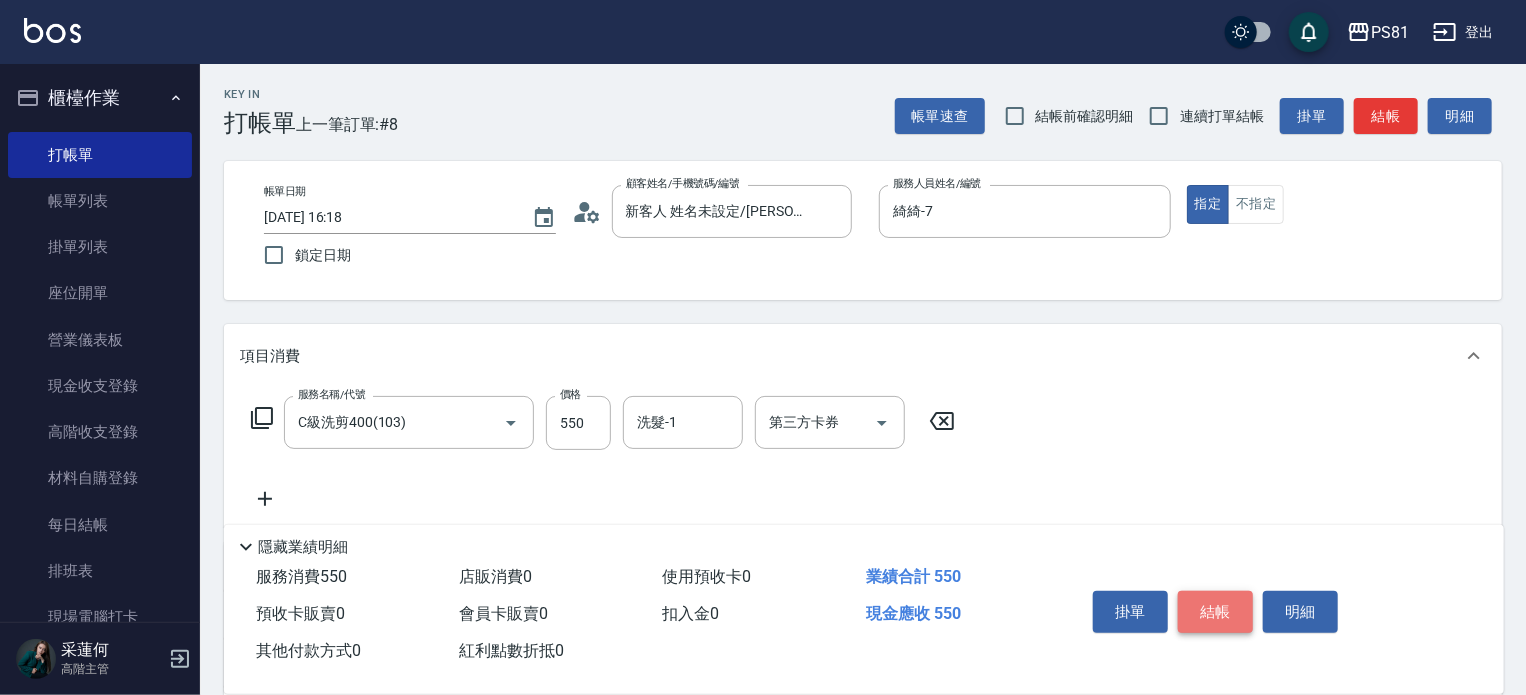 click on "結帳" at bounding box center [1215, 612] 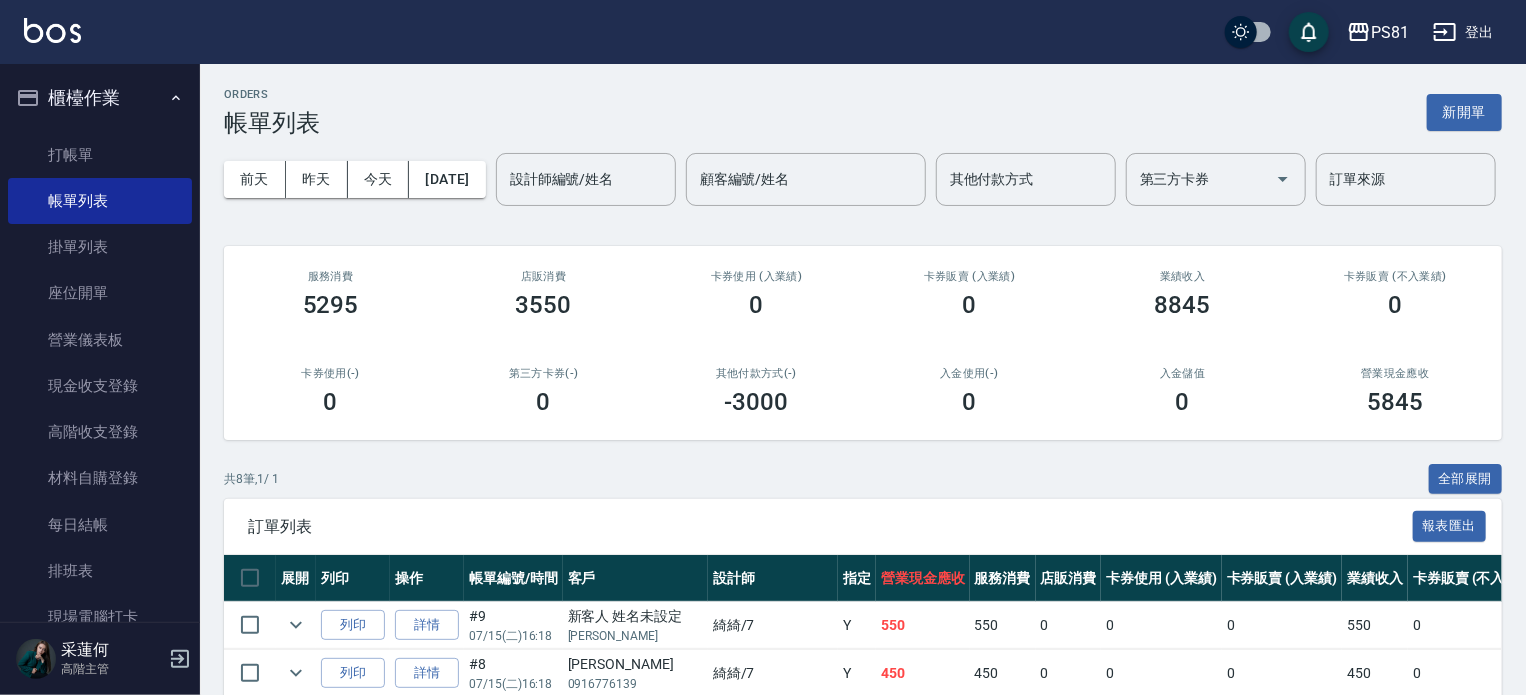 click on "打帳單 帳單列表 掛單列表 座位開單 營業儀表板 現金收支登錄 高階收支登錄 材料自購登錄 每日結帳 排班表 現場電腦打卡 掃碼打卡" at bounding box center [100, 409] 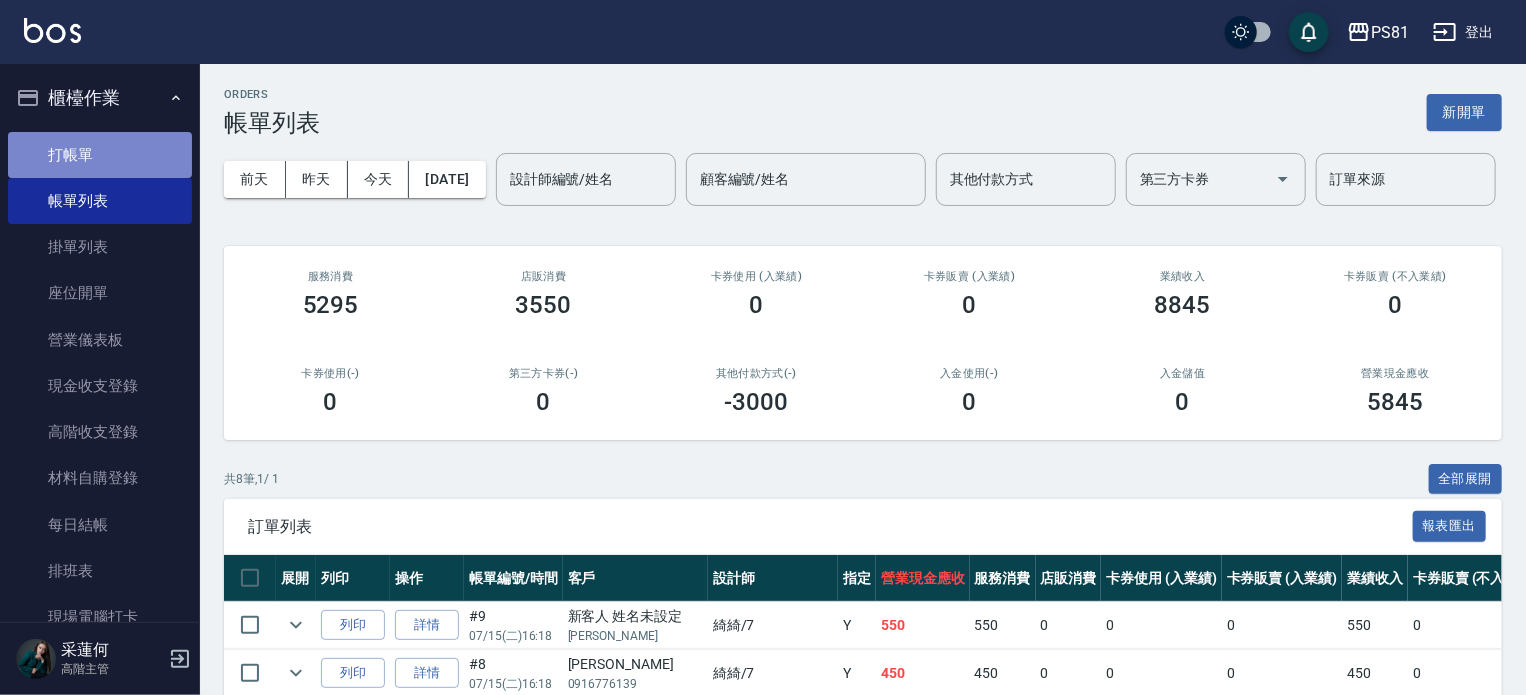 click on "打帳單" at bounding box center (100, 155) 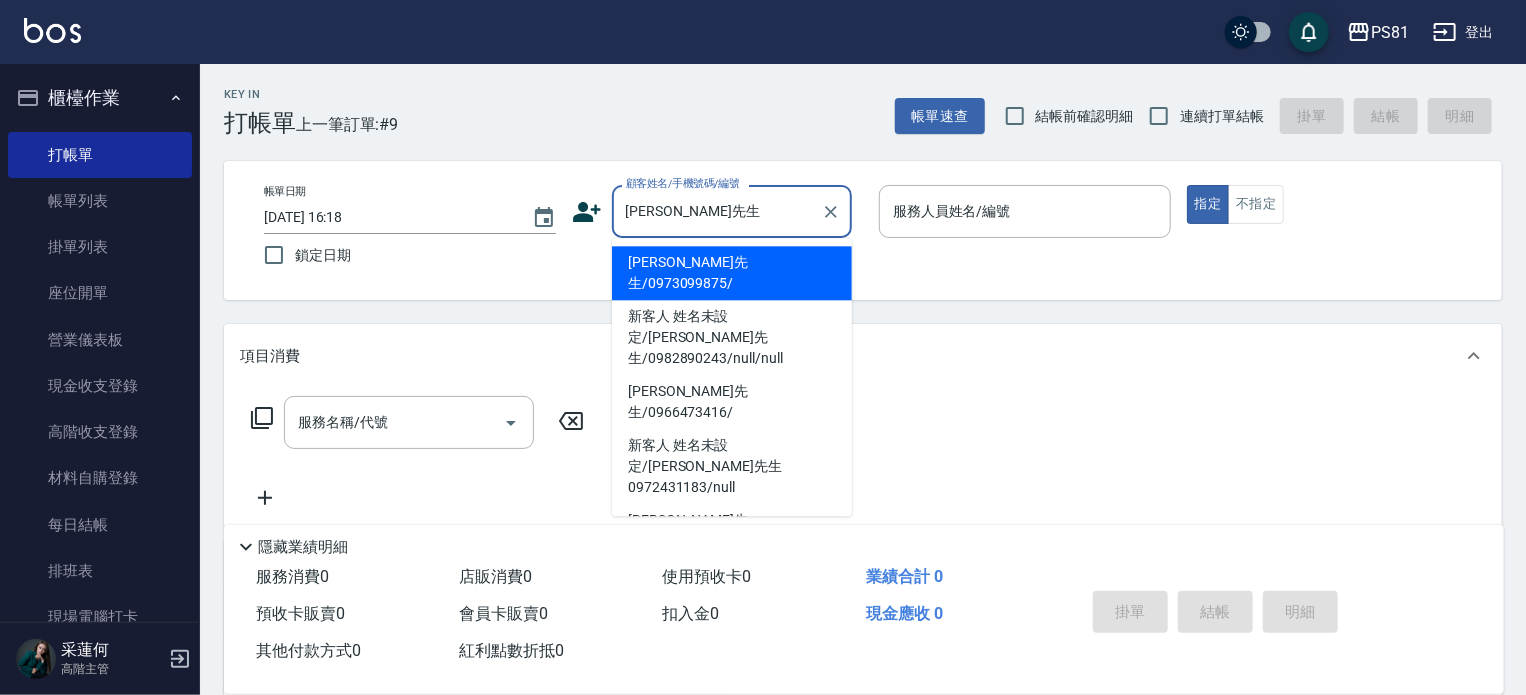 click on "[PERSON_NAME]先生/0973099875/" at bounding box center [732, 273] 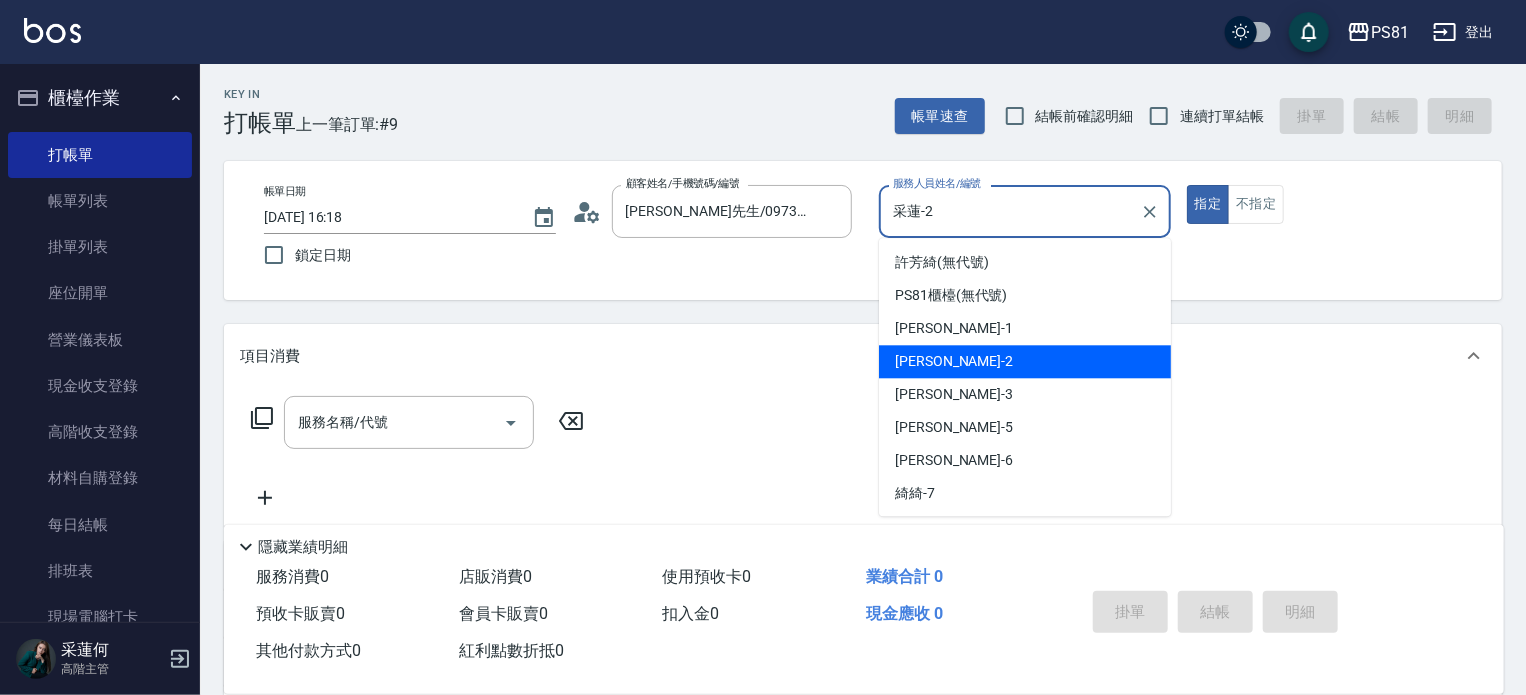 click on "采蓮-2" at bounding box center [1010, 211] 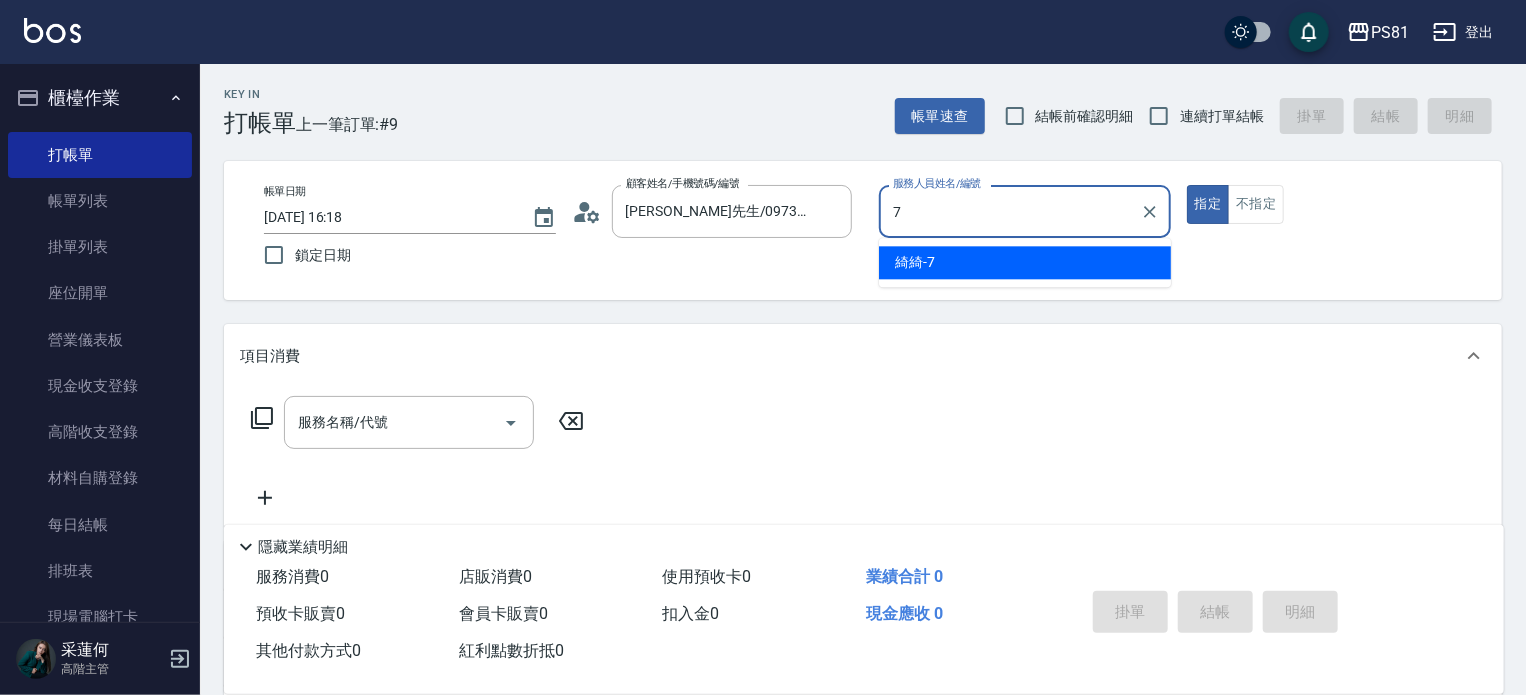 click on "綺綺 -7" at bounding box center [1025, 262] 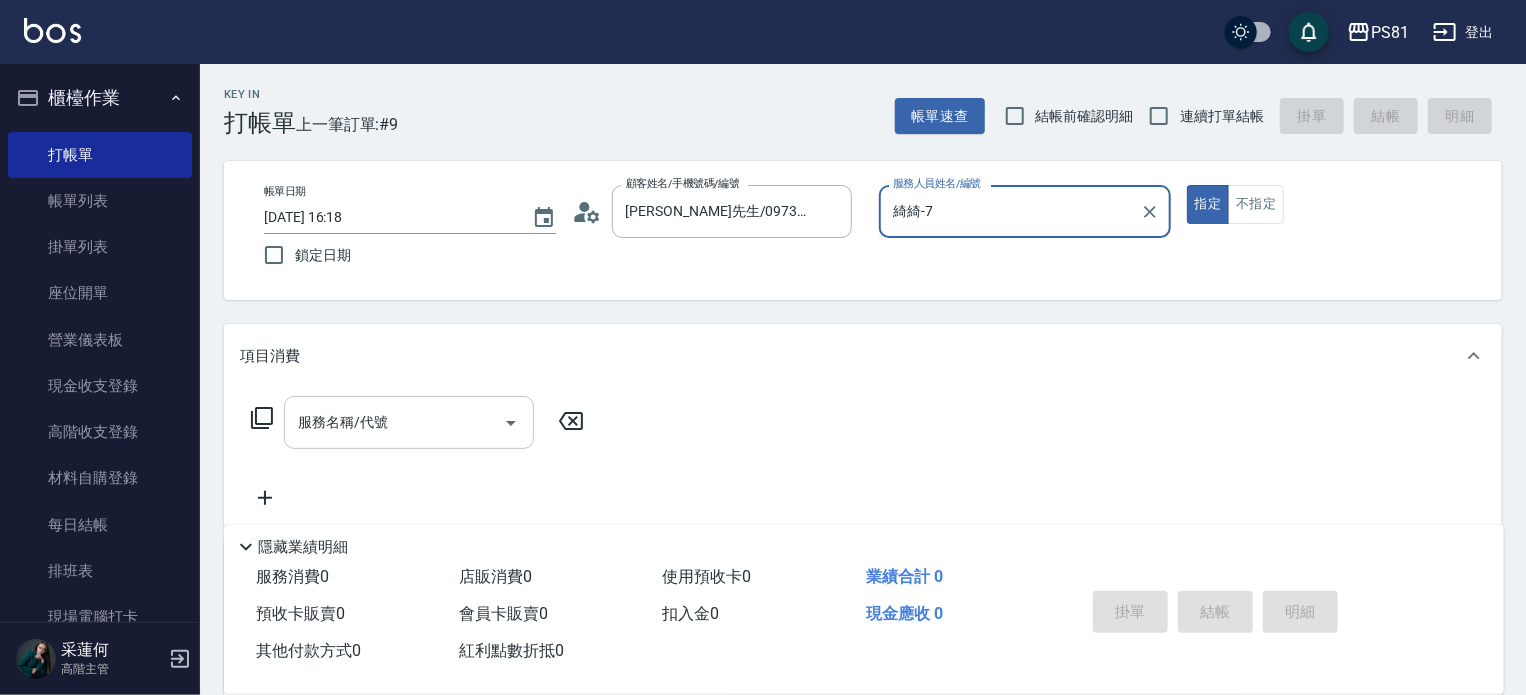 type on "綺綺-7" 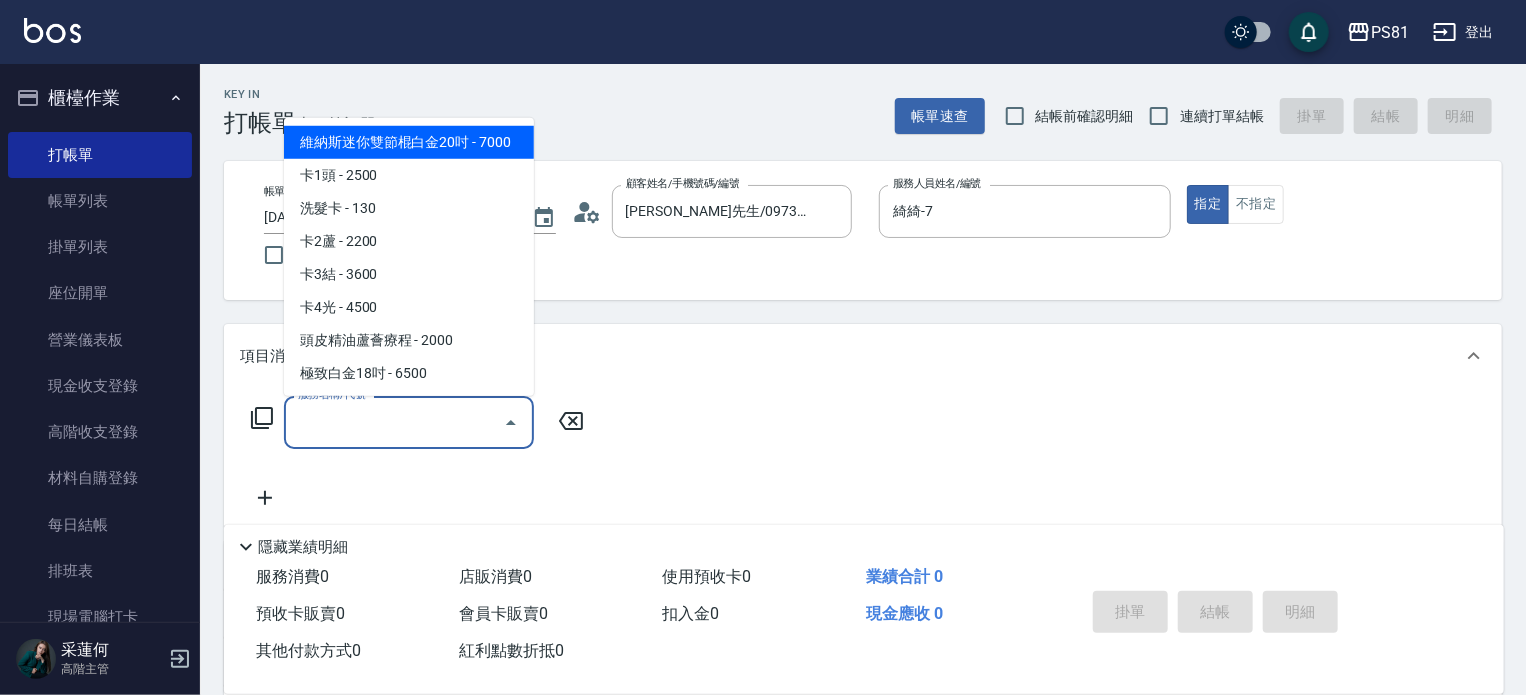 click on "服務名稱/代號" at bounding box center (394, 422) 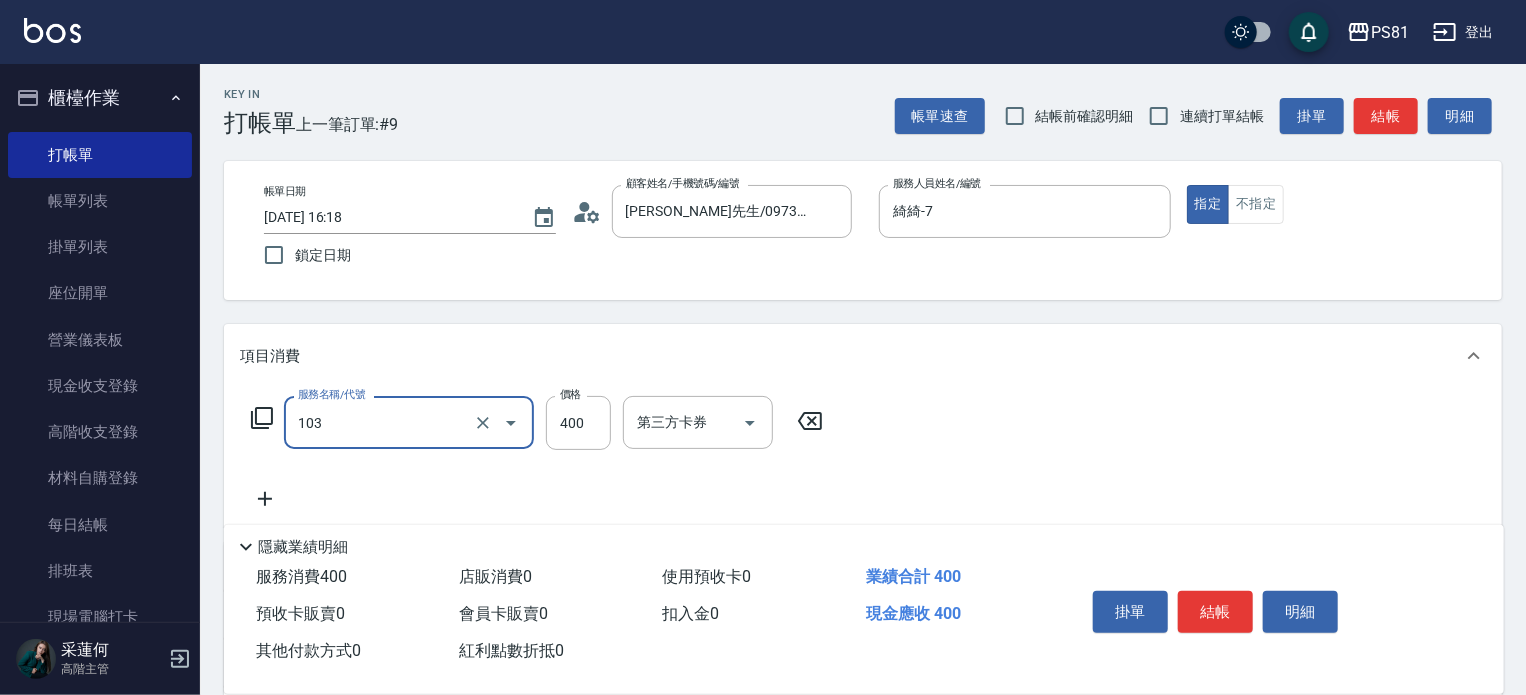 type on "C級洗剪400(103)" 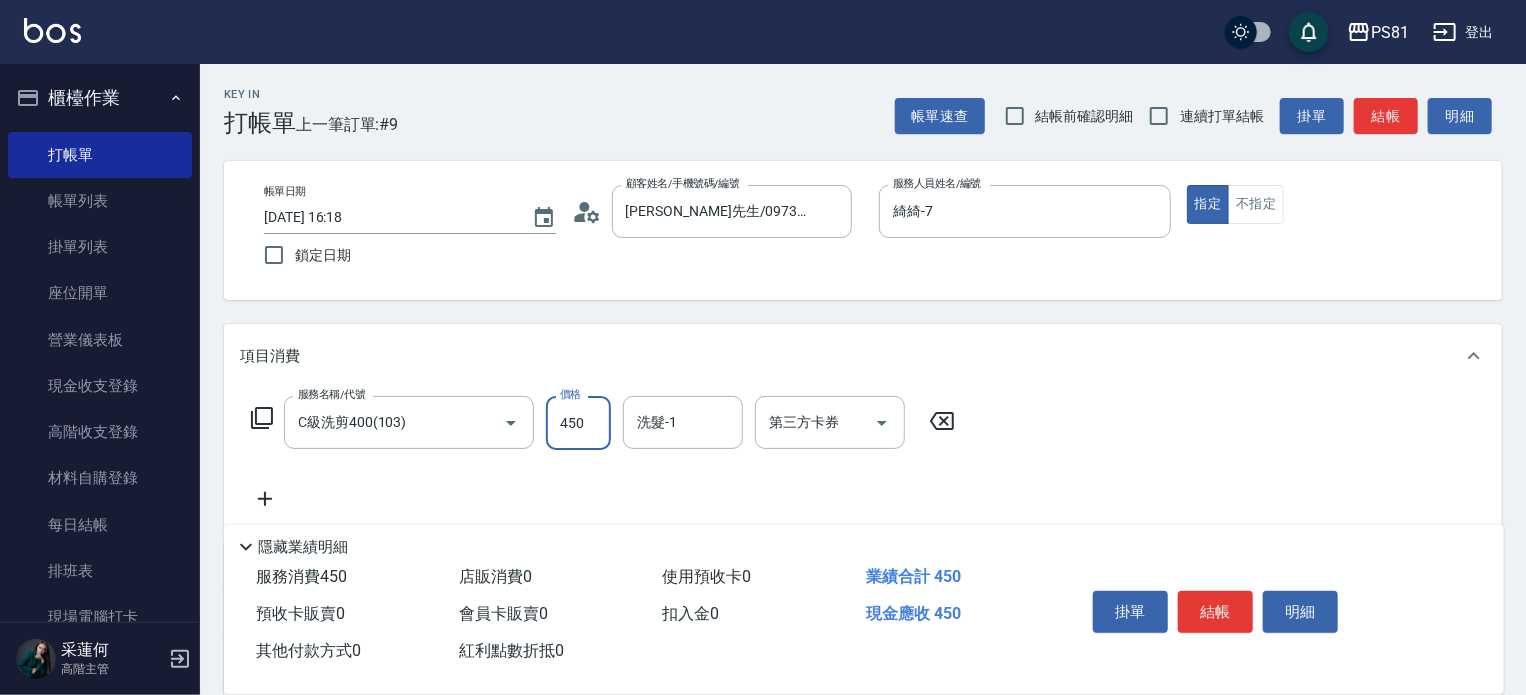 type on "450" 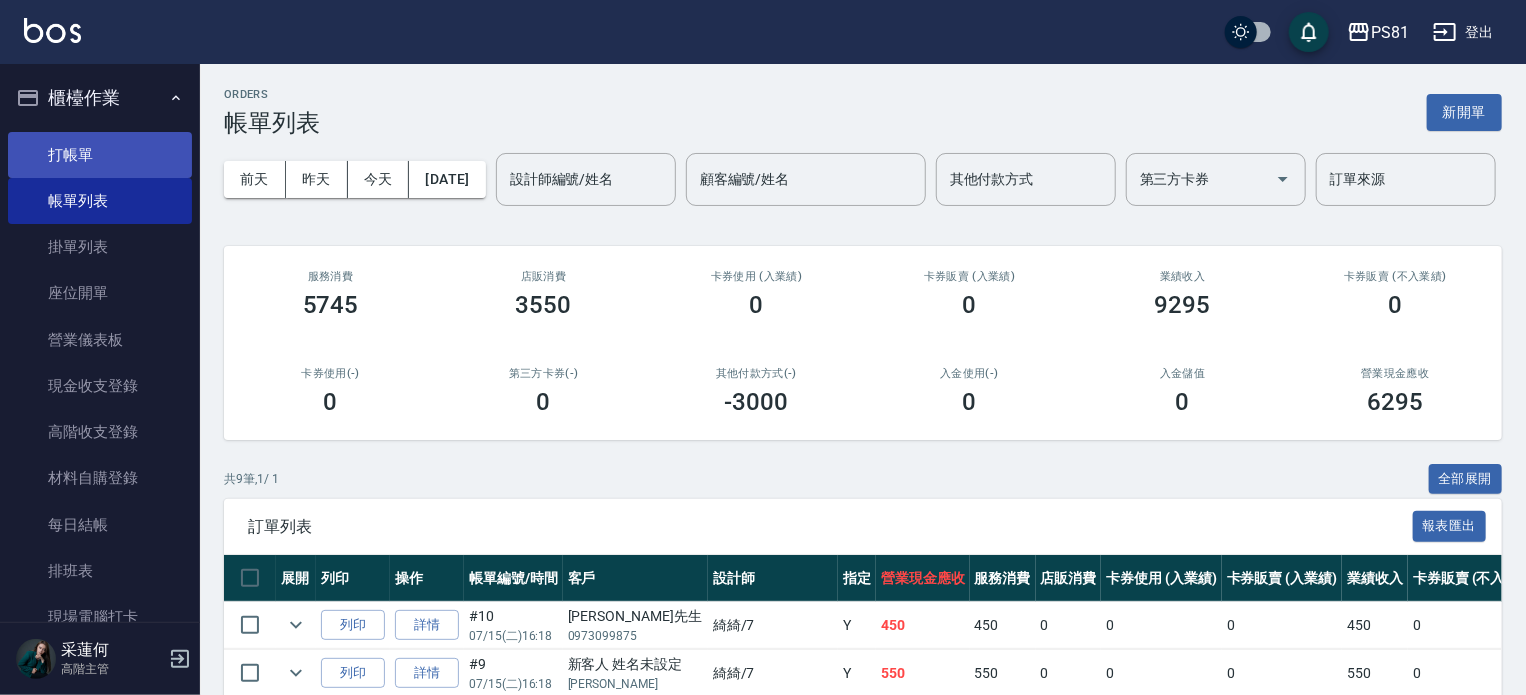 click on "打帳單" at bounding box center (100, 155) 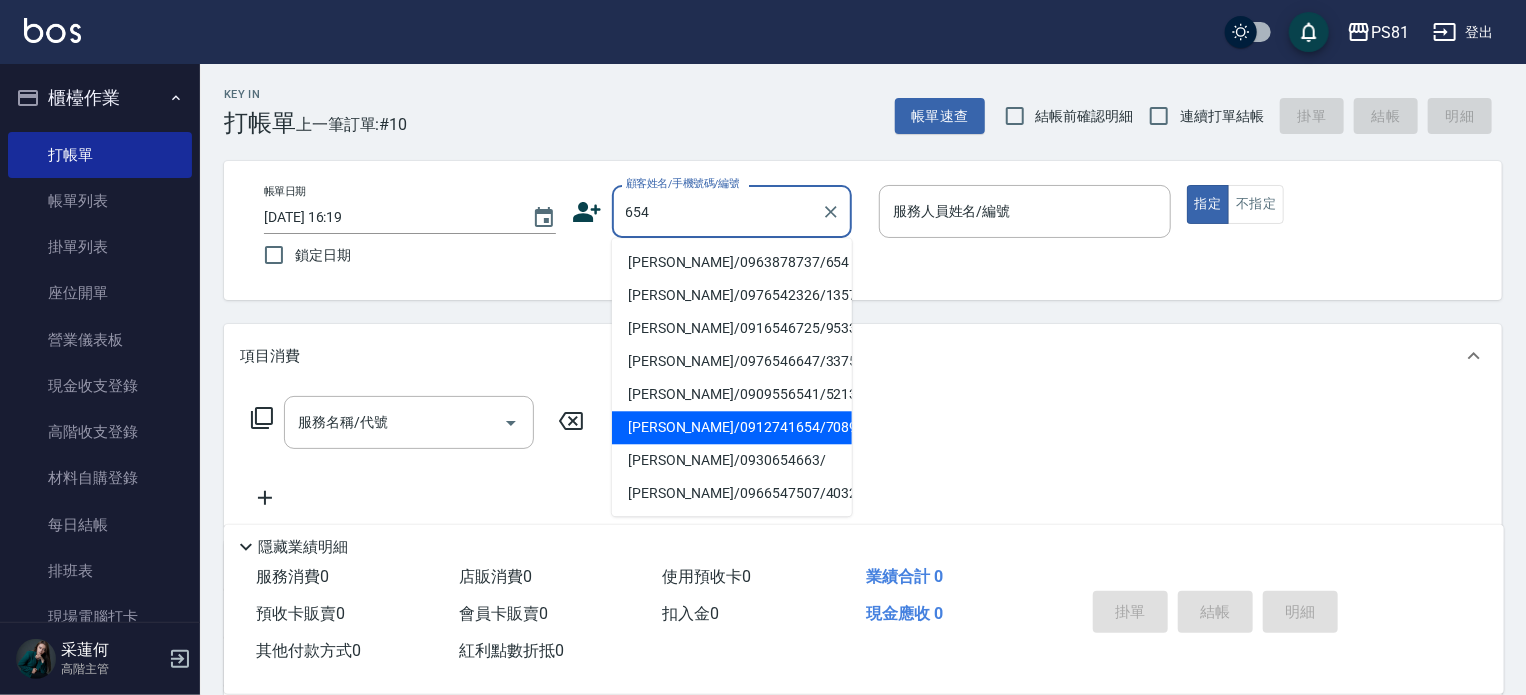 click on "[PERSON_NAME]/0912741654/7089" at bounding box center [732, 427] 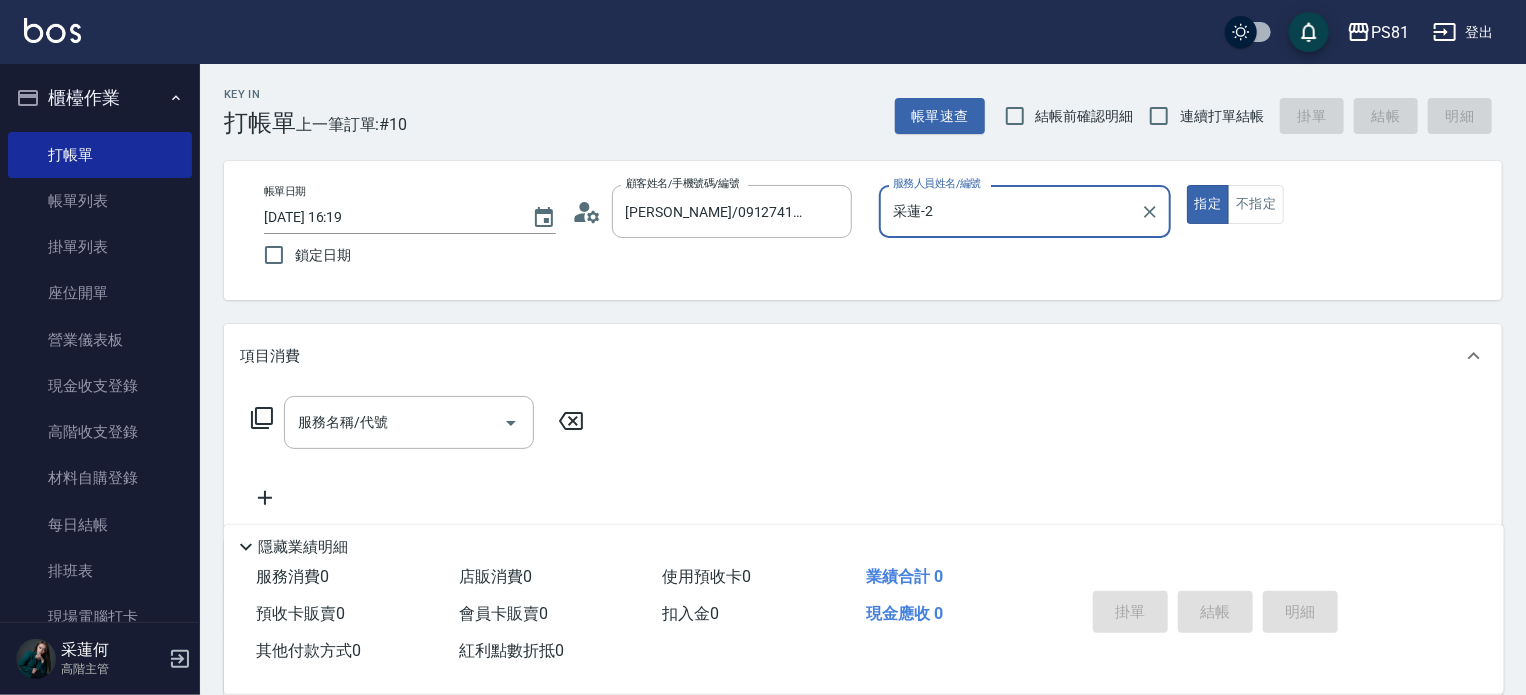 click on "采蓮-2" at bounding box center [1010, 211] 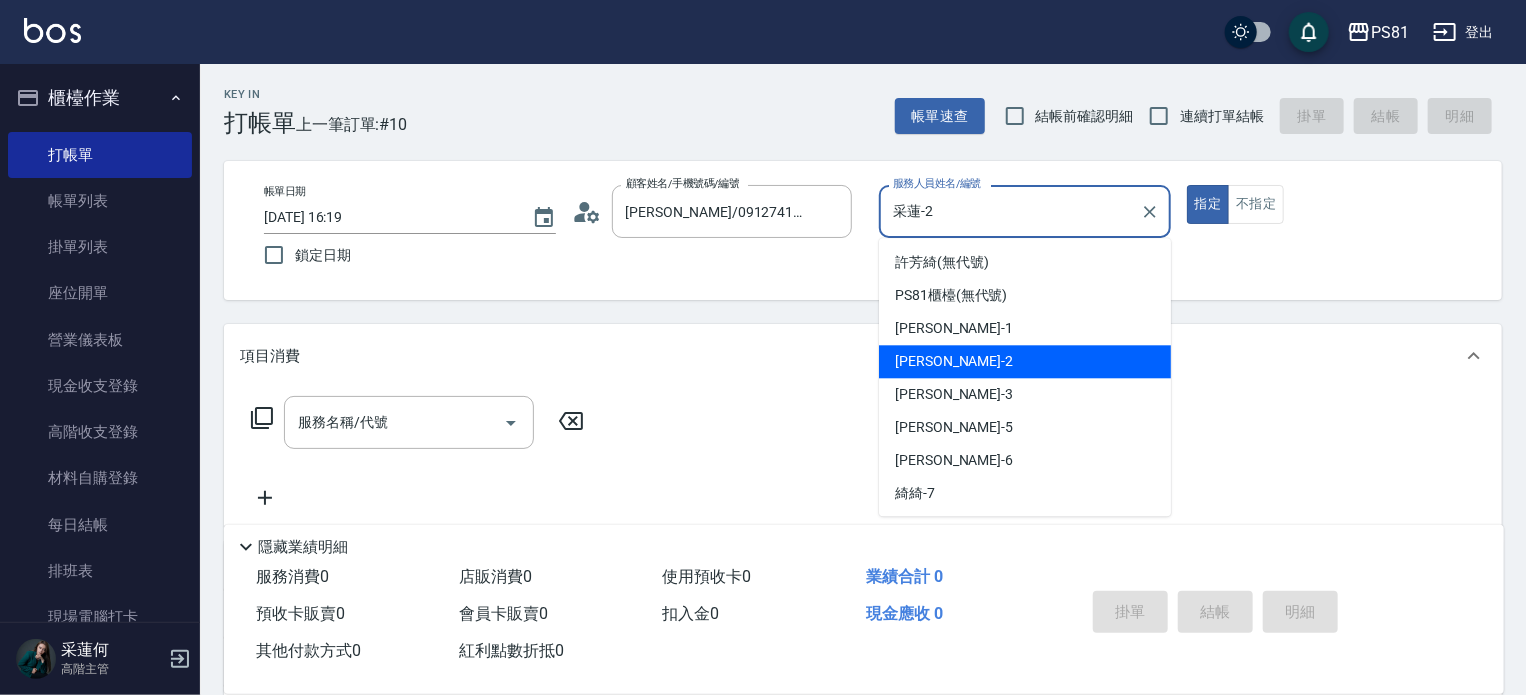 click on "采蓮-2" at bounding box center [1010, 211] 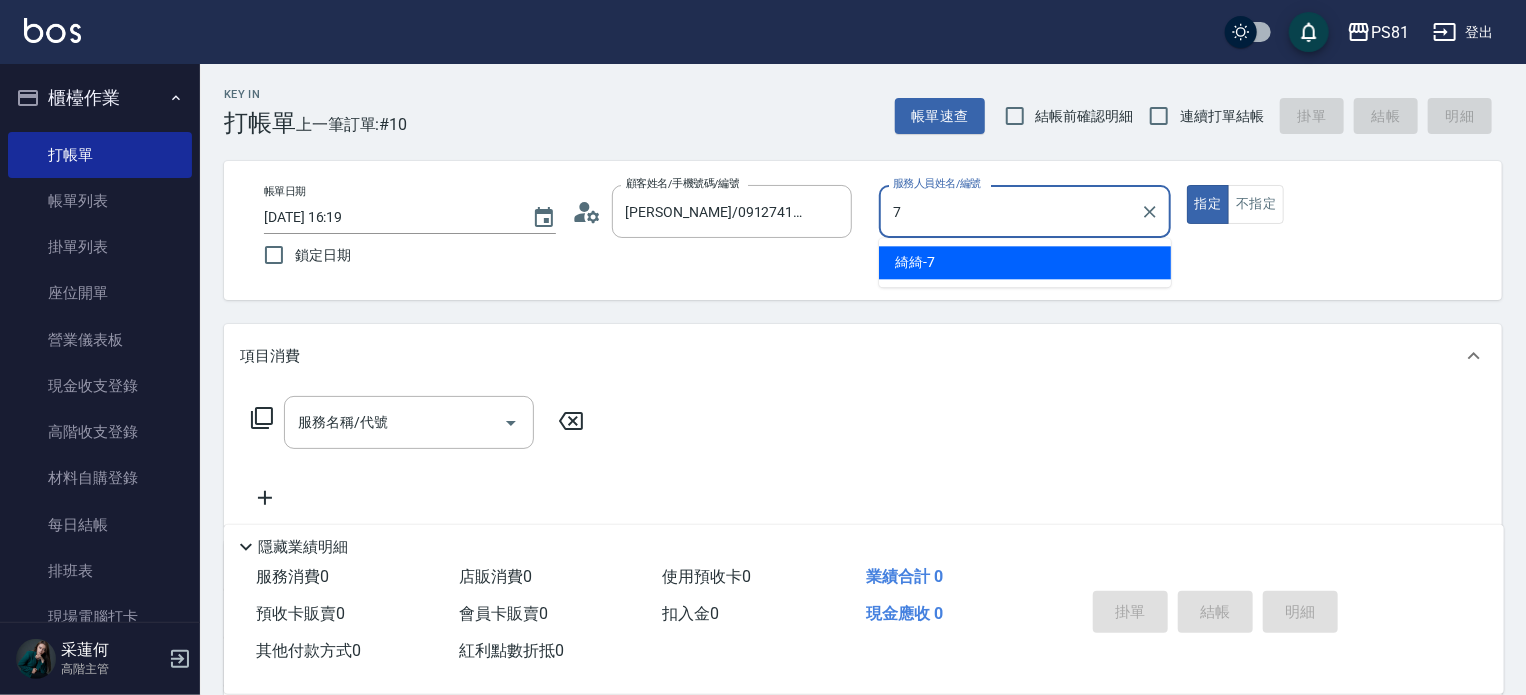click on "綺綺 -7" at bounding box center (1025, 262) 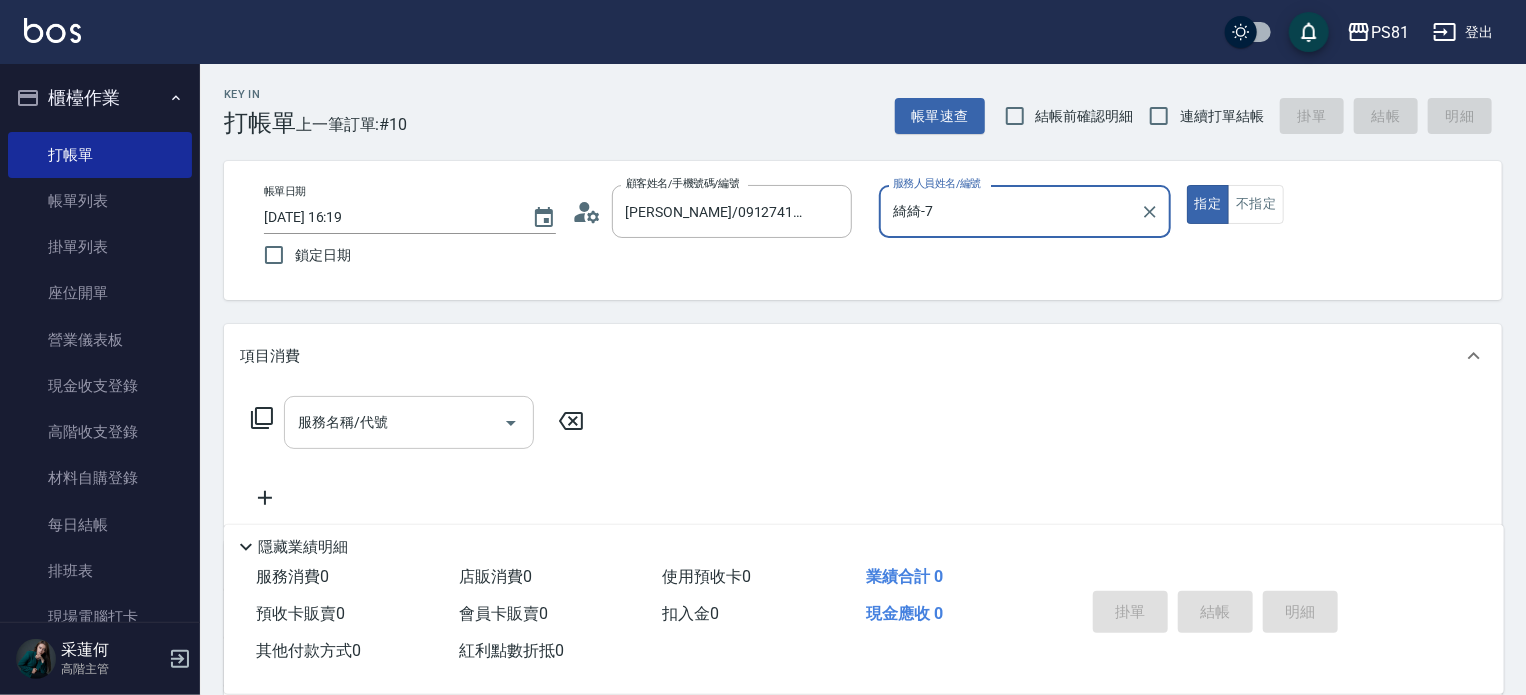 type on "綺綺-7" 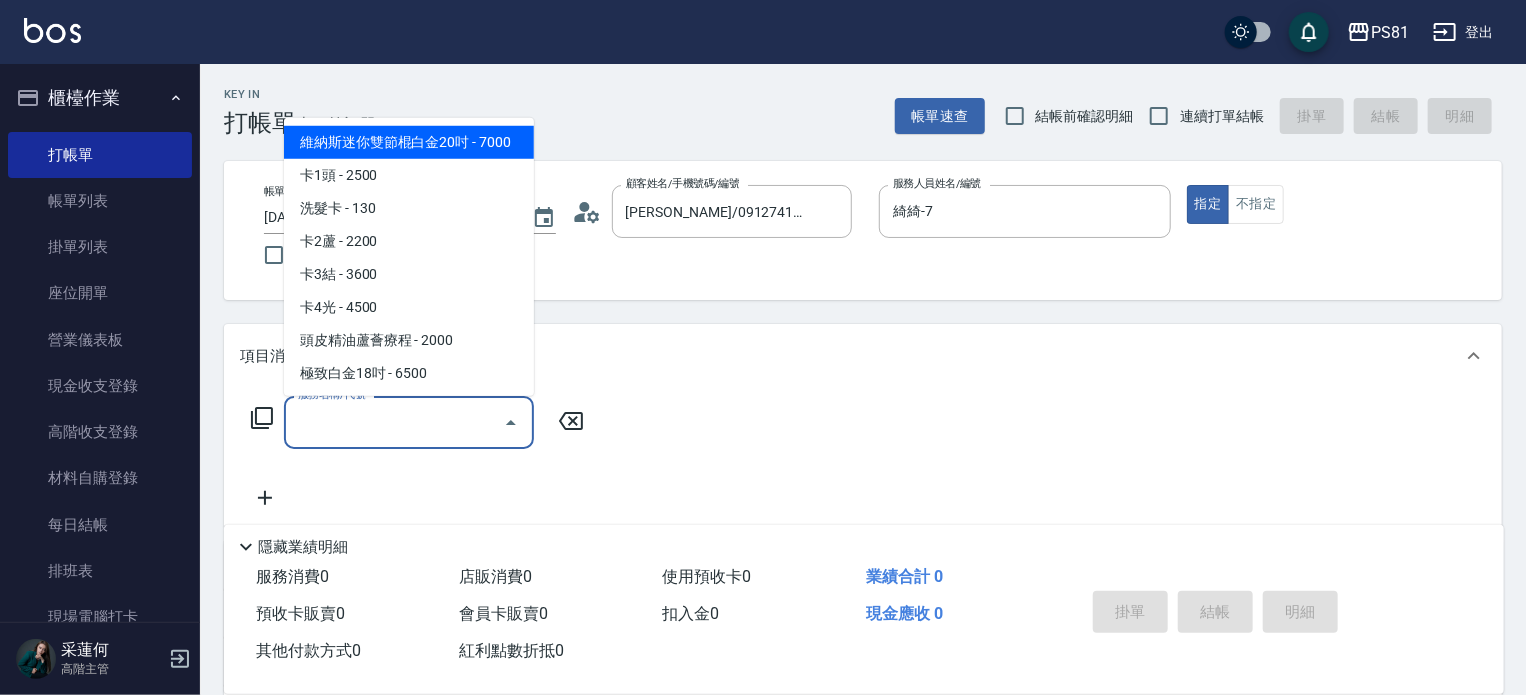click on "服務名稱/代號" at bounding box center [394, 422] 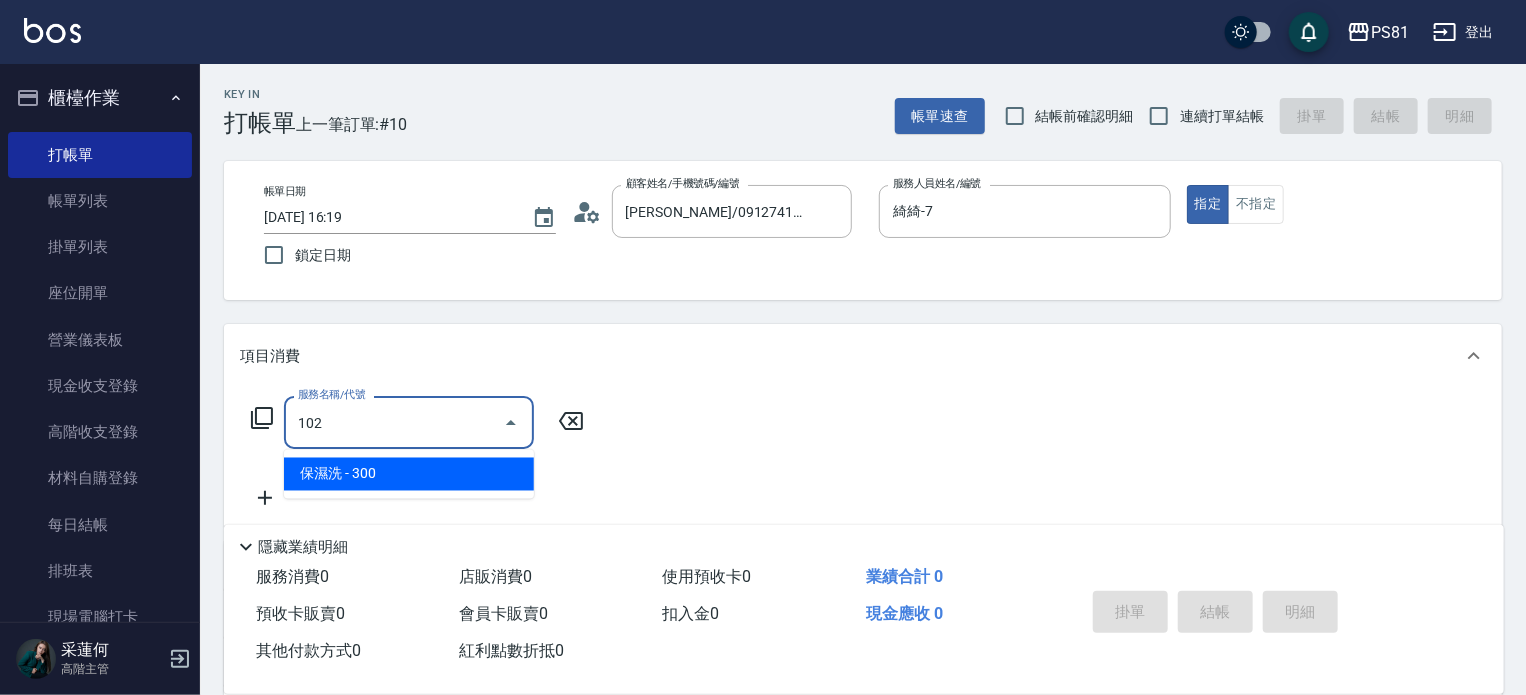 drag, startPoint x: 406, startPoint y: 452, endPoint x: 615, endPoint y: 424, distance: 210.86726 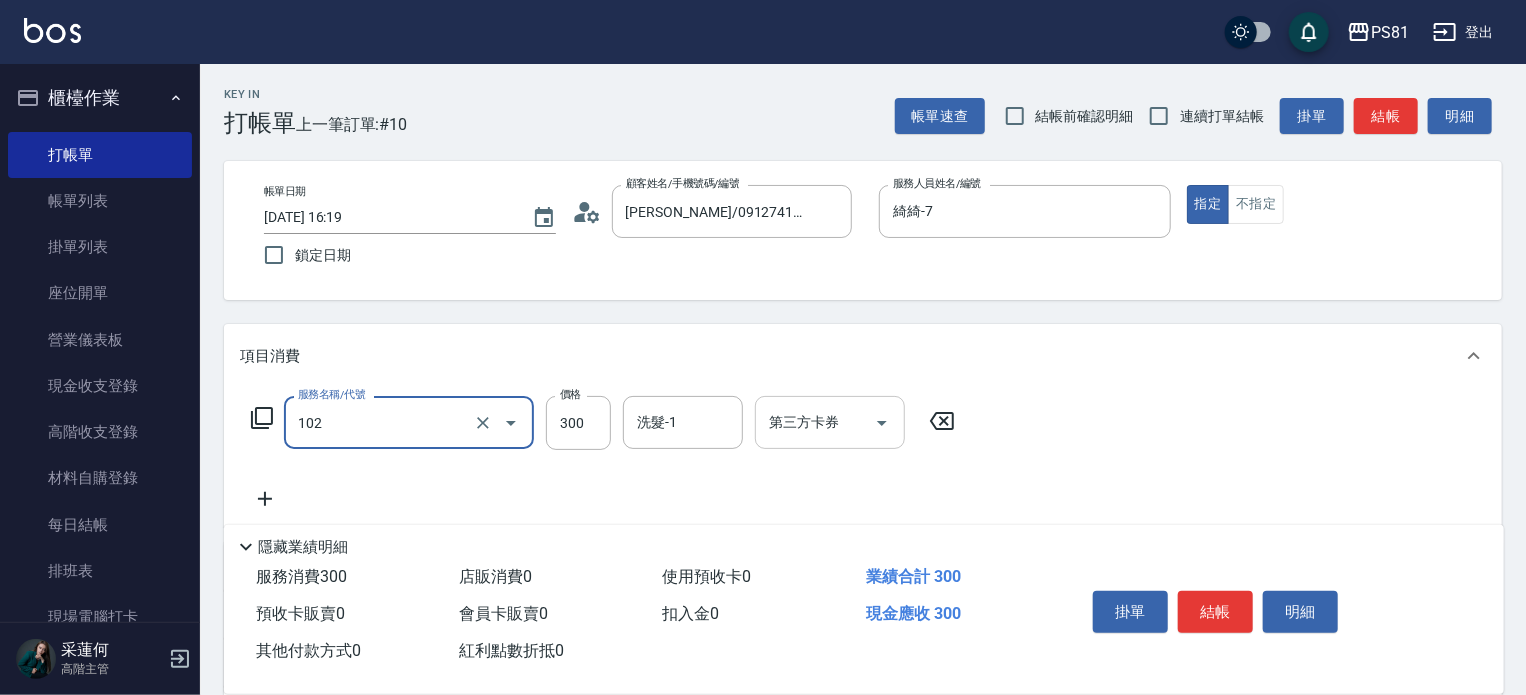 click on "洗髮-1" at bounding box center [683, 422] 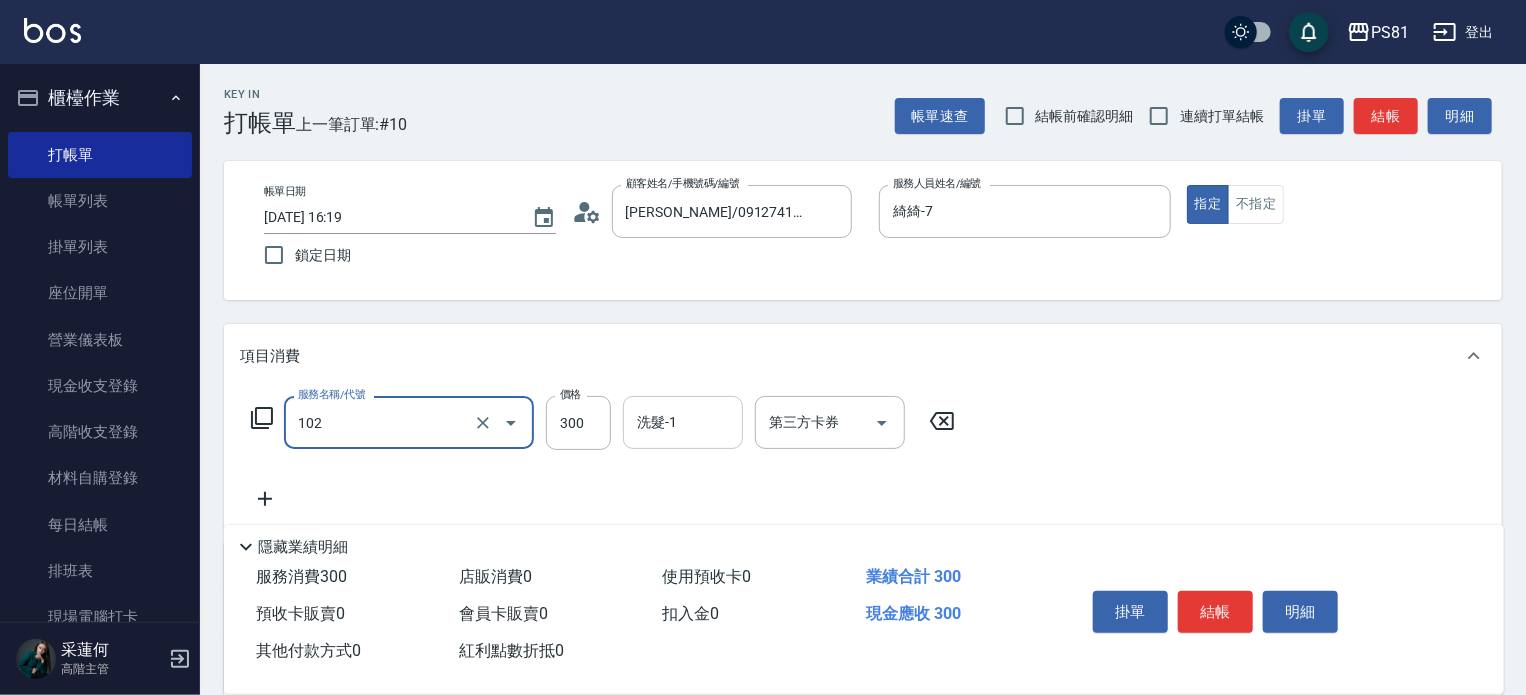 type on "保濕洗(102)" 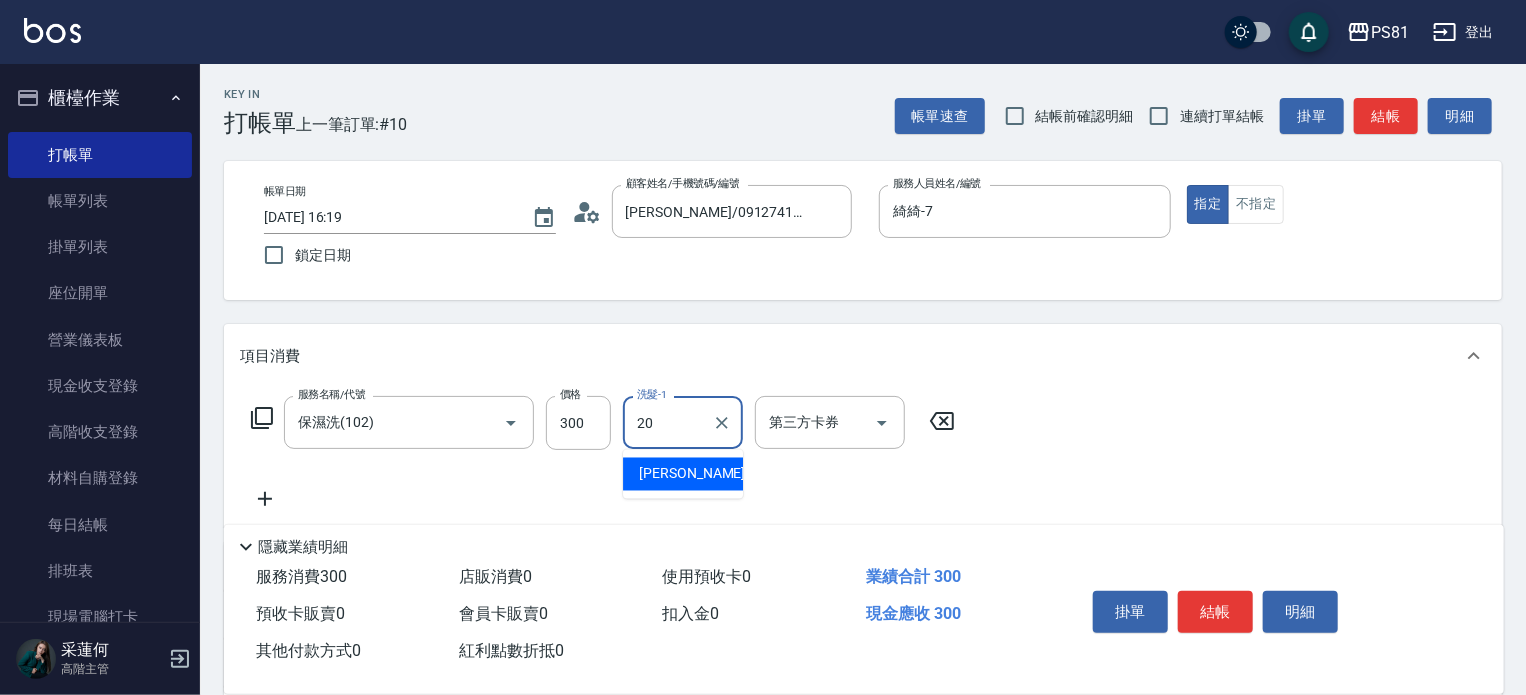 click on "[PERSON_NAME] -20" at bounding box center [683, 474] 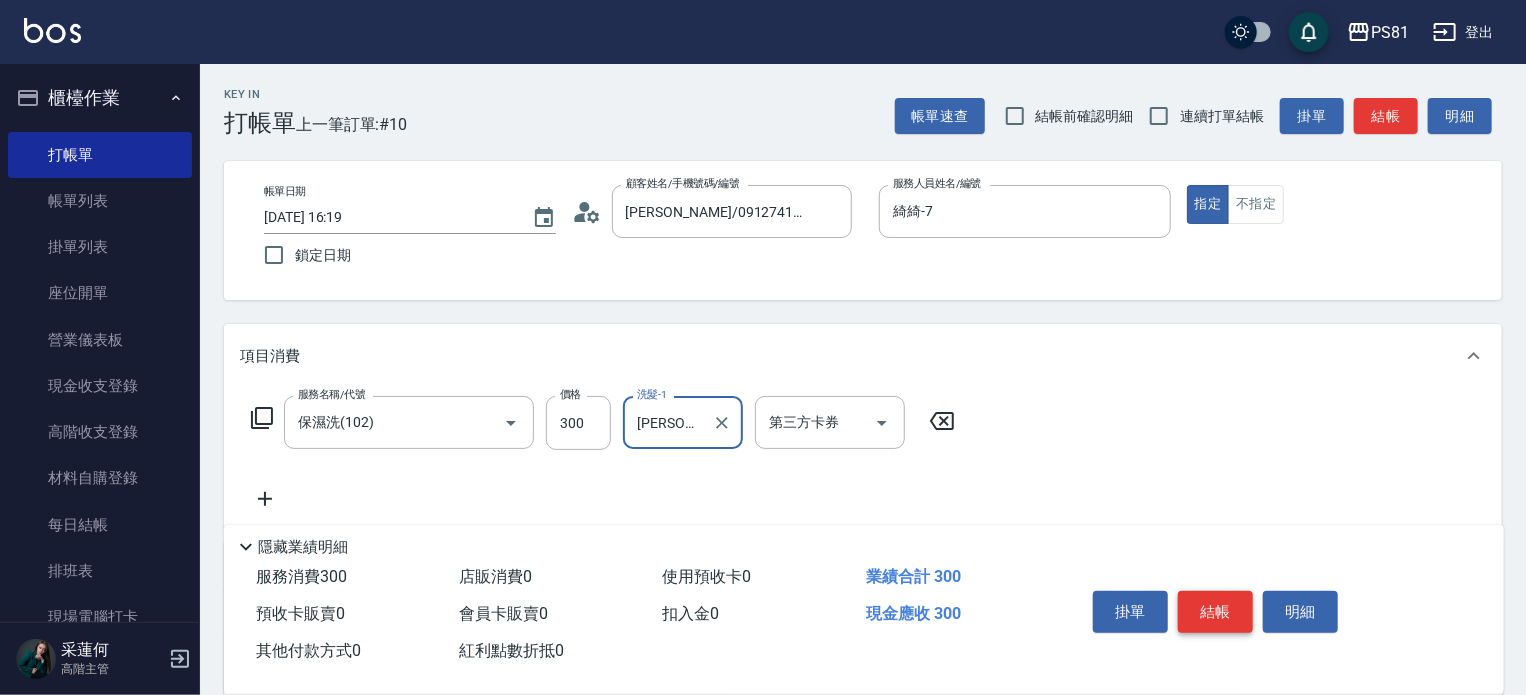 type on "[PERSON_NAME]-20" 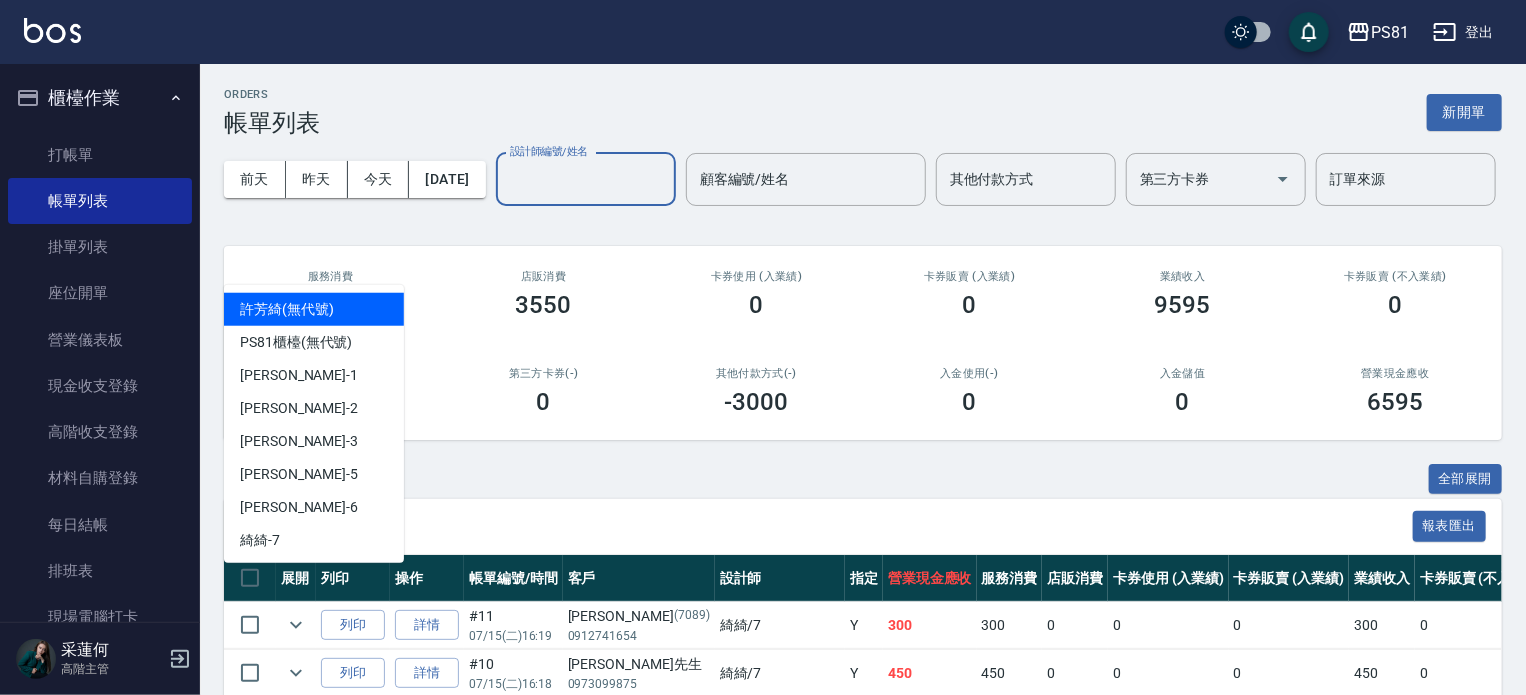 click on "設計師編號/姓名" at bounding box center (586, 179) 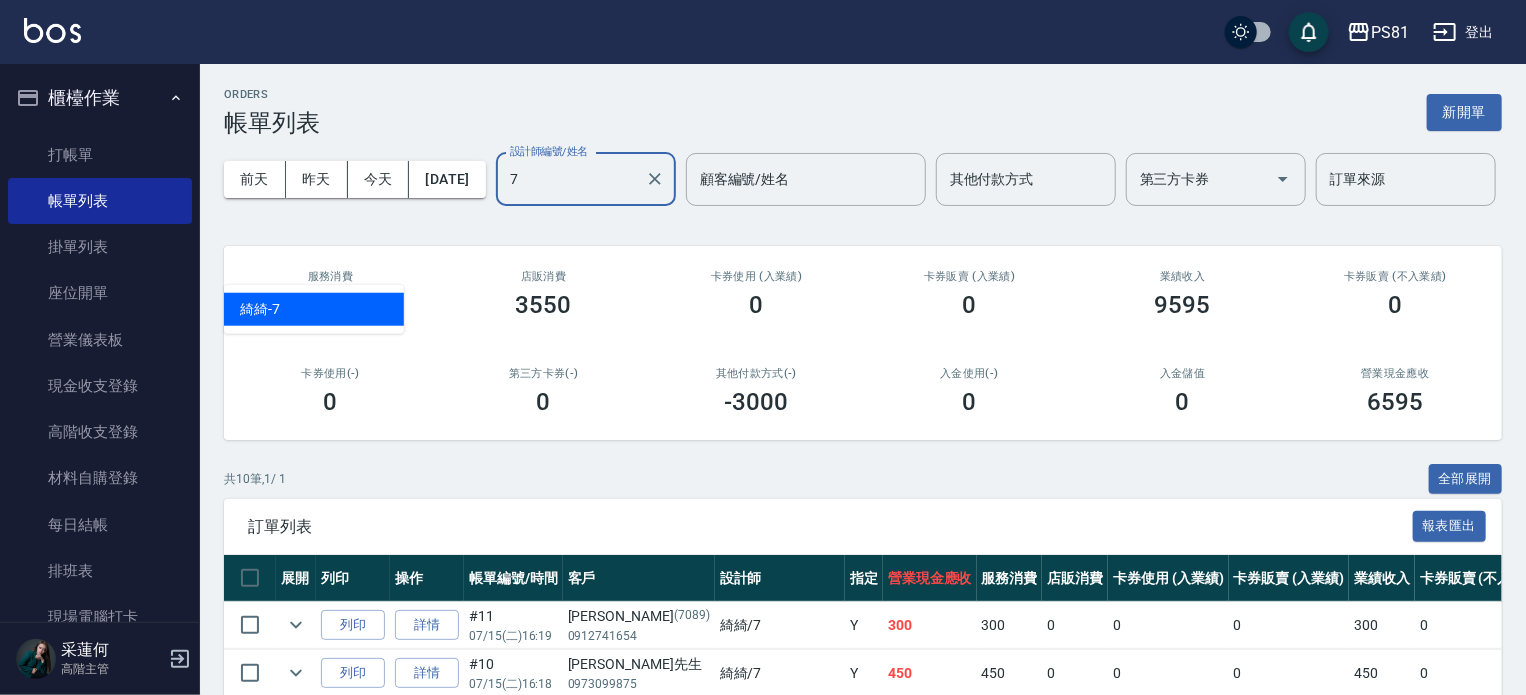 type on "綺綺-7" 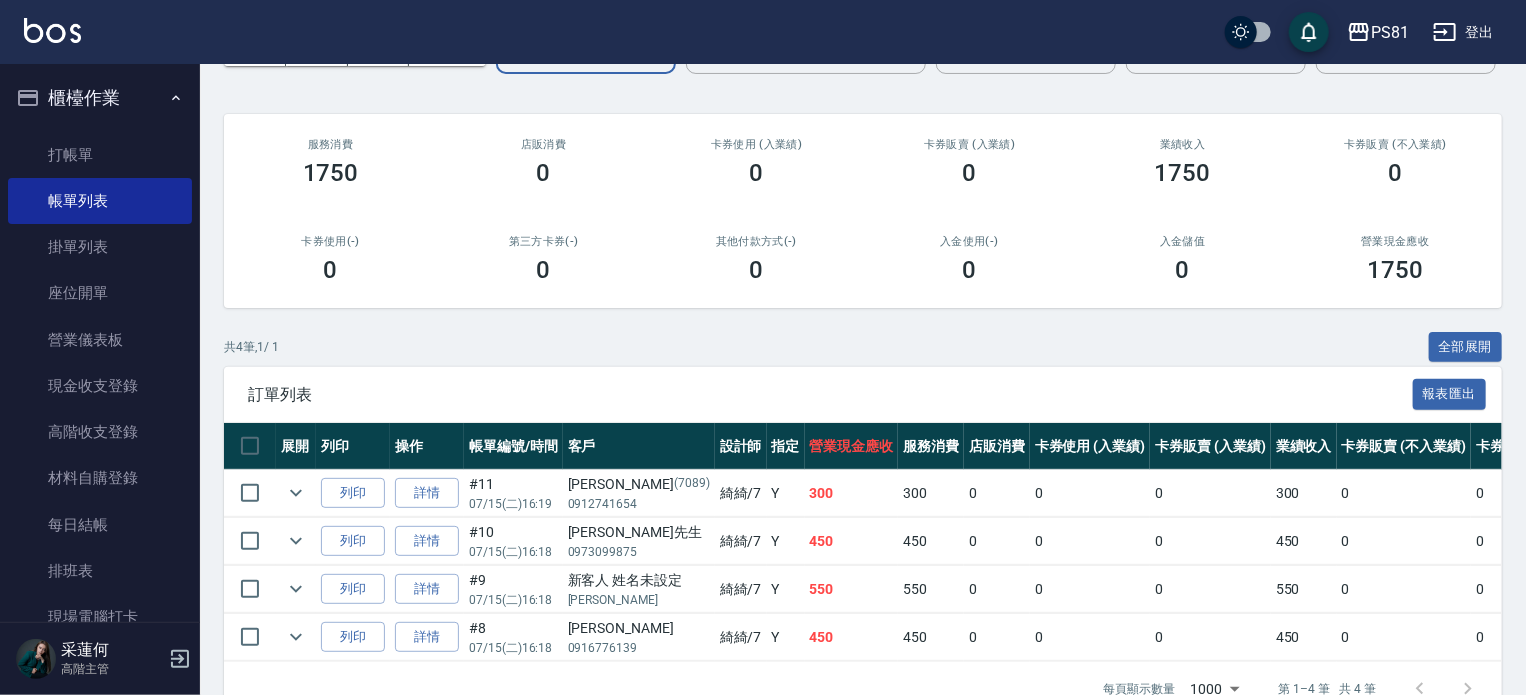 scroll, scrollTop: 253, scrollLeft: 0, axis: vertical 